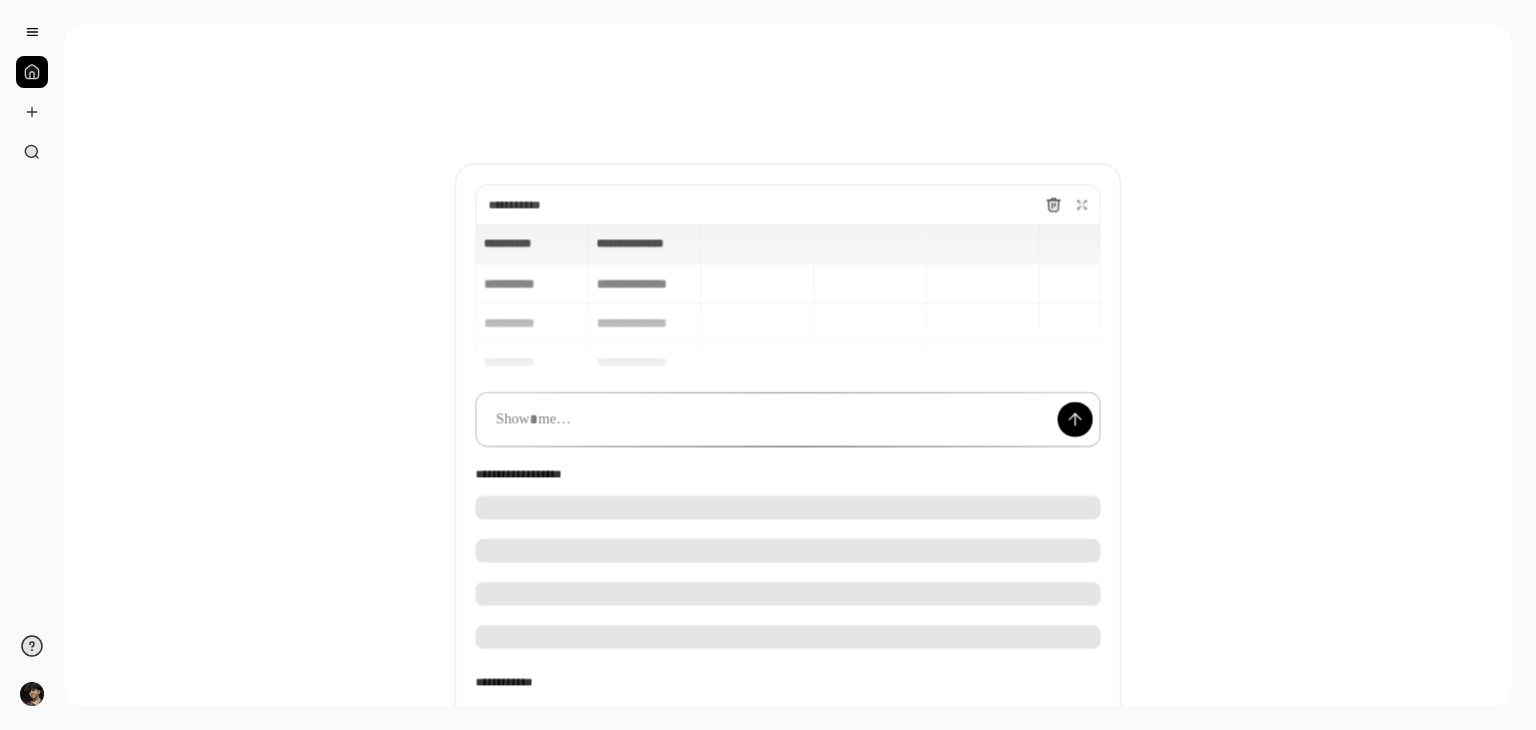 scroll, scrollTop: 0, scrollLeft: 0, axis: both 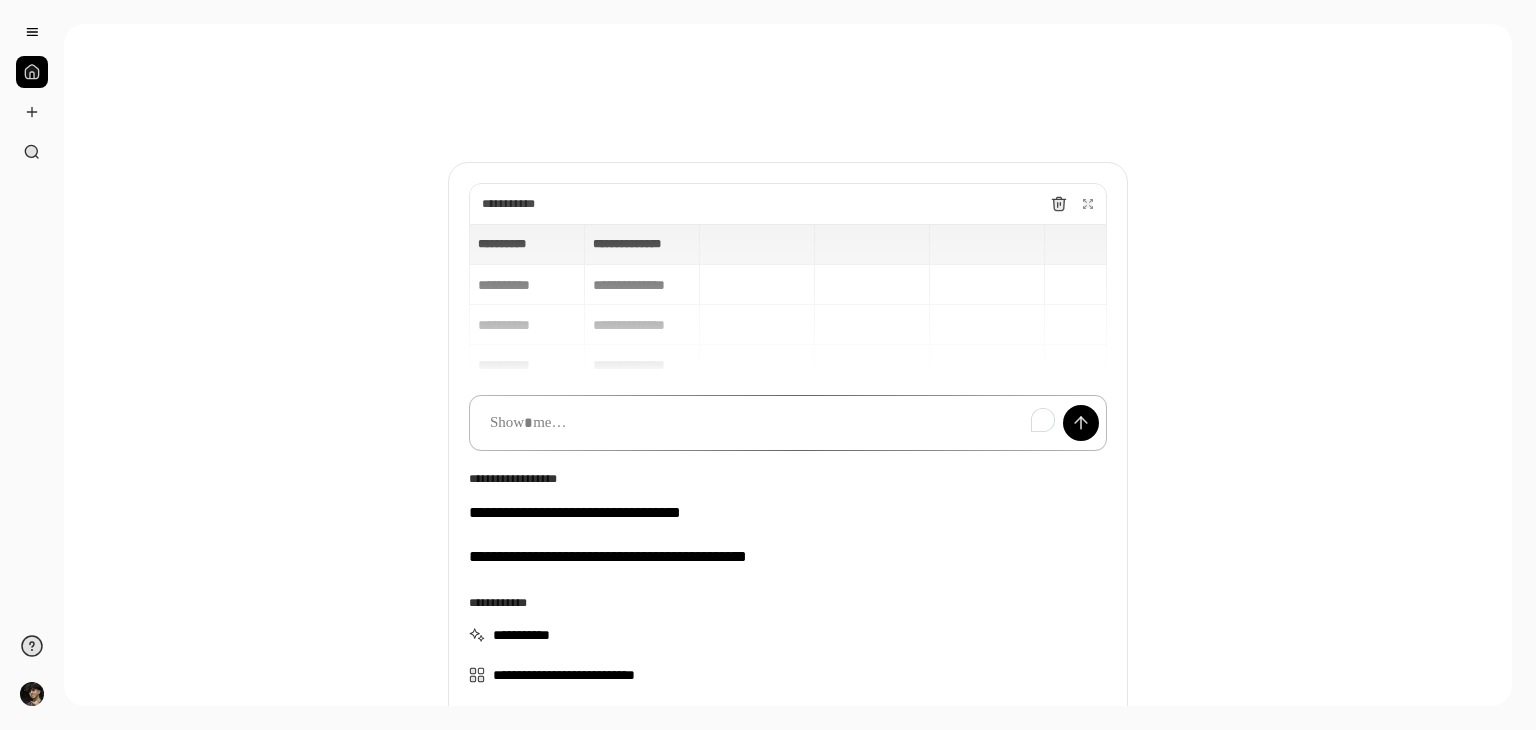 click at bounding box center [788, 423] 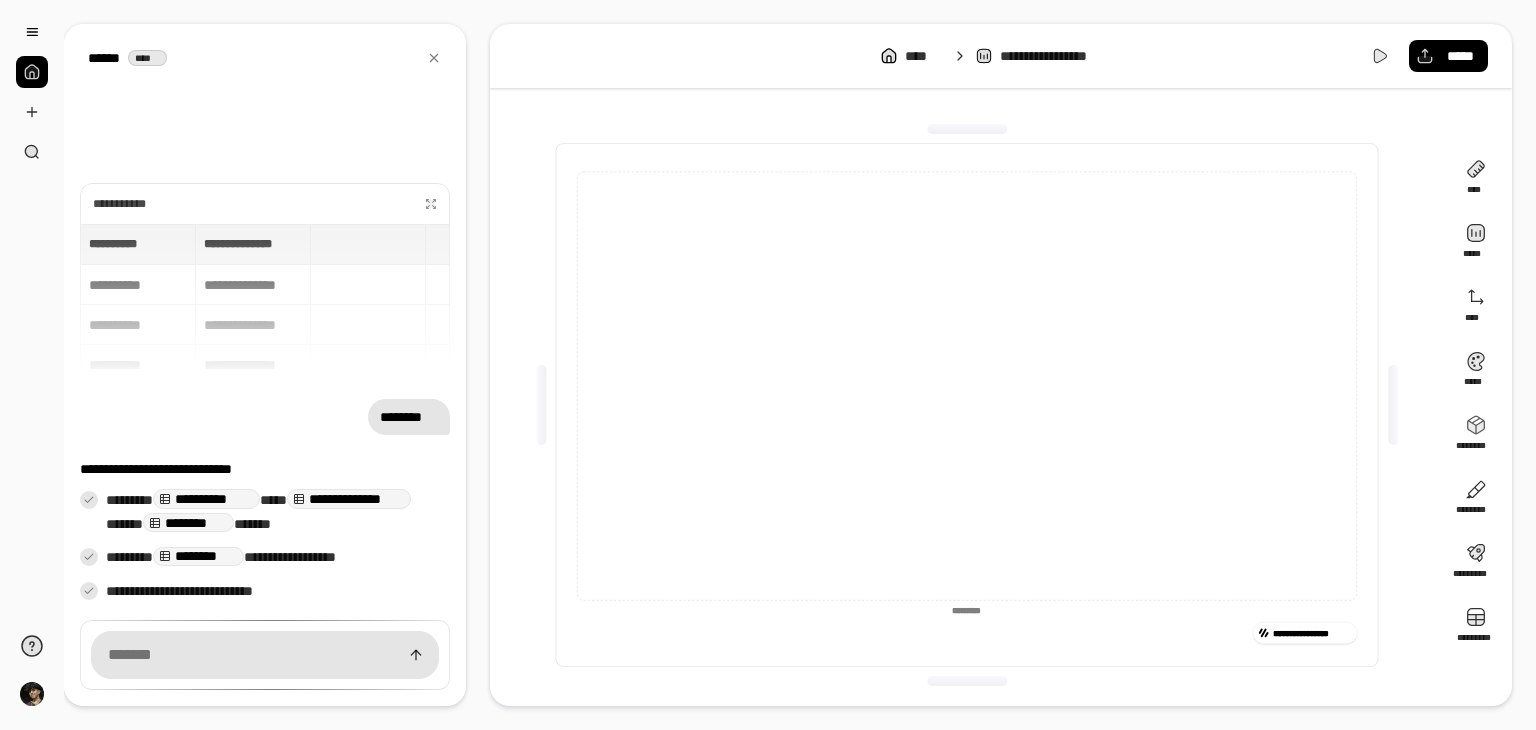 drag, startPoint x: 824, startPoint y: 330, endPoint x: 841, endPoint y: 321, distance: 19.235384 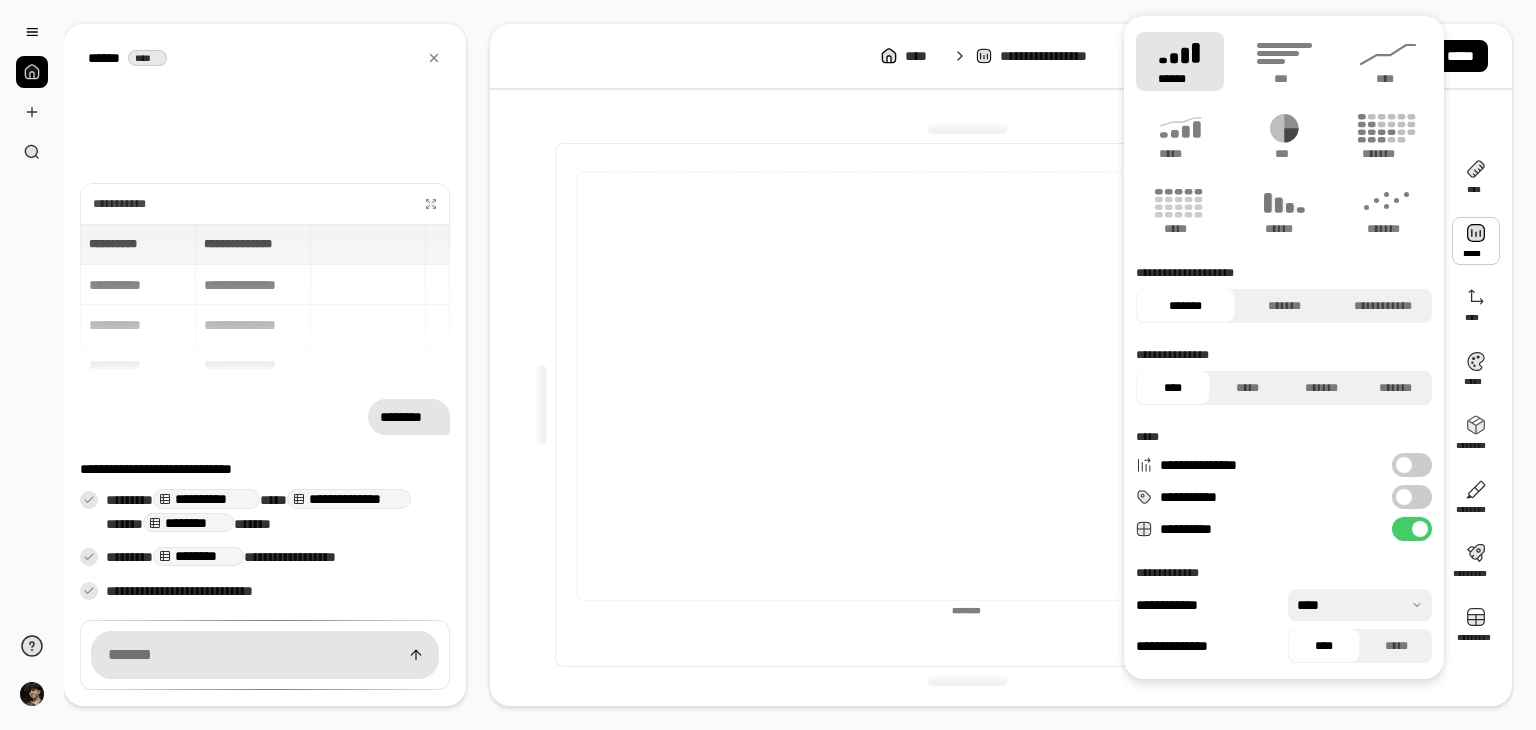 click at bounding box center (1476, 241) 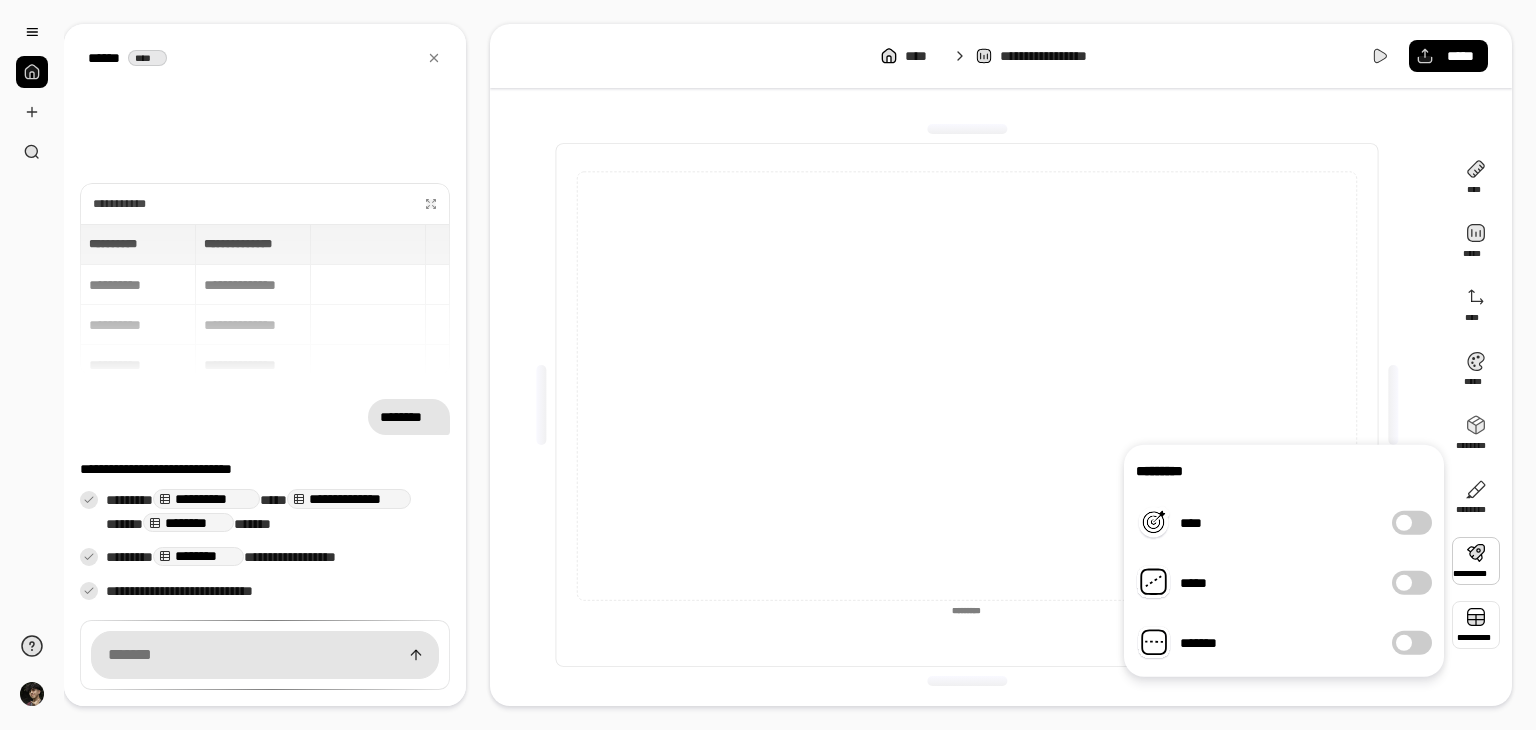 click at bounding box center [1476, 625] 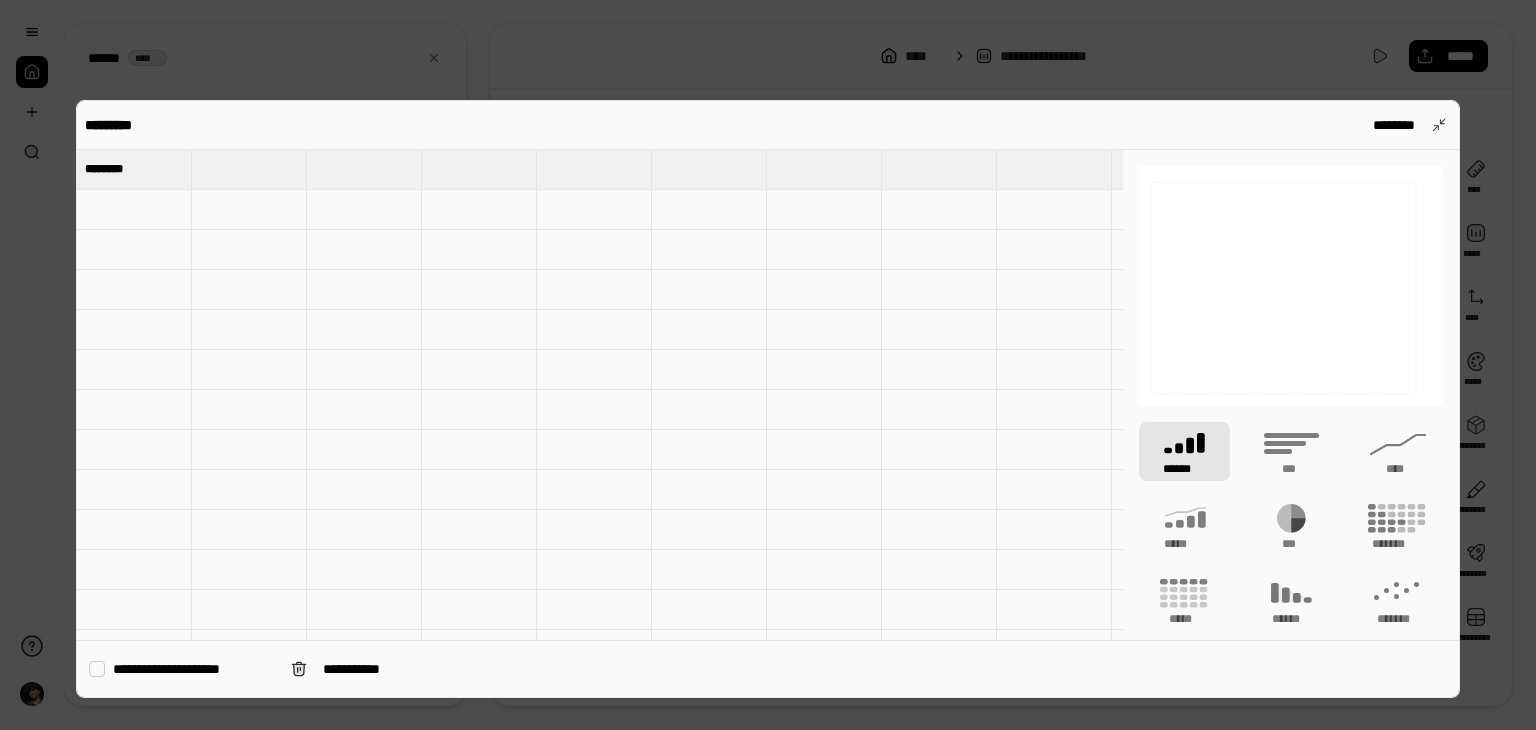 click at bounding box center (768, 365) 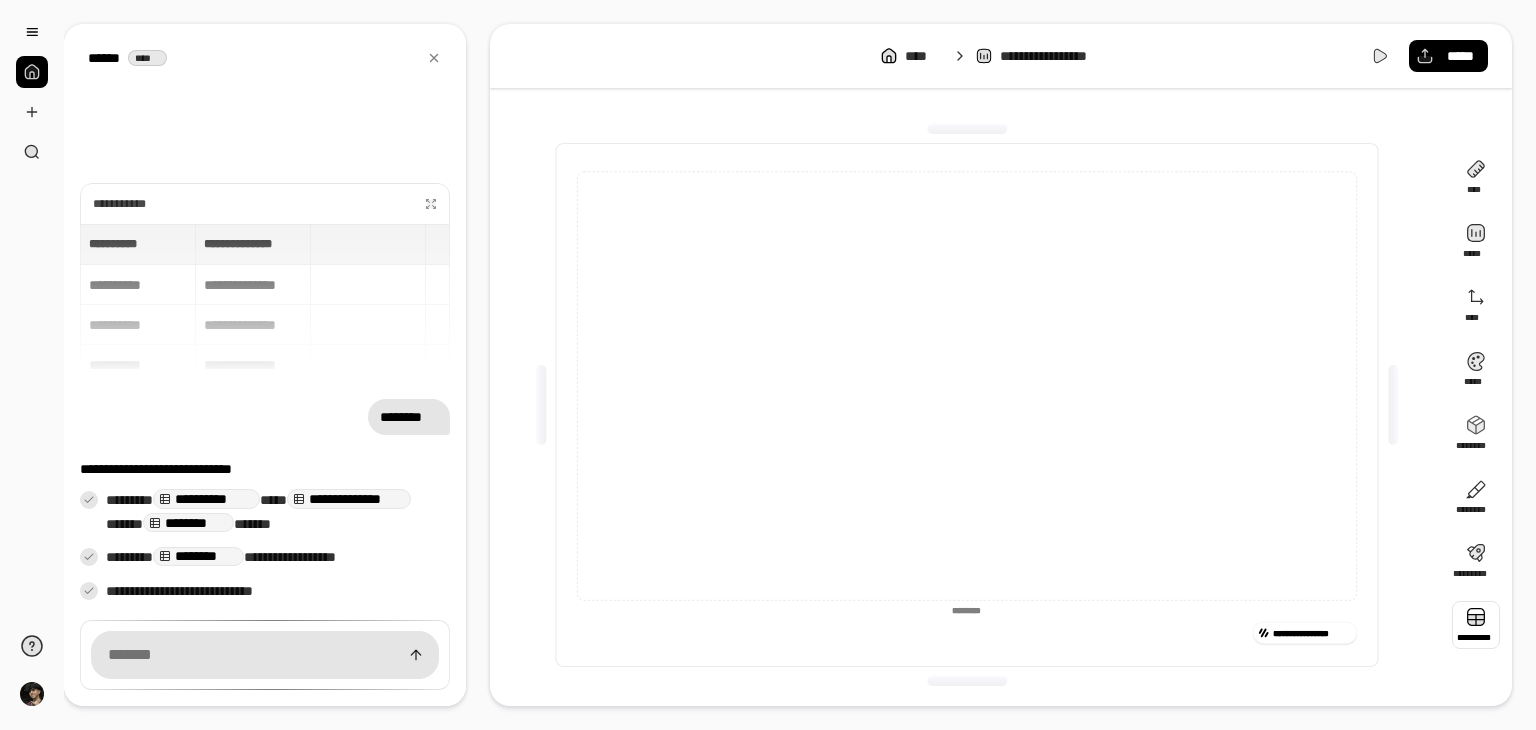 click at bounding box center (1476, 625) 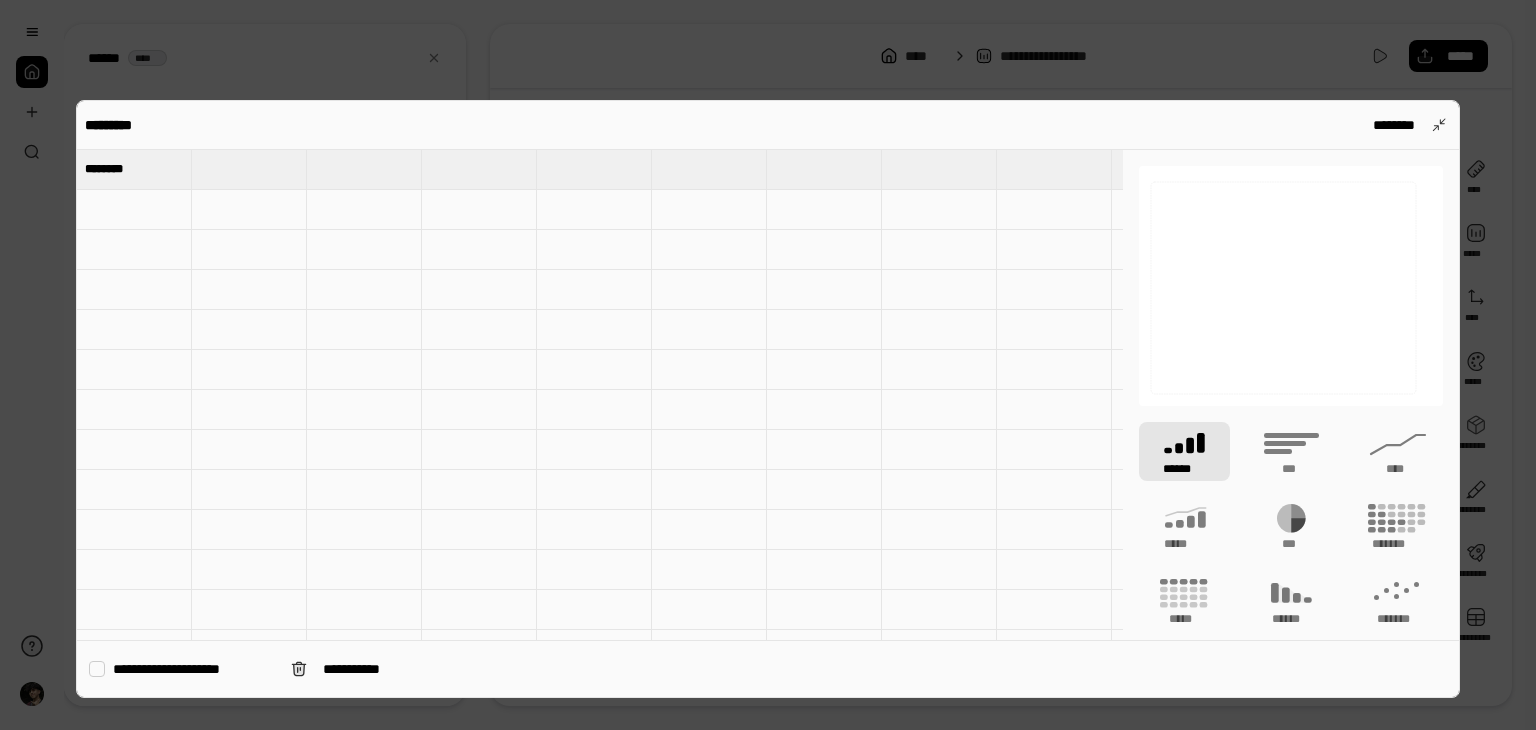 click at bounding box center (134, 210) 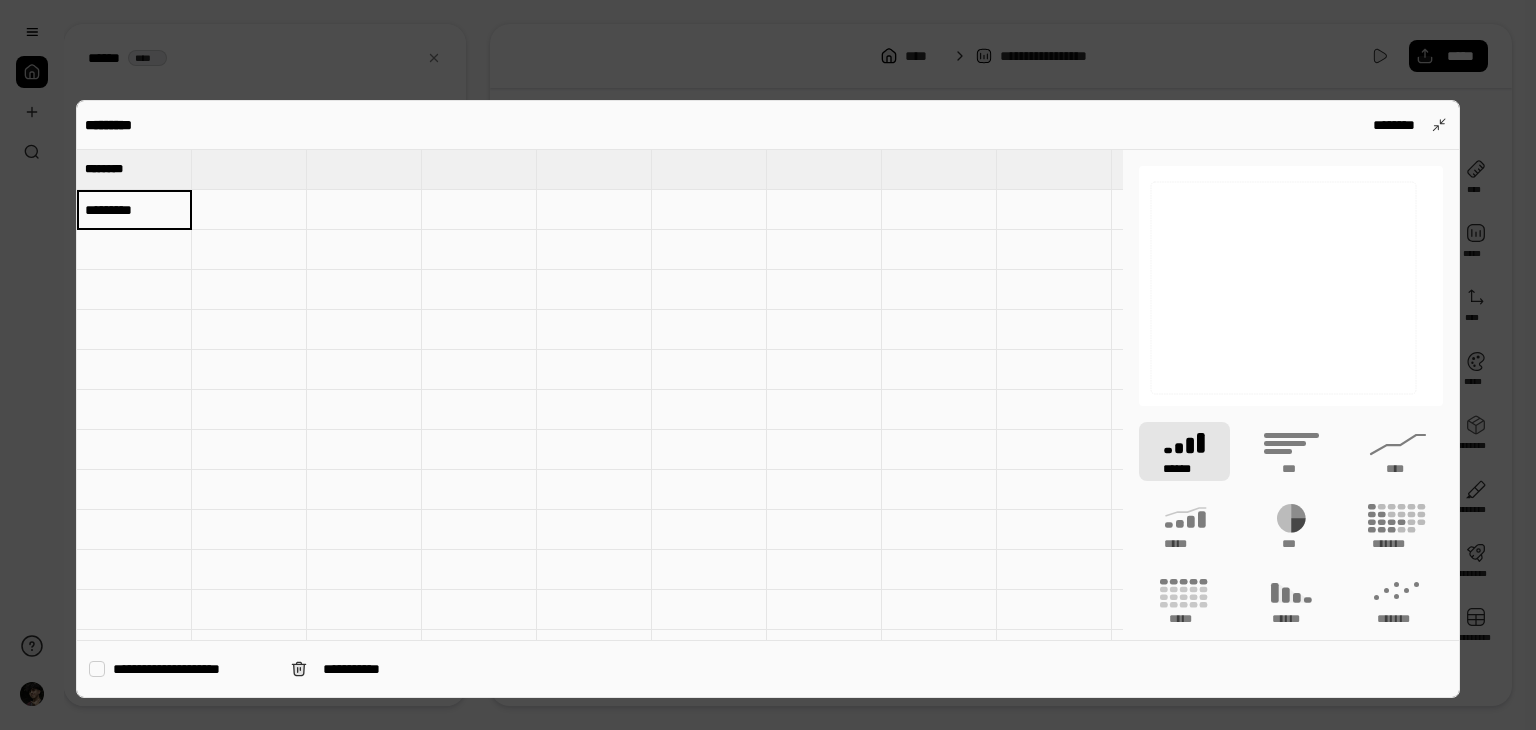 type on "*********" 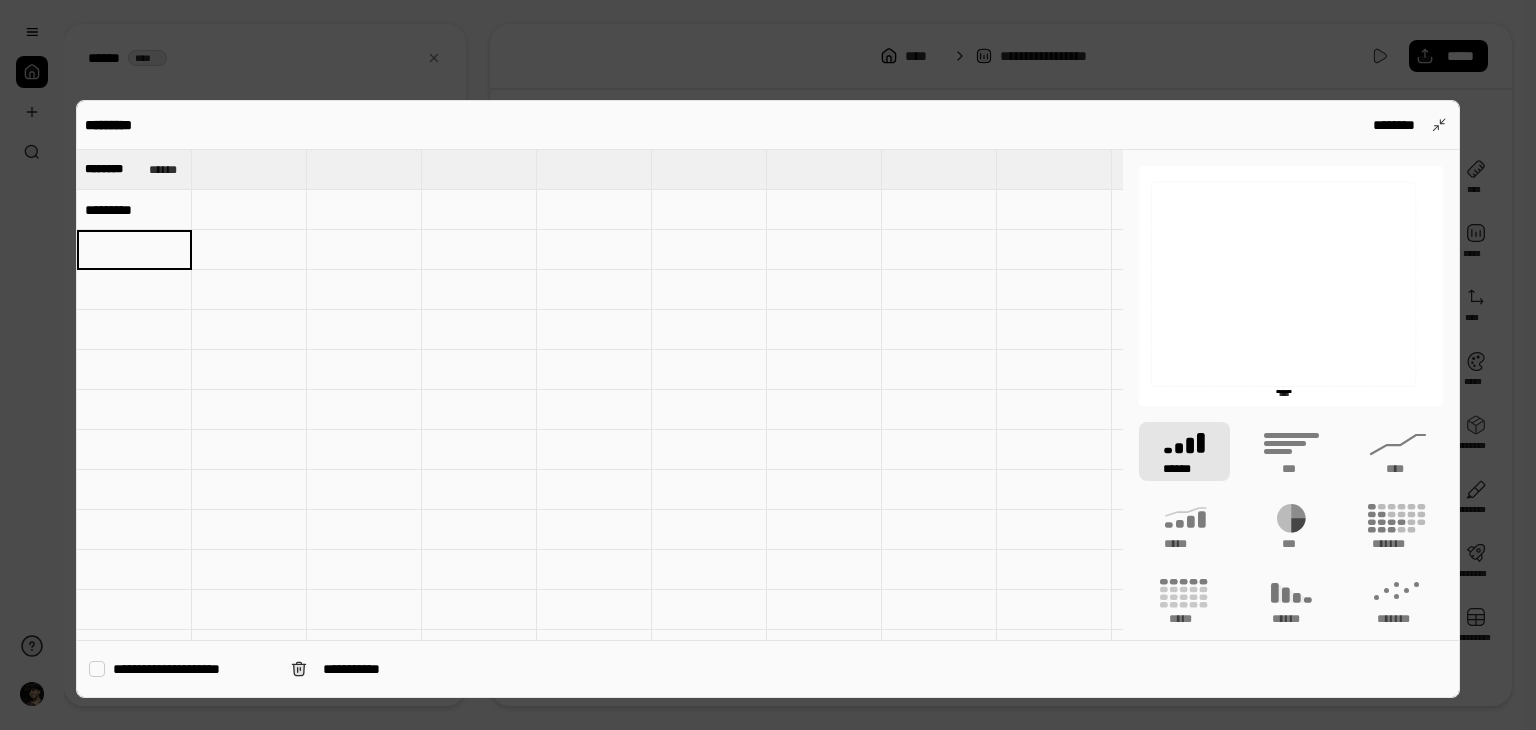 type on "********" 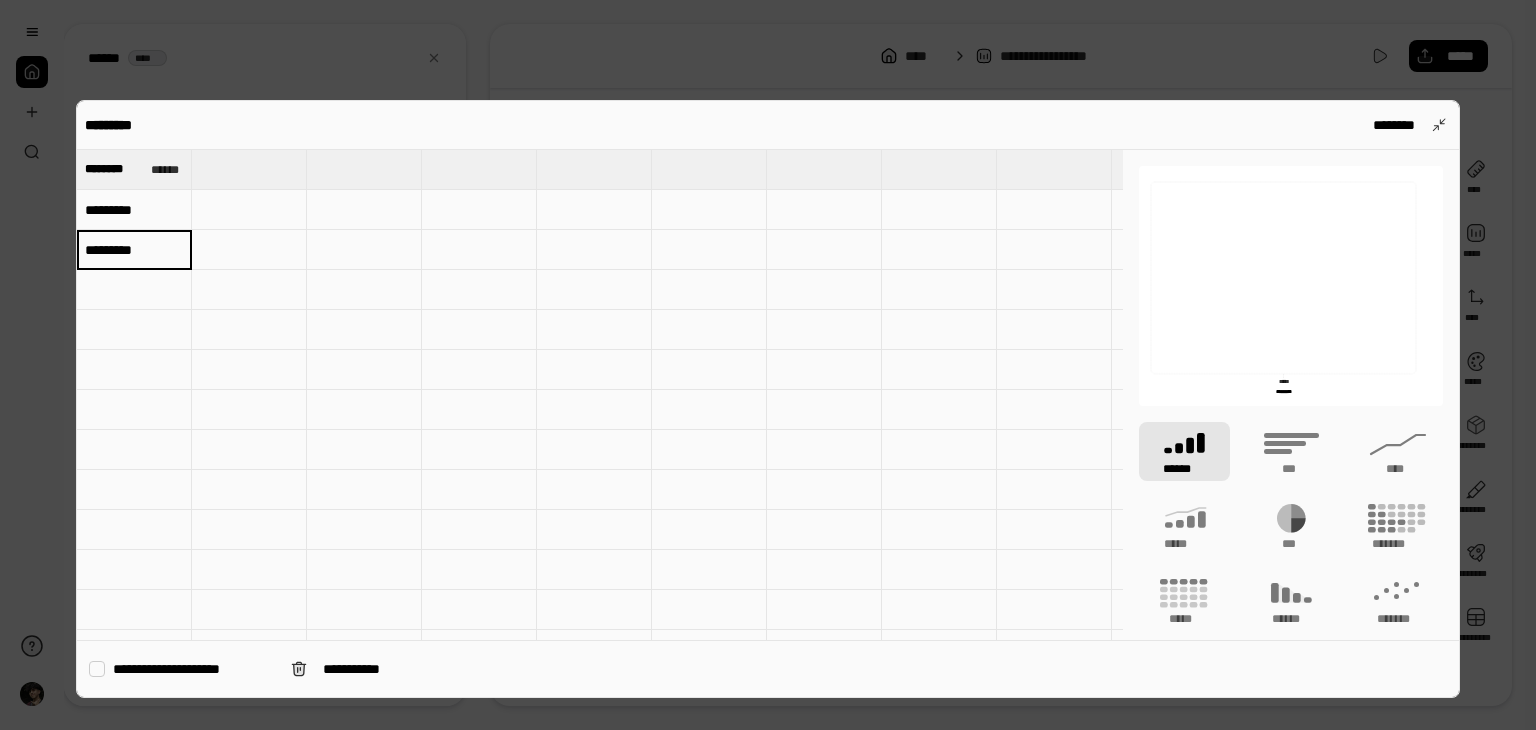 type on "*********" 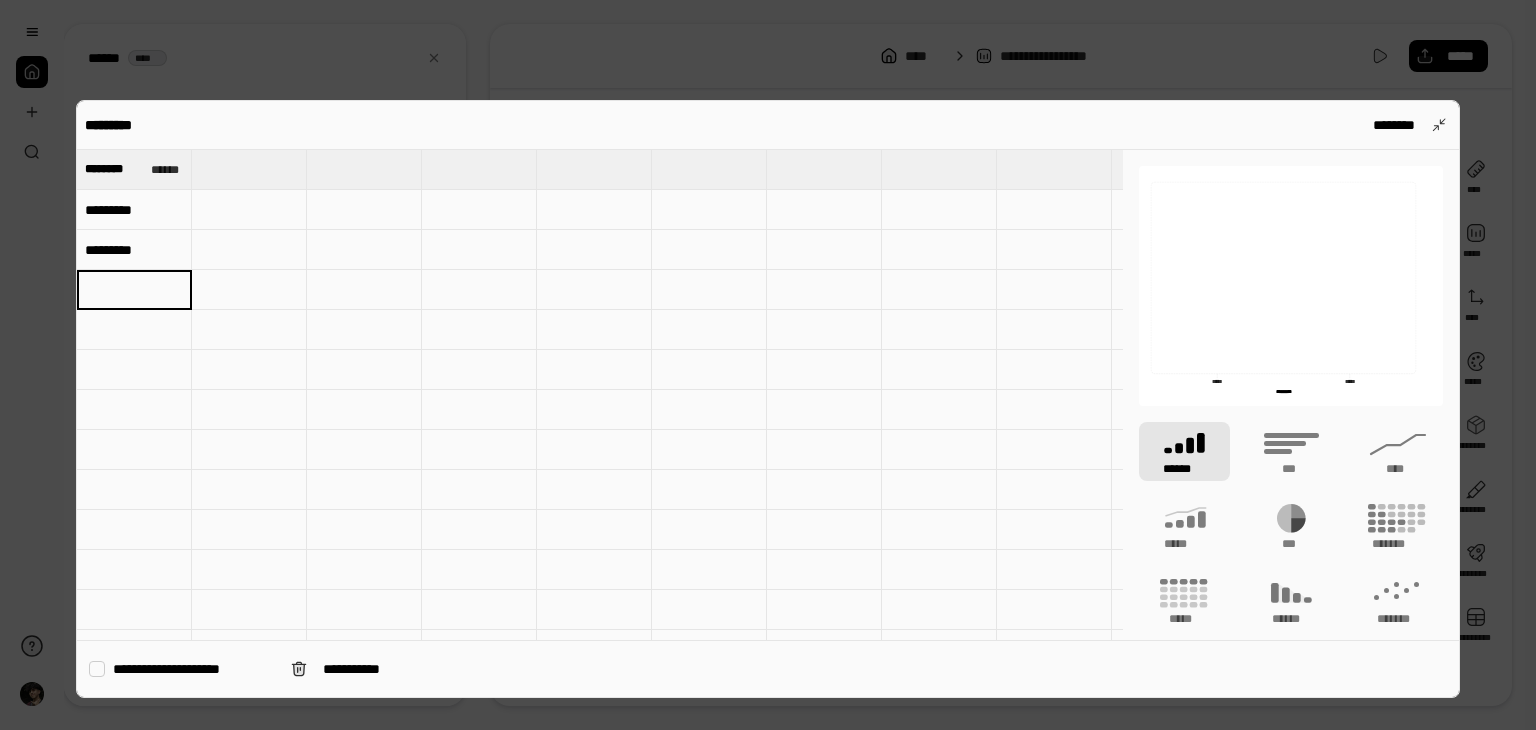 click on "**********" at bounding box center (768, 399) 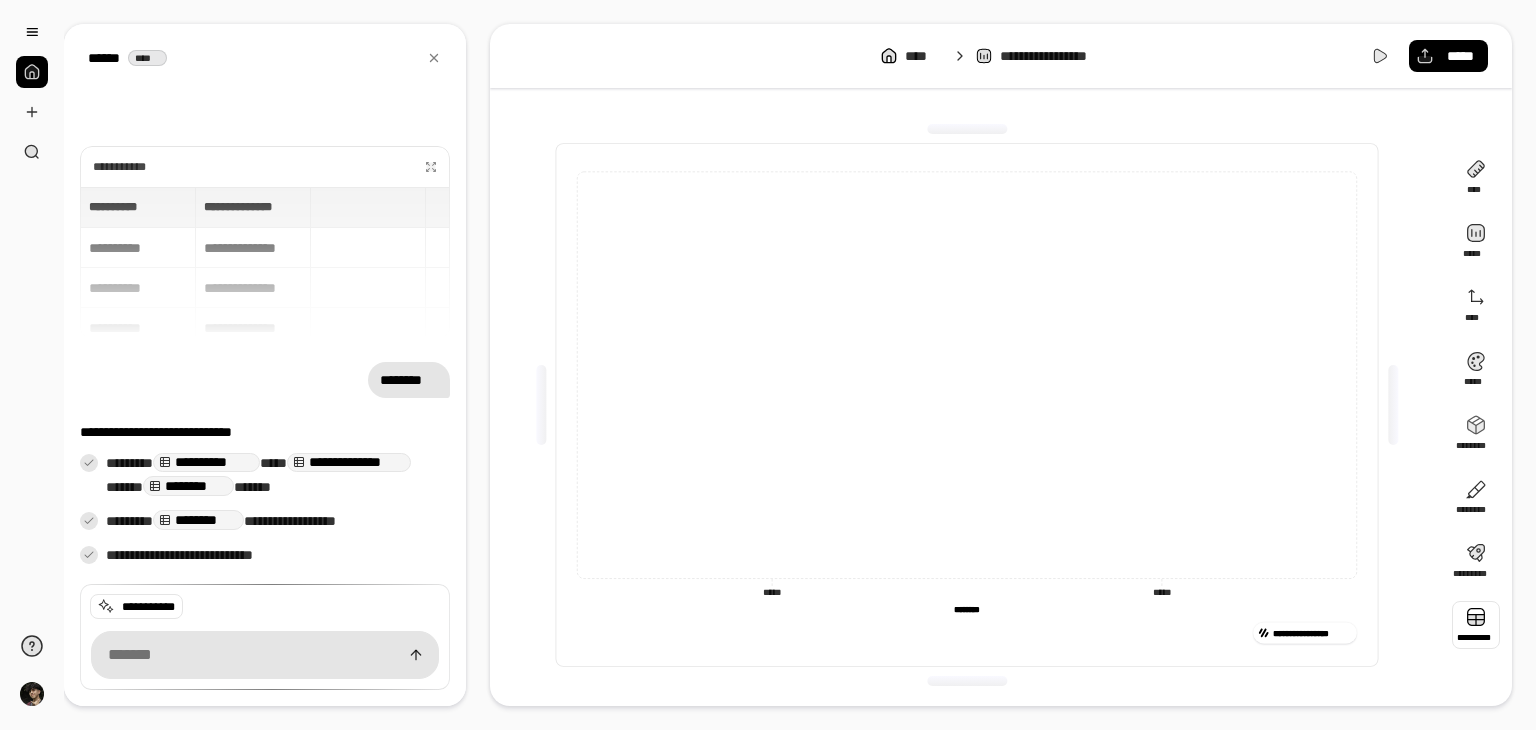 click at bounding box center (1476, 625) 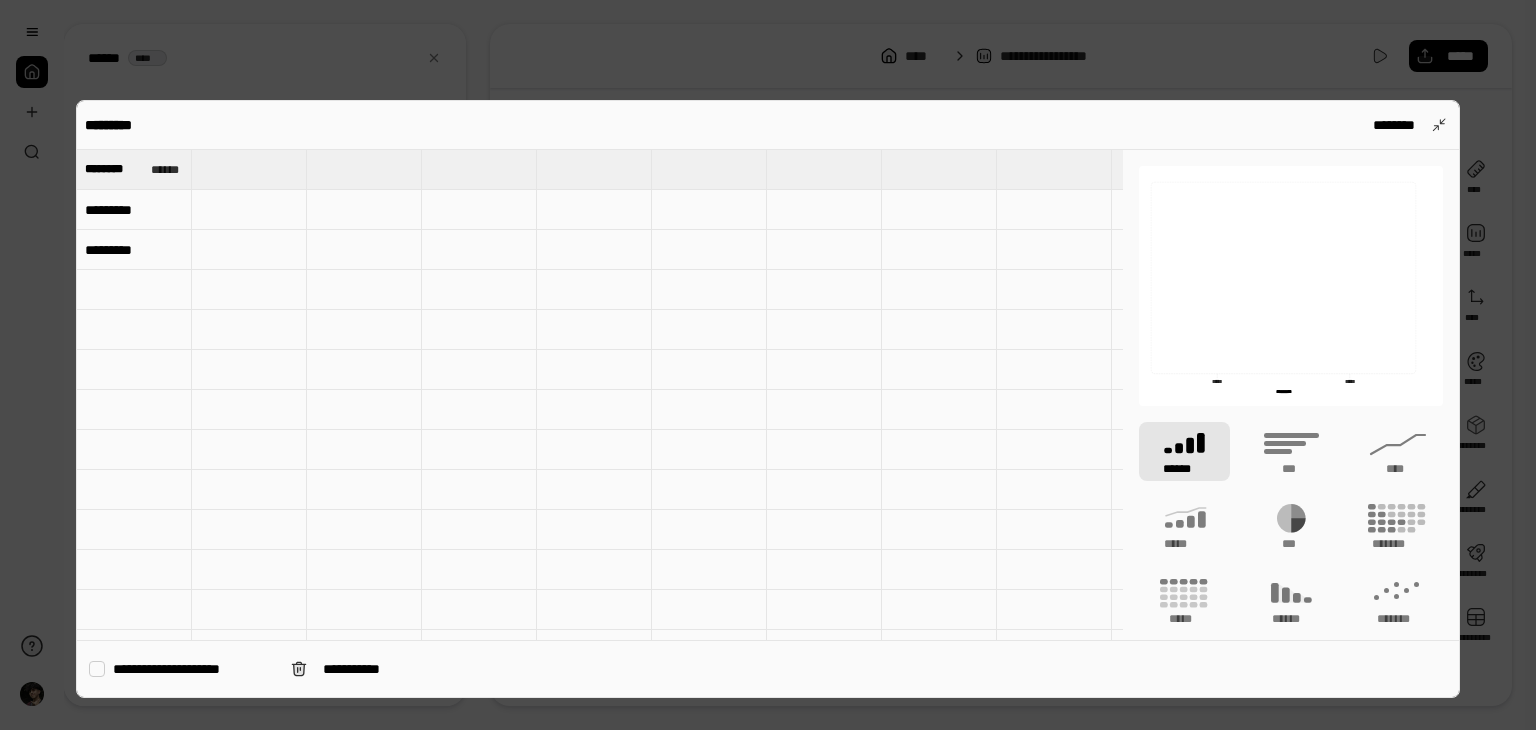 click on "*********" at bounding box center (134, 250) 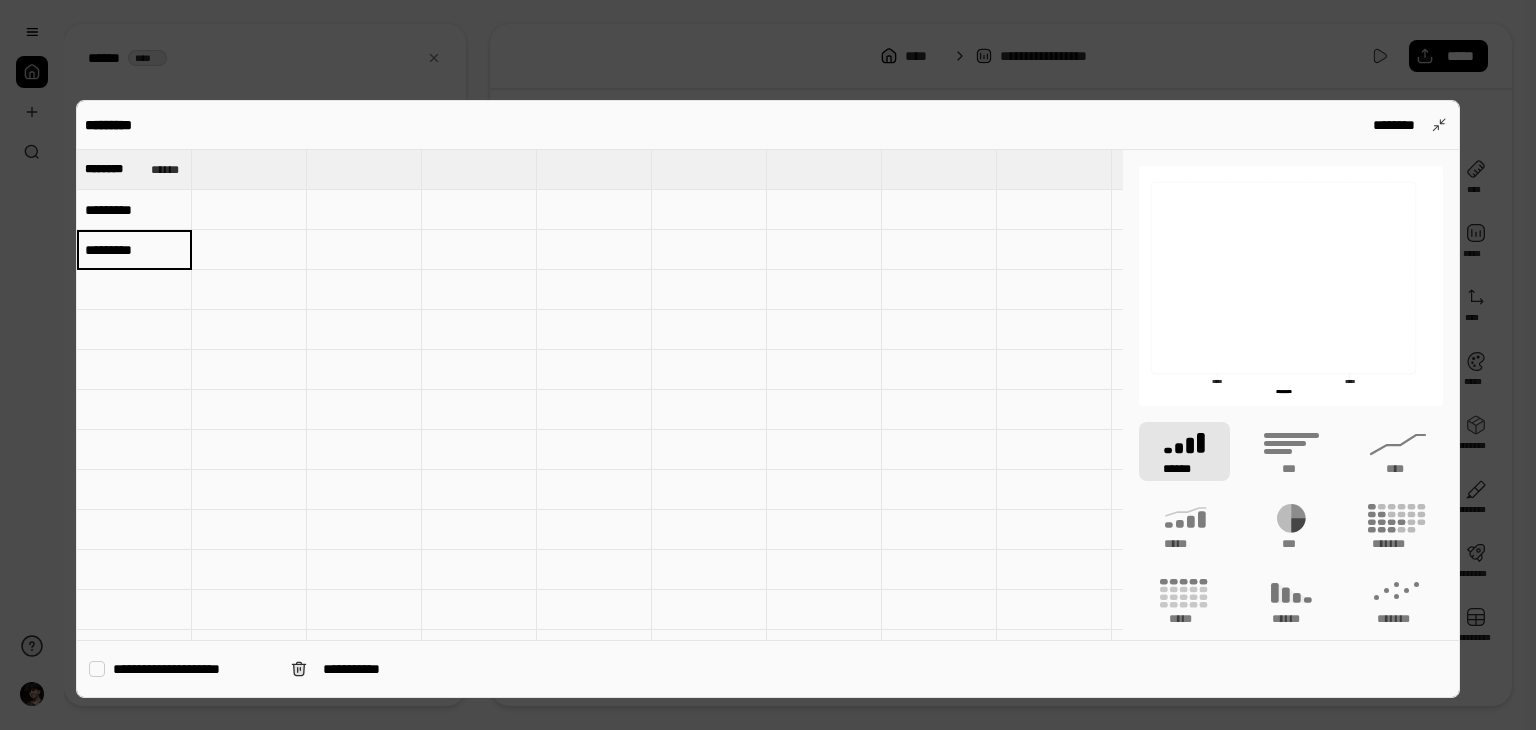 click at bounding box center (134, 290) 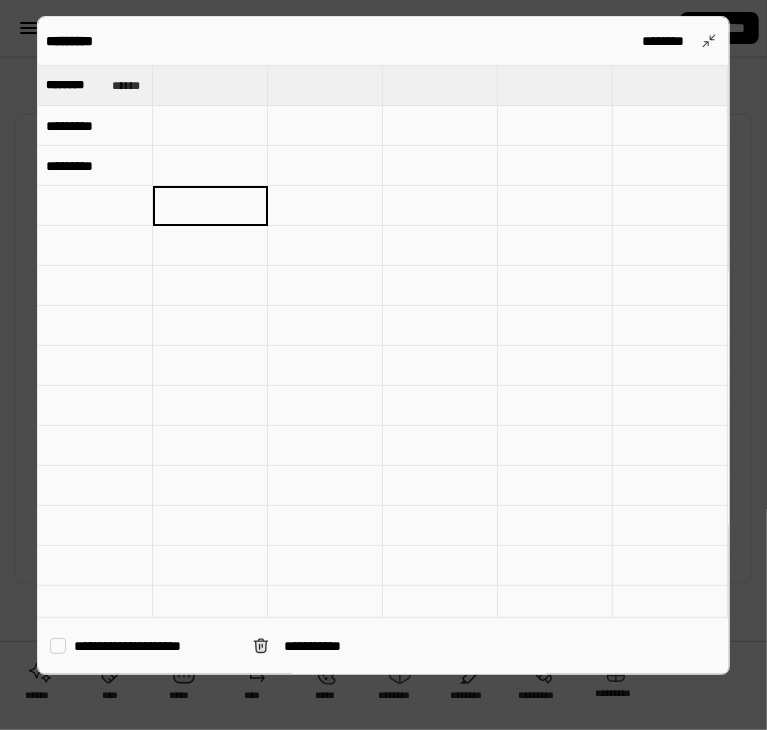 click at bounding box center (95, 206) 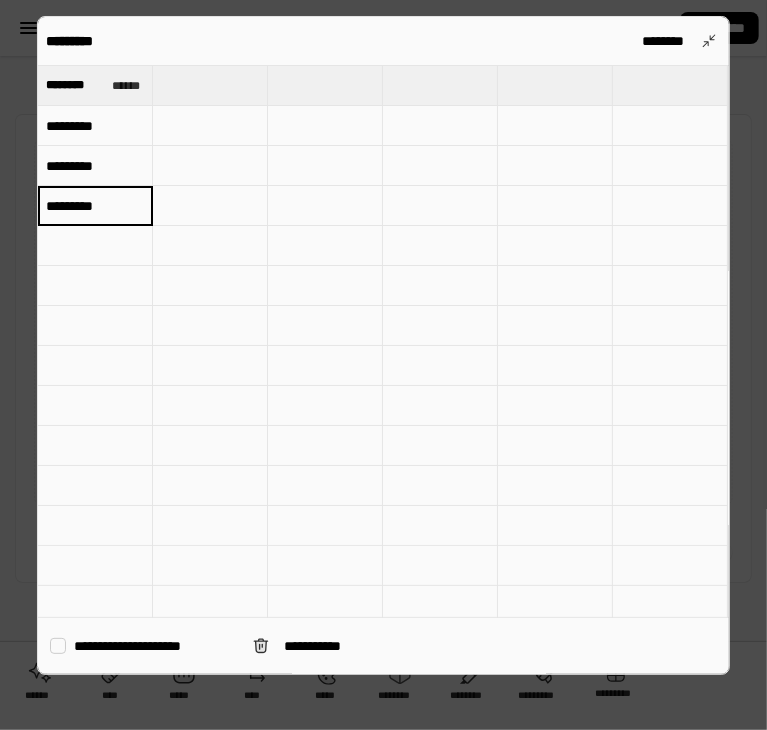 type on "*********" 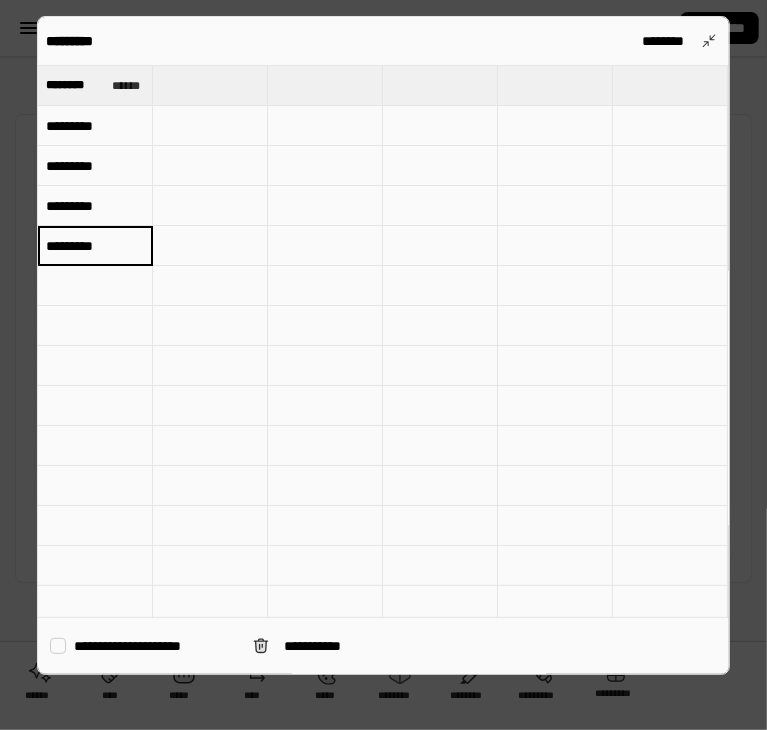type on "*********" 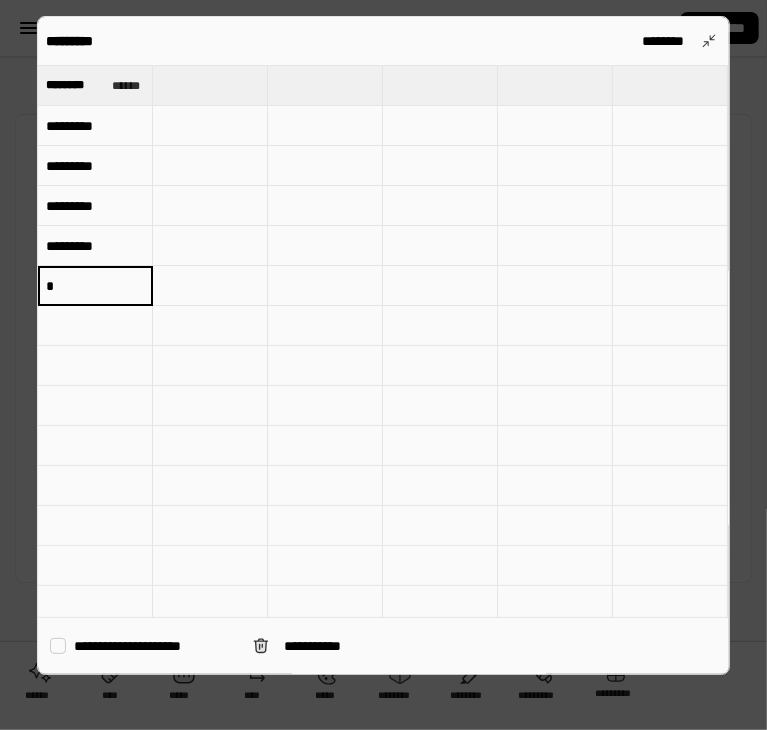 paste on "********" 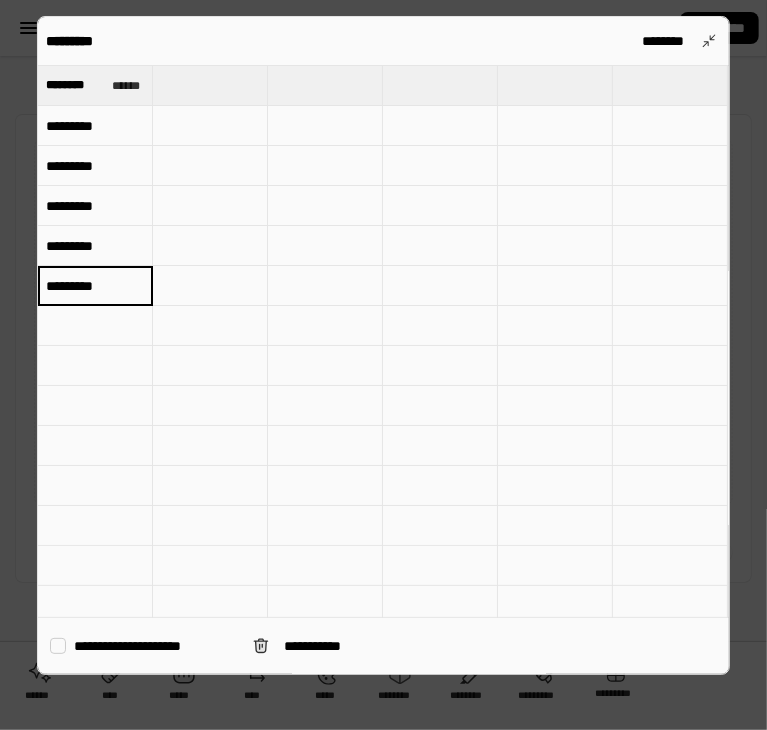 type on "*********" 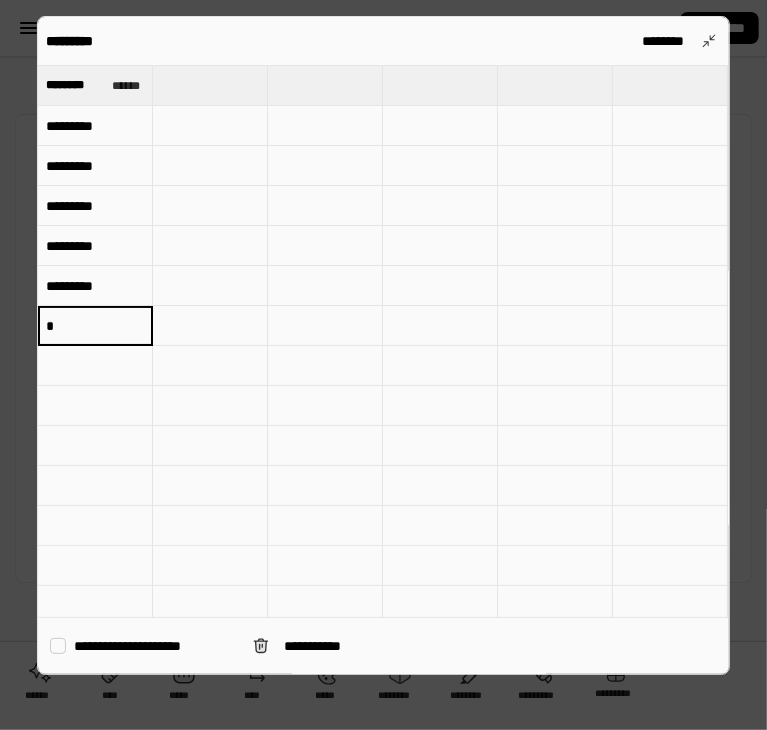 paste on "********" 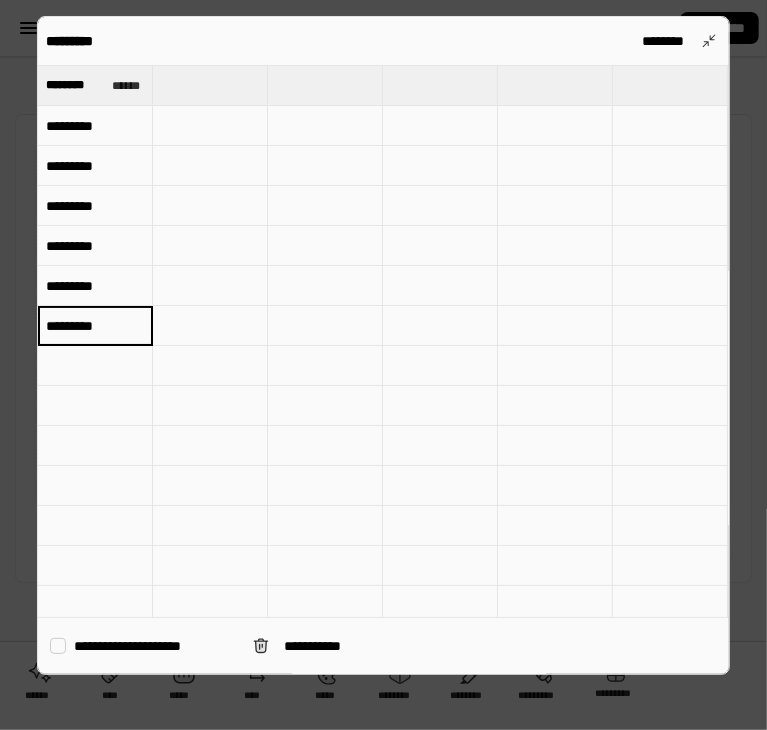 type on "*********" 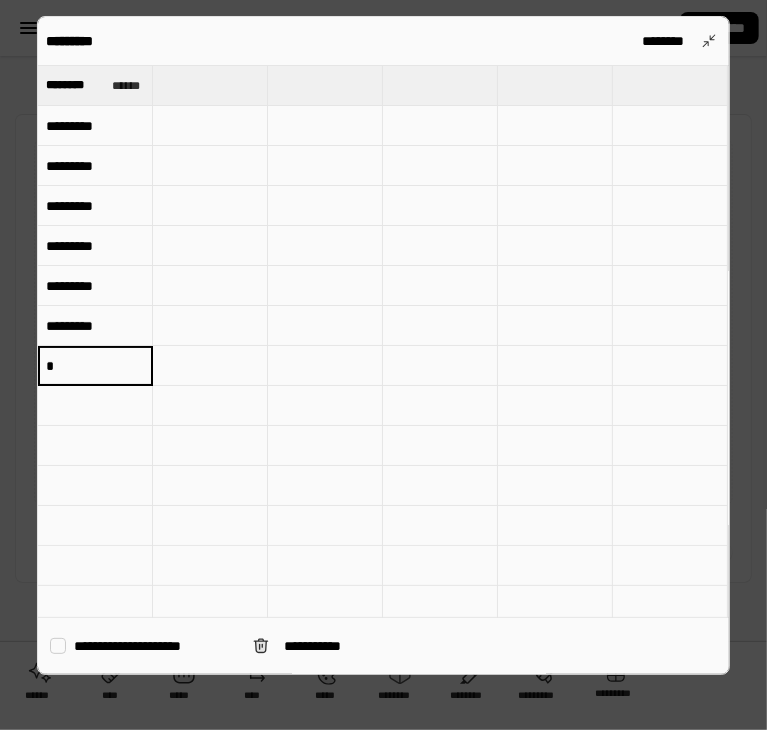 paste on "********" 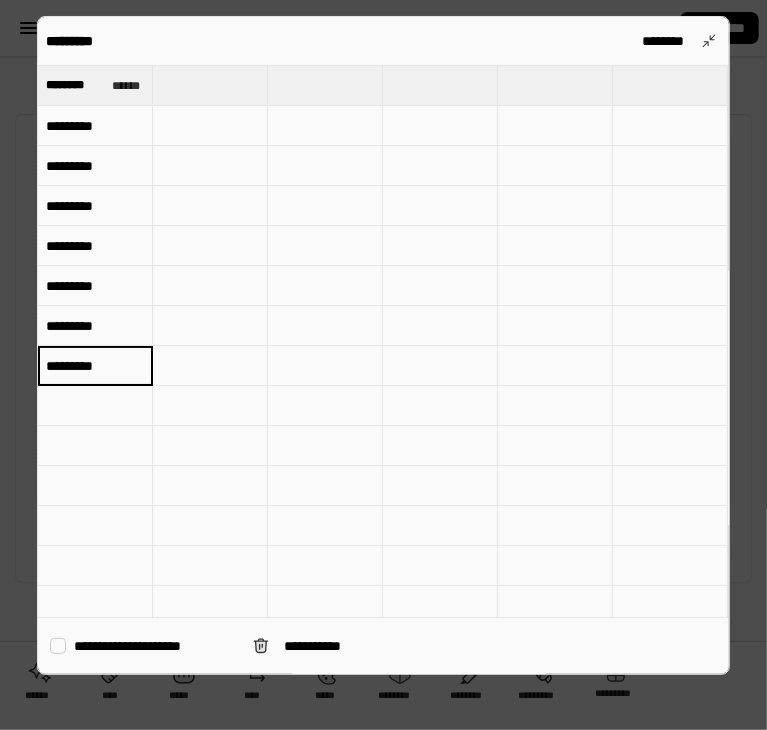 type on "*********" 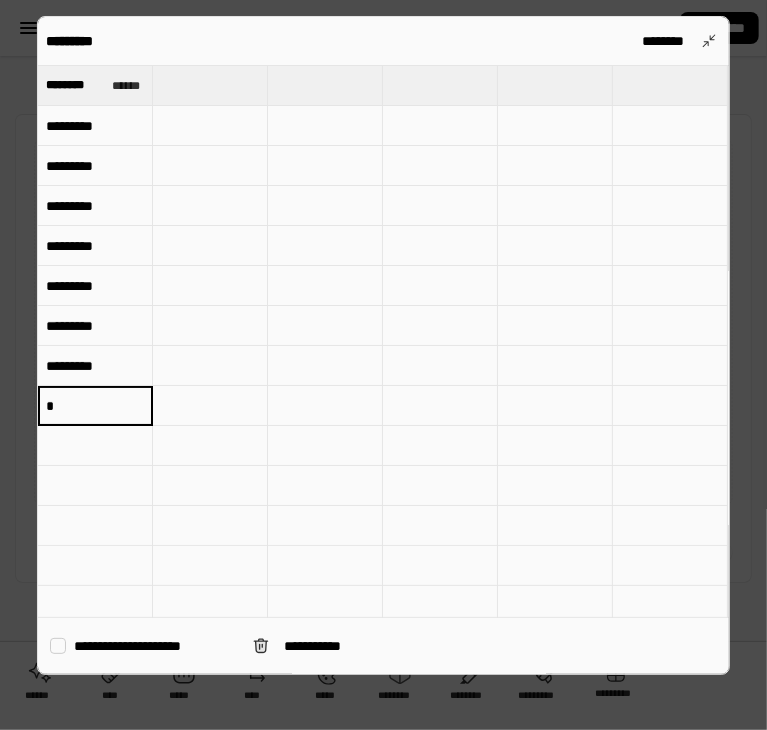 paste on "********" 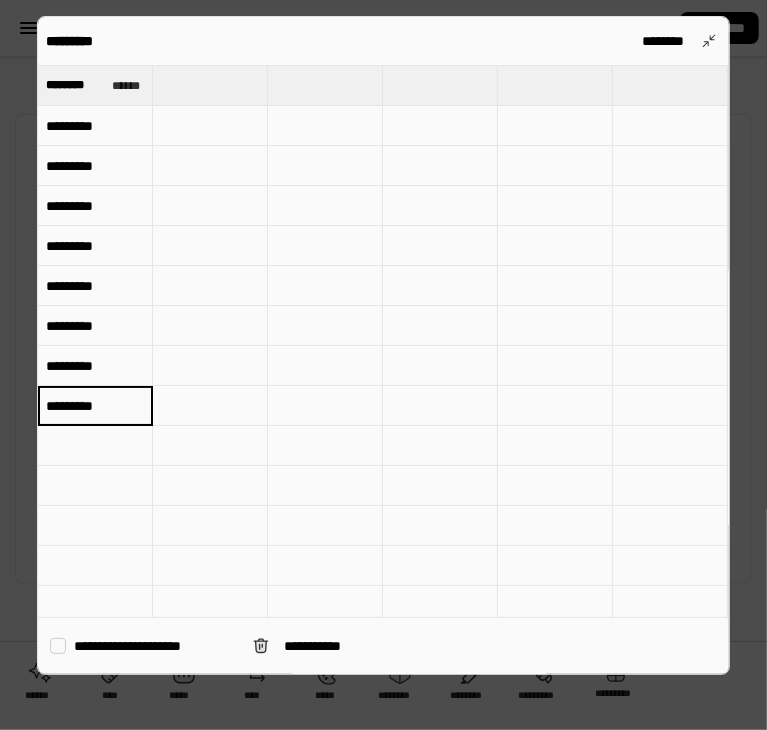 type on "*********" 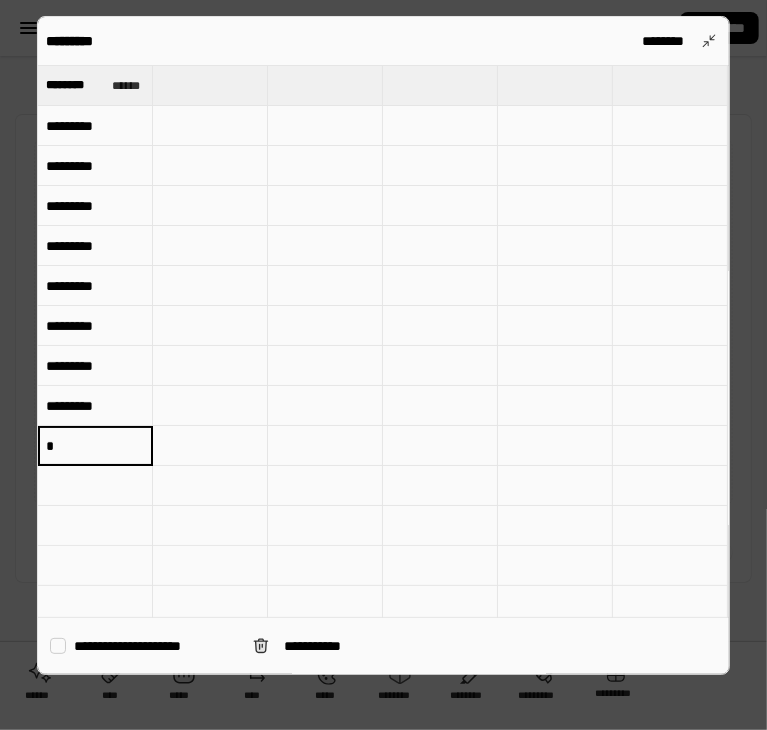 paste on "********" 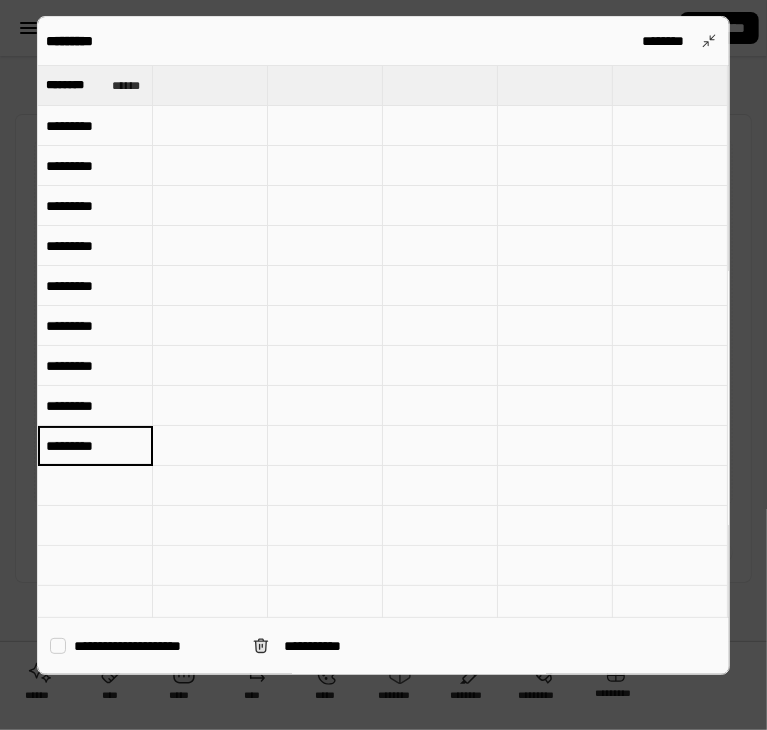 type on "*********" 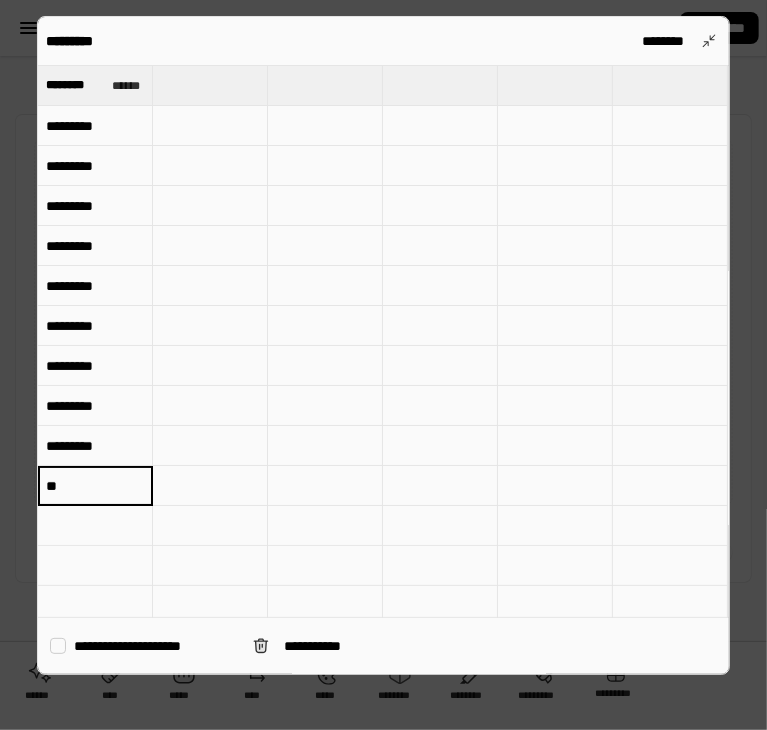 paste on "********" 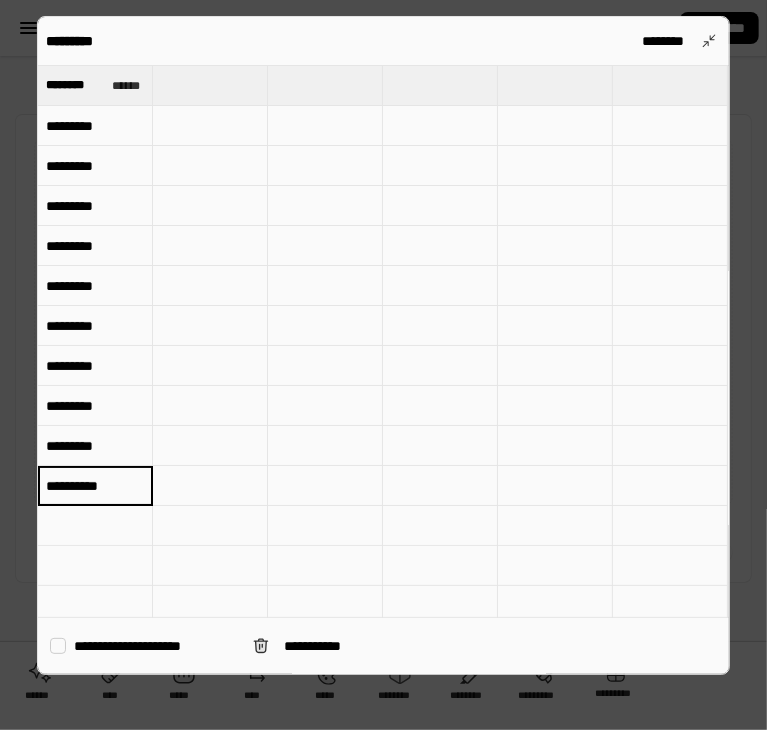 type on "**********" 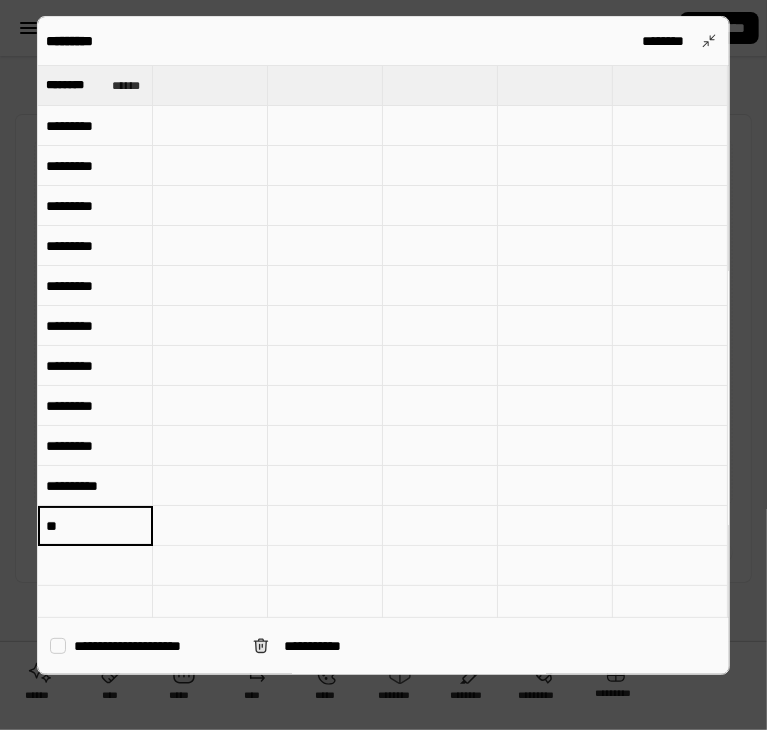 paste on "********" 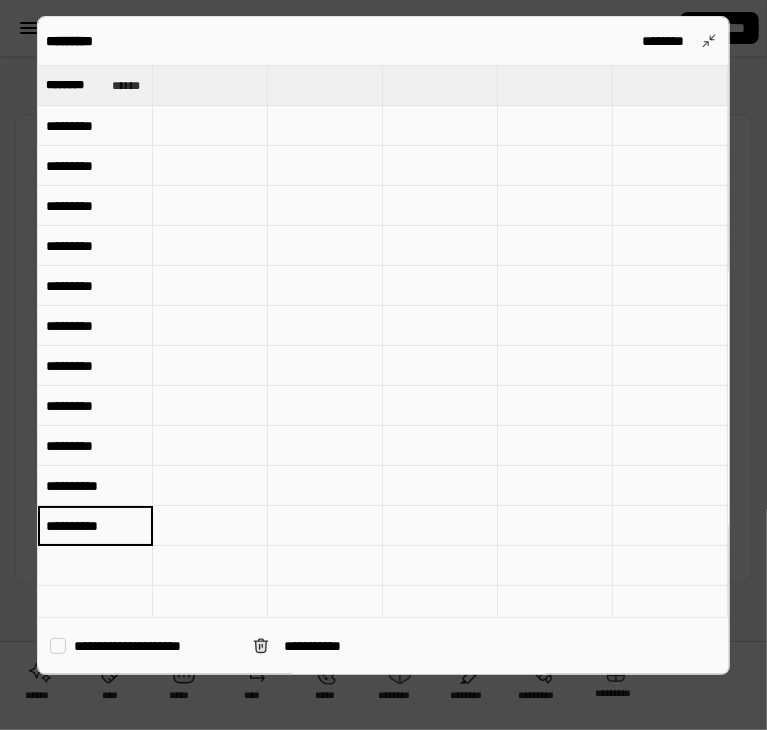 type on "**********" 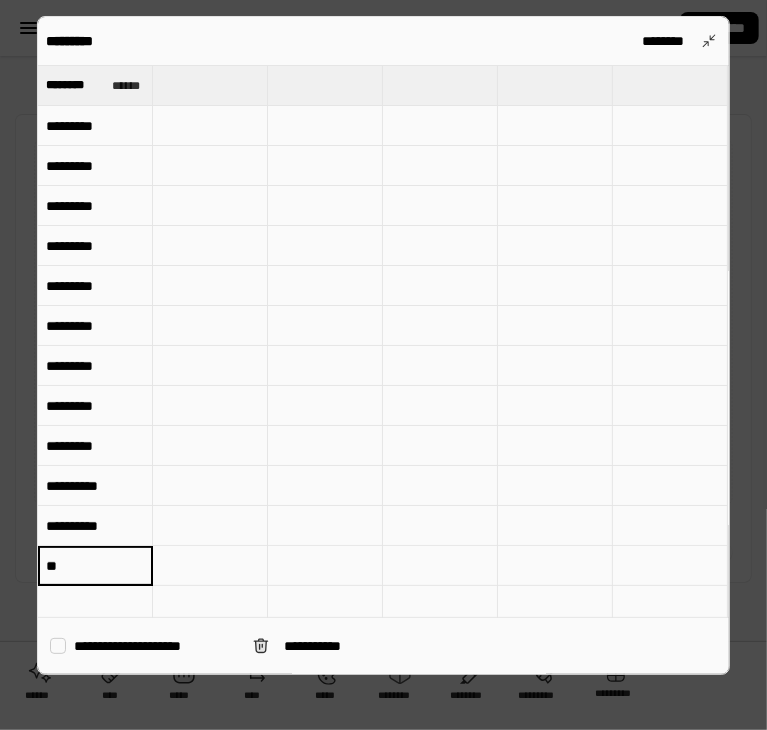 paste on "********" 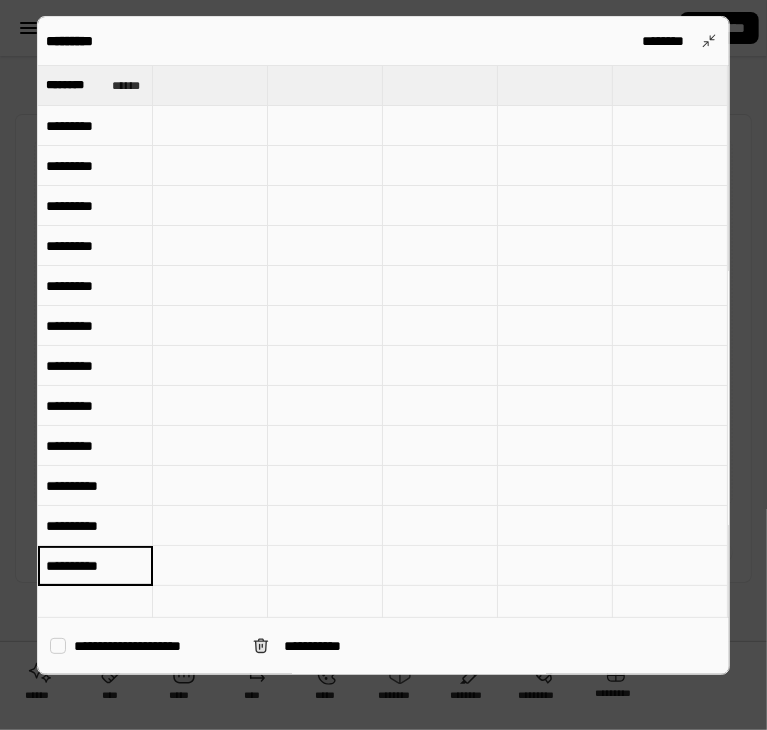 type on "**********" 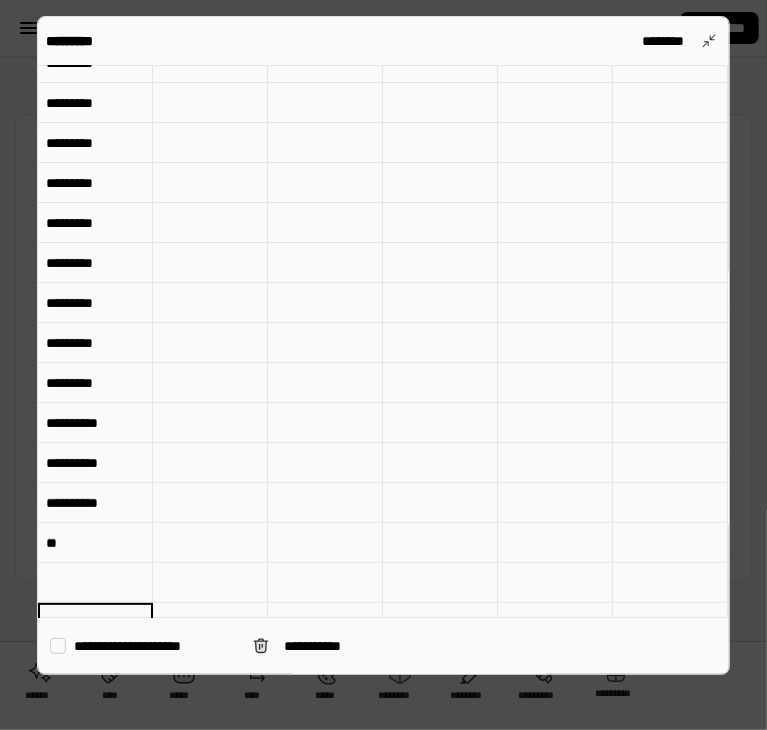 scroll, scrollTop: 103, scrollLeft: 0, axis: vertical 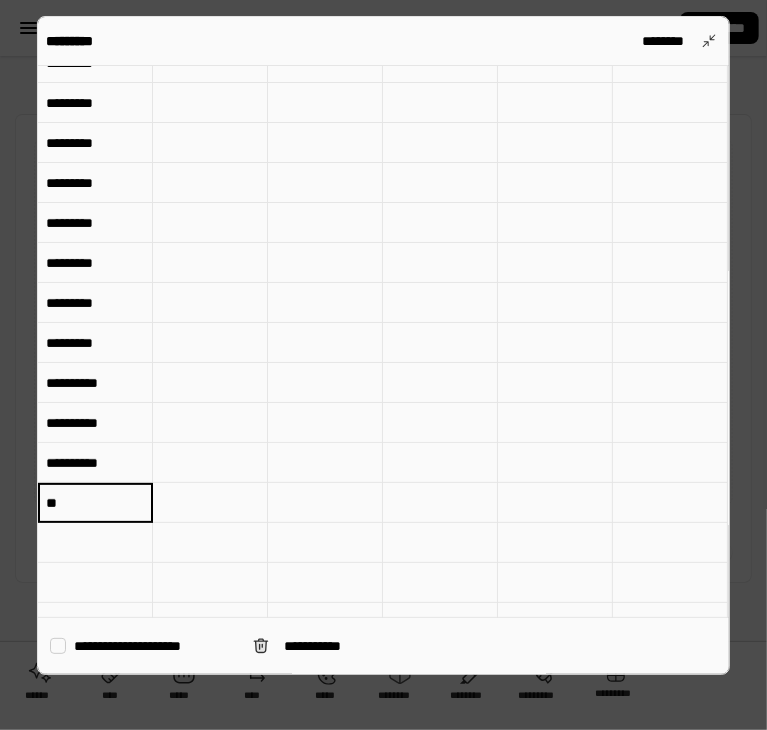 paste on "********" 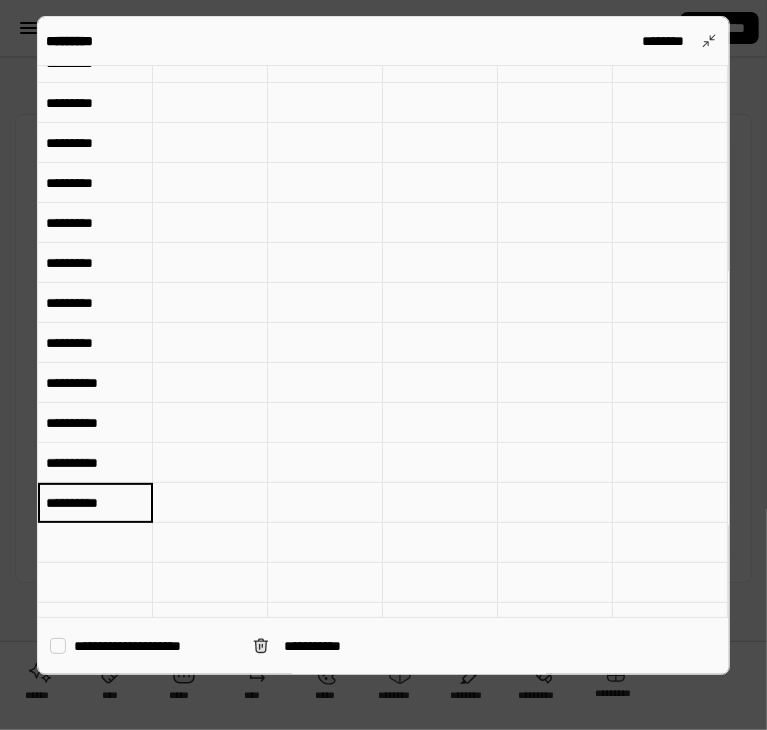 type on "**********" 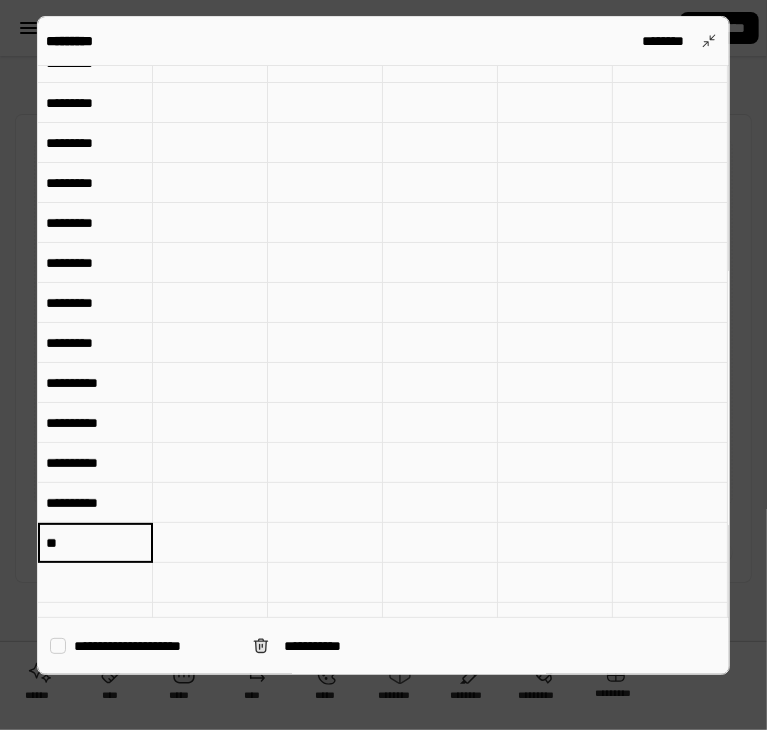 paste on "********" 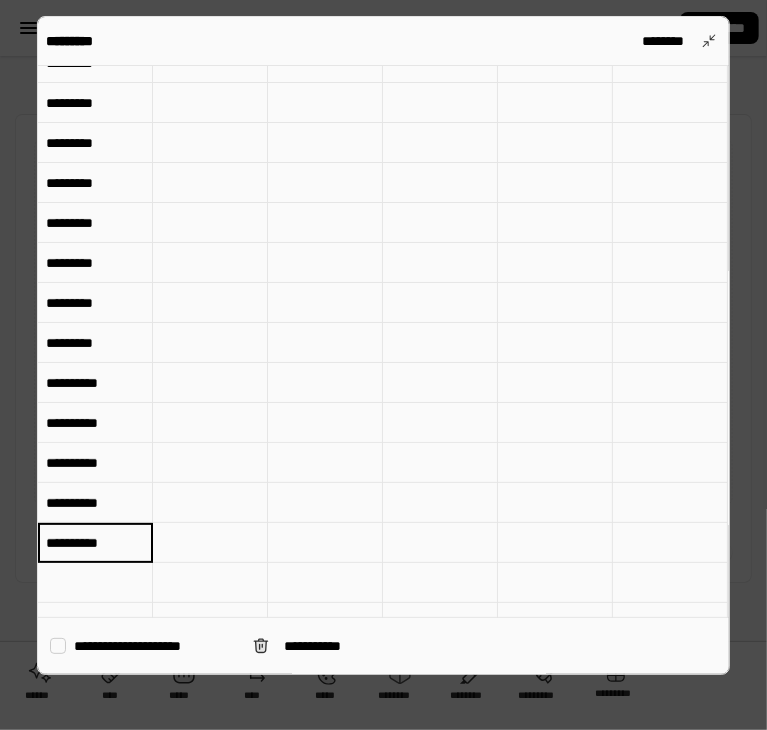 type on "**********" 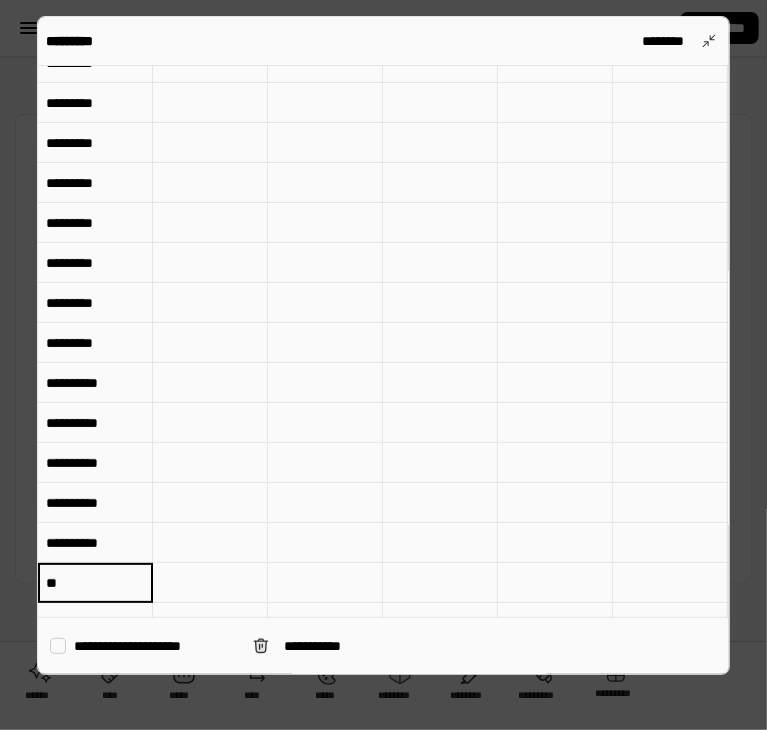 paste on "********" 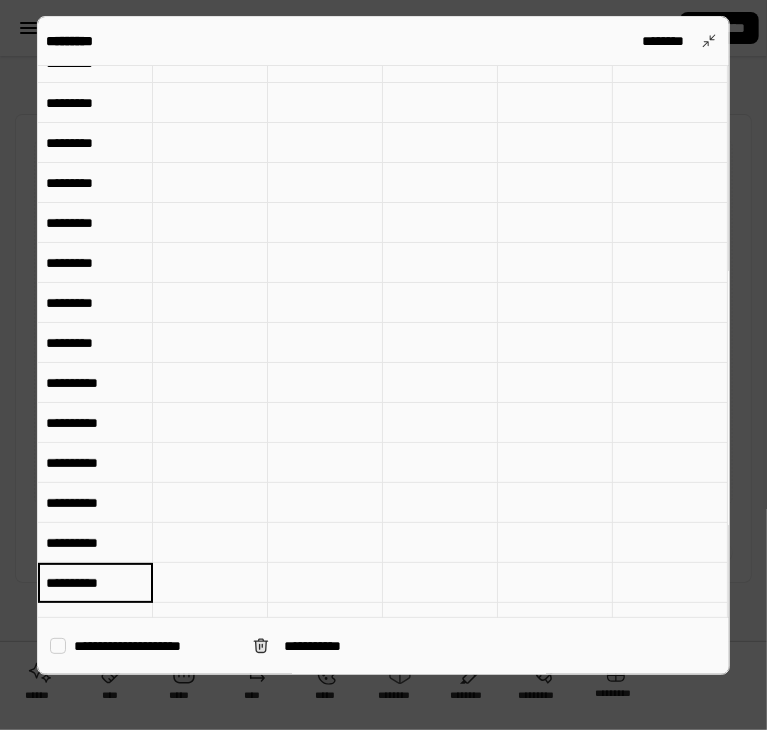 type on "**********" 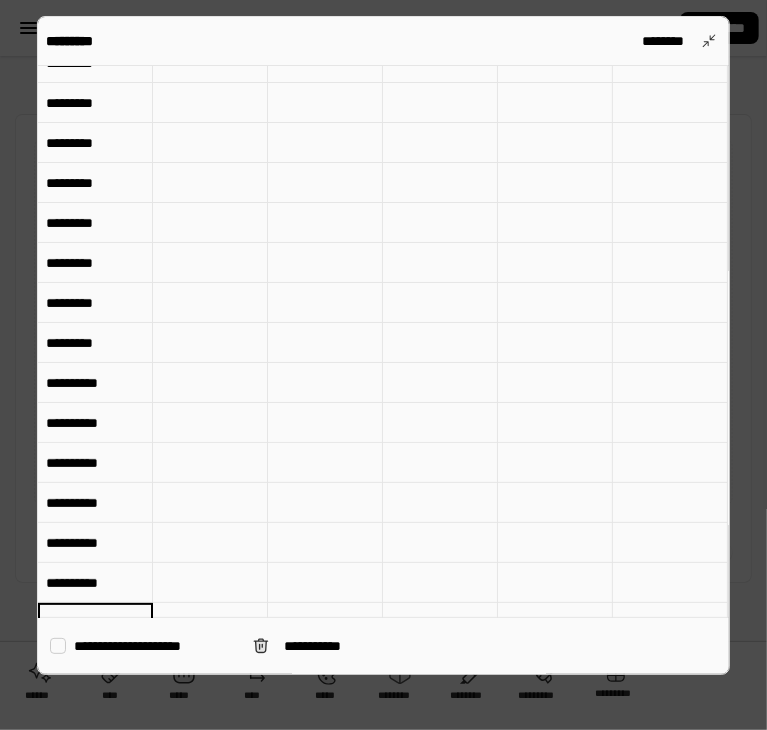 scroll, scrollTop: 143, scrollLeft: 0, axis: vertical 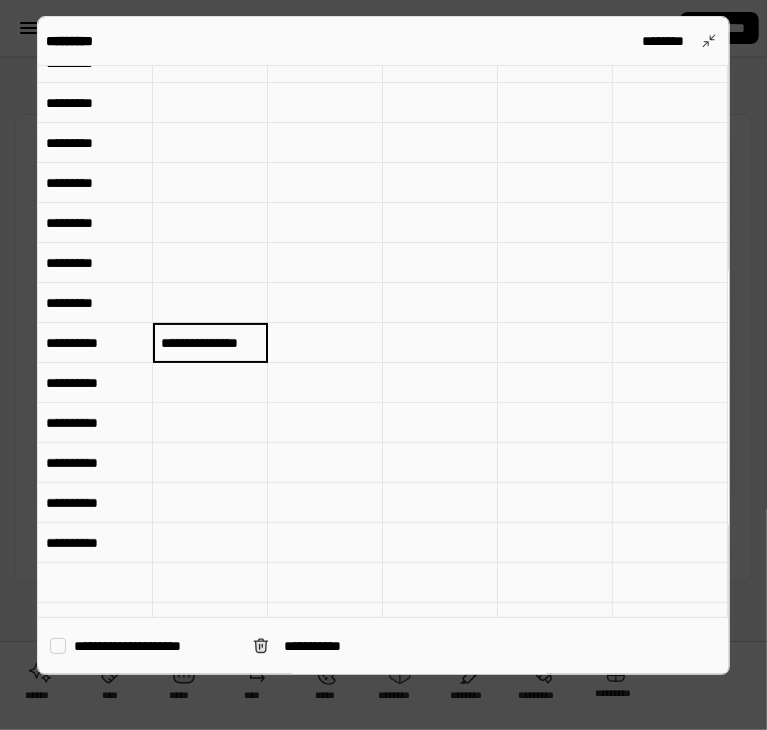 type on "**********" 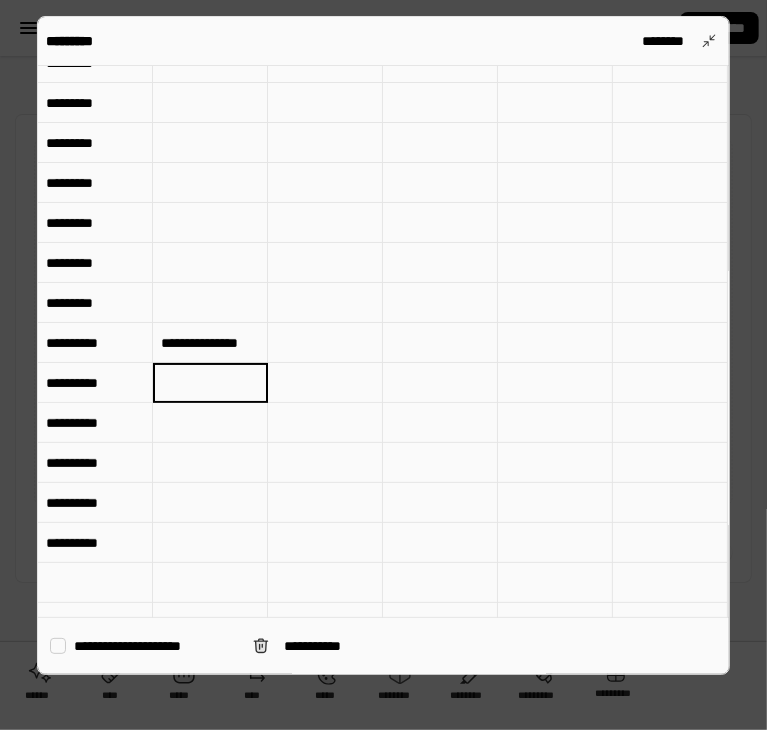 scroll, scrollTop: 0, scrollLeft: 0, axis: both 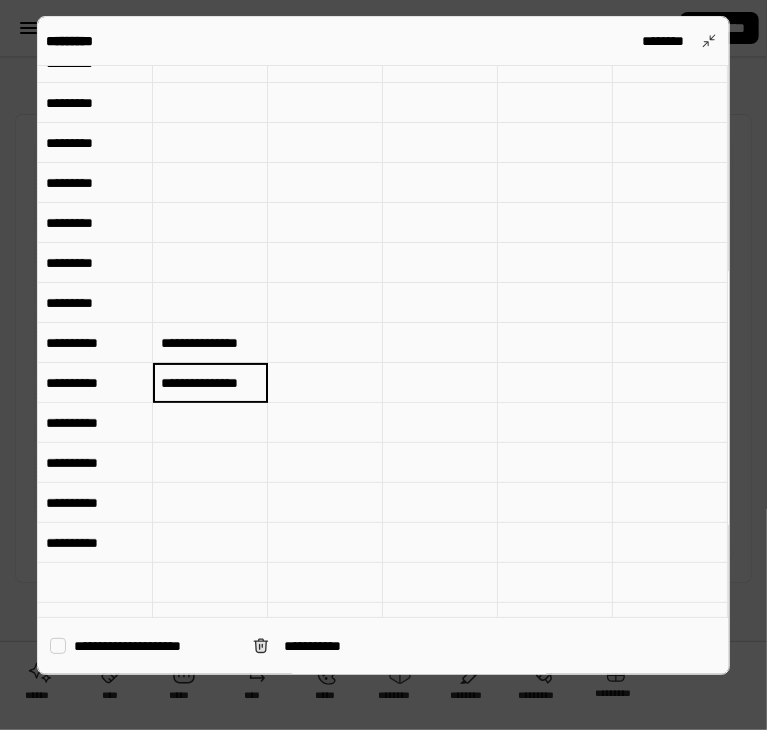 type on "**********" 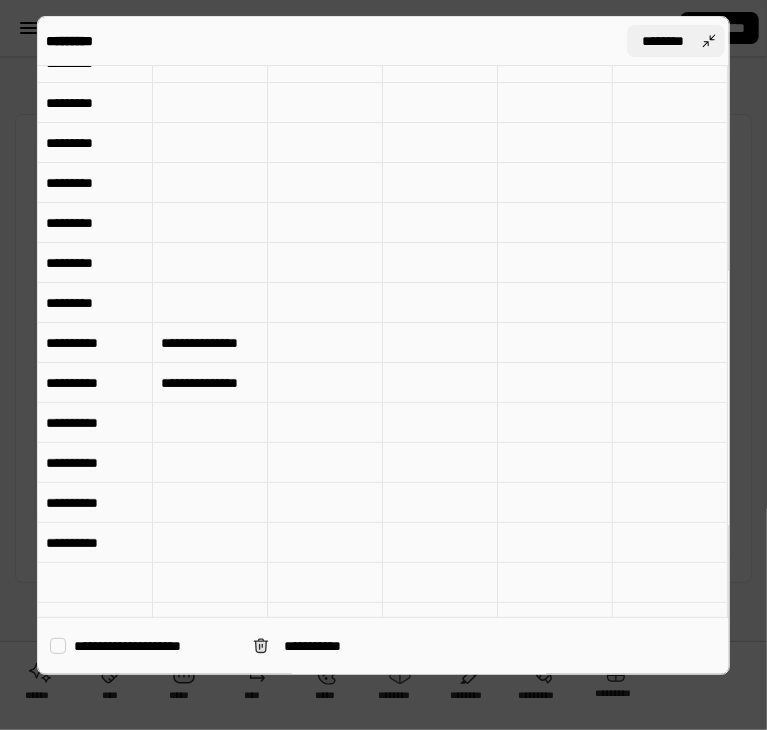 click on "********" at bounding box center (664, 41) 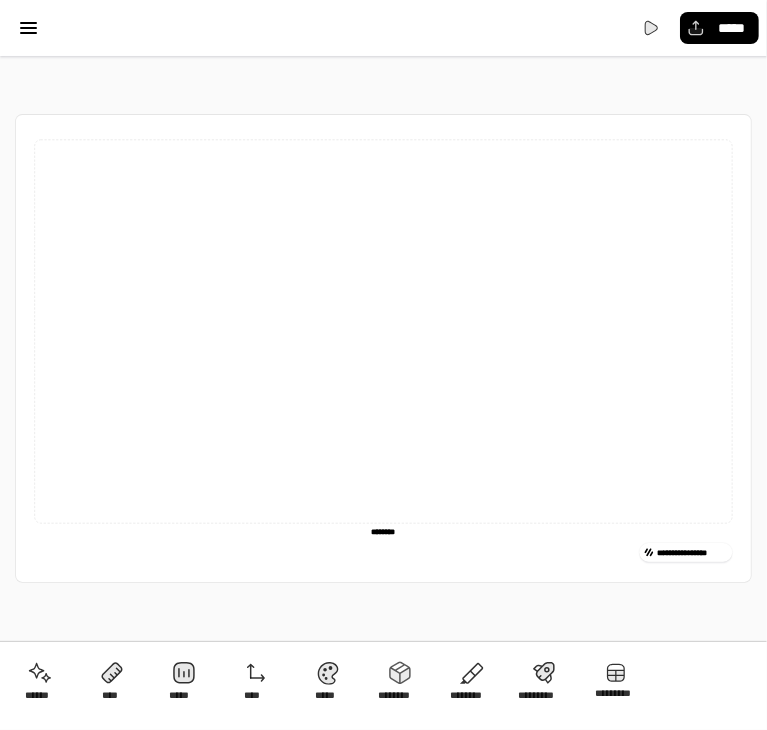 click 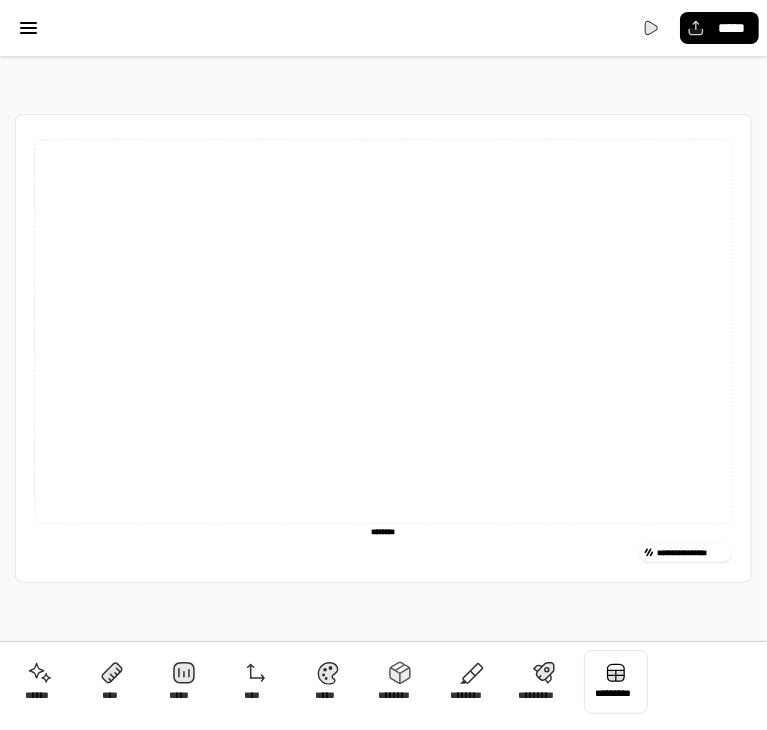 click at bounding box center (616, 682) 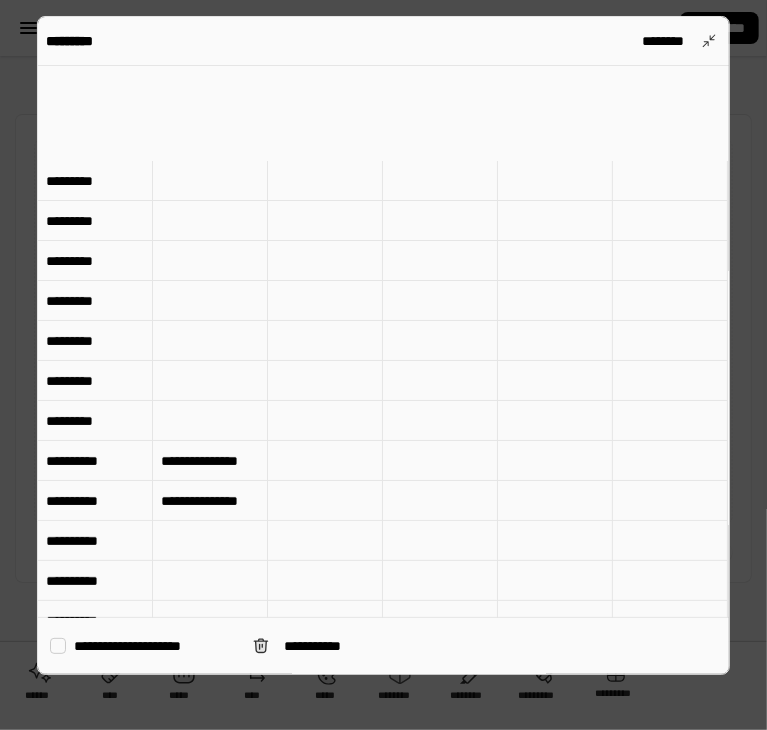 scroll, scrollTop: 0, scrollLeft: 0, axis: both 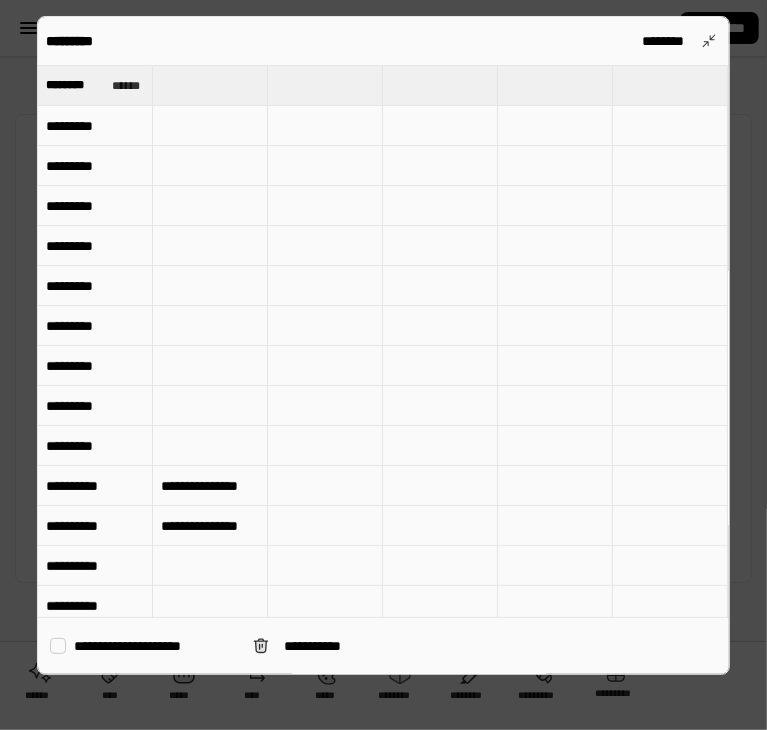 click on "******" at bounding box center [126, 86] 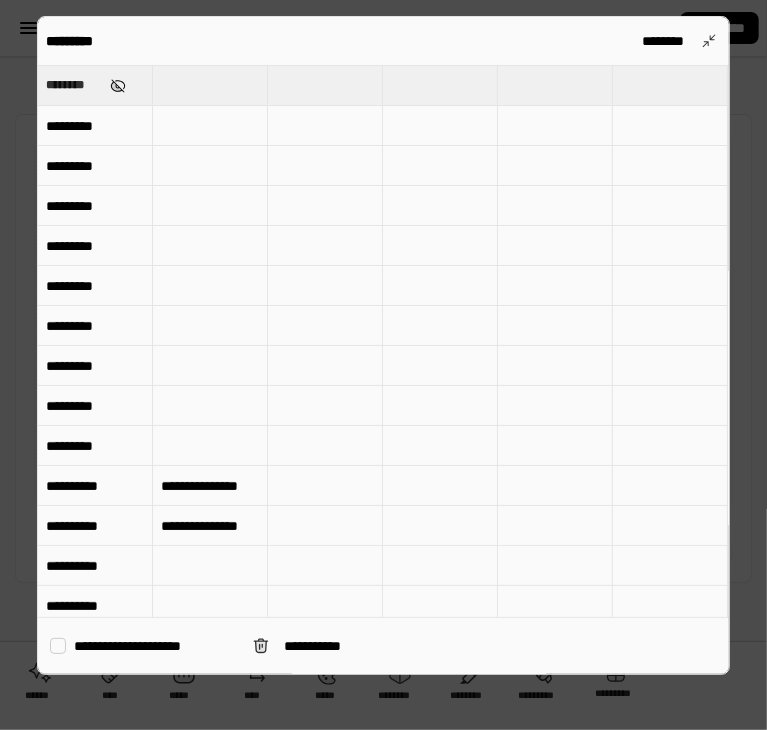 type on "********" 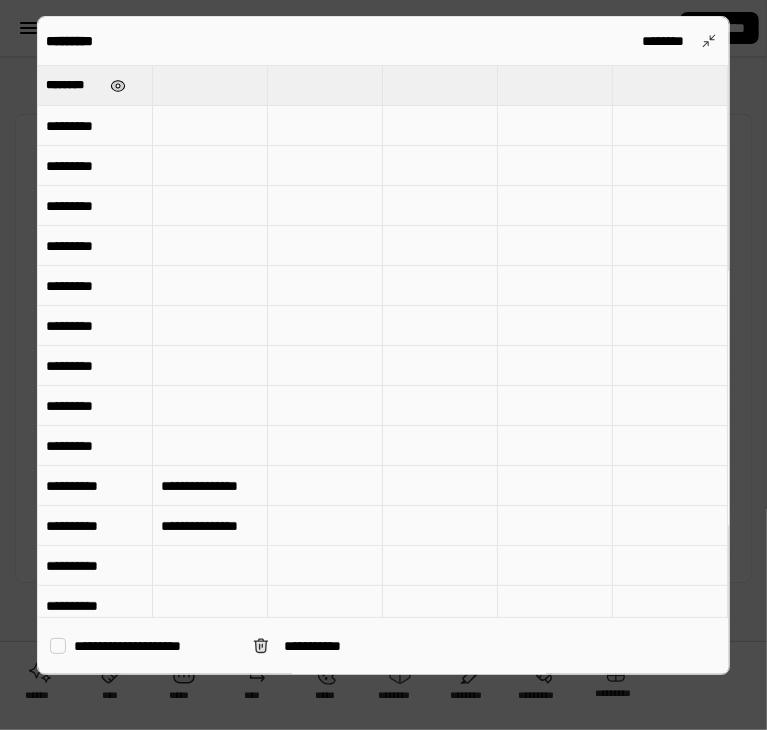 click at bounding box center (118, 86) 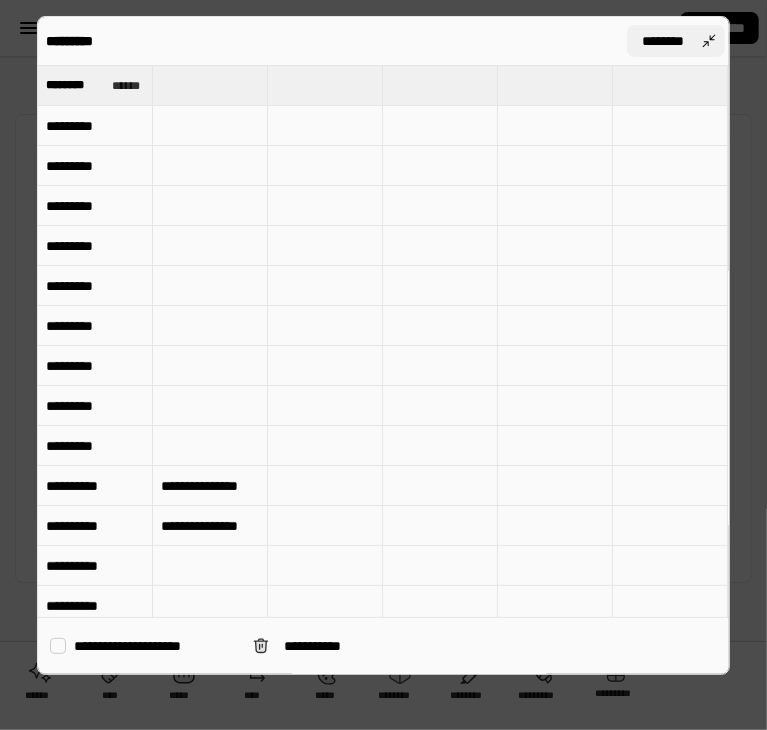 click on "********" at bounding box center (676, 41) 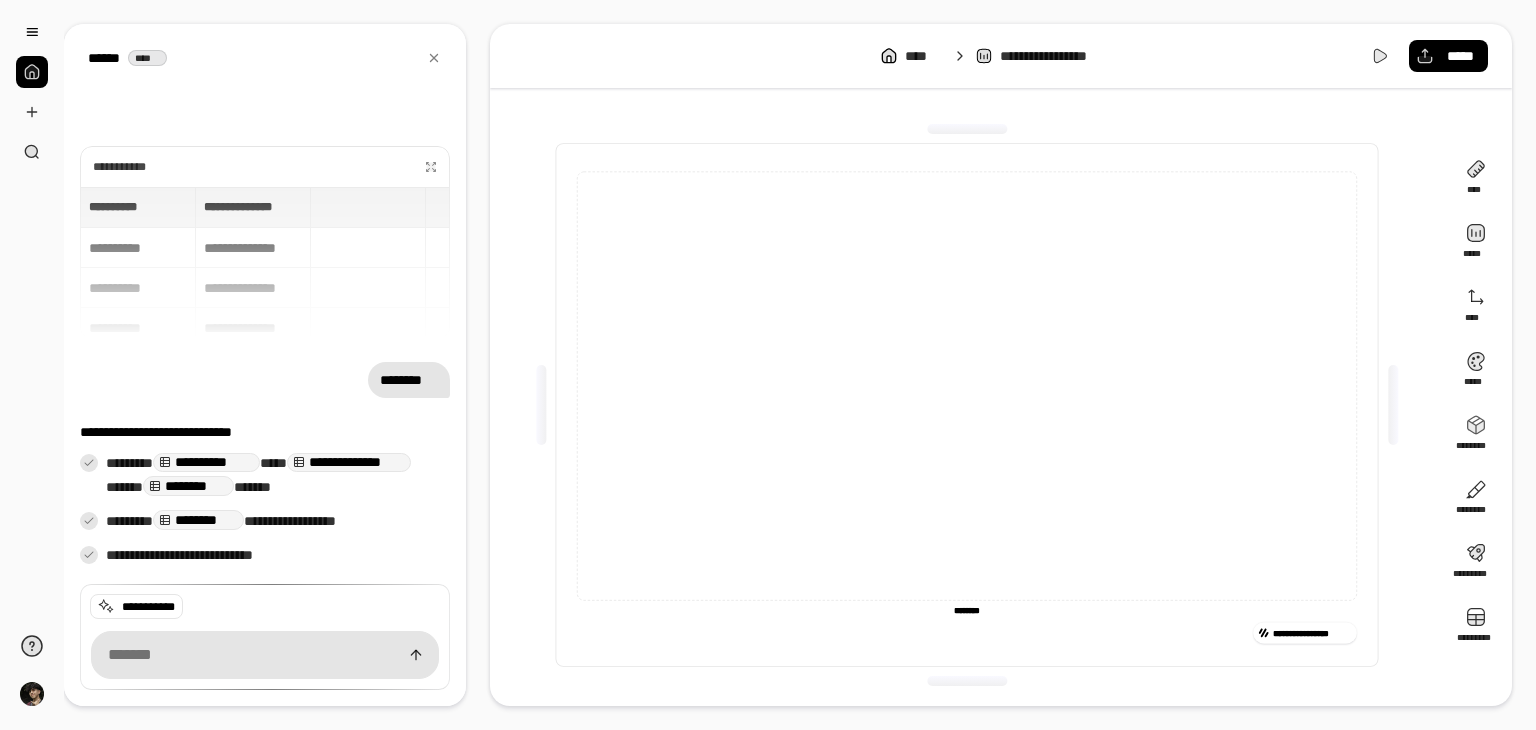 click on "********" at bounding box center (409, 380) 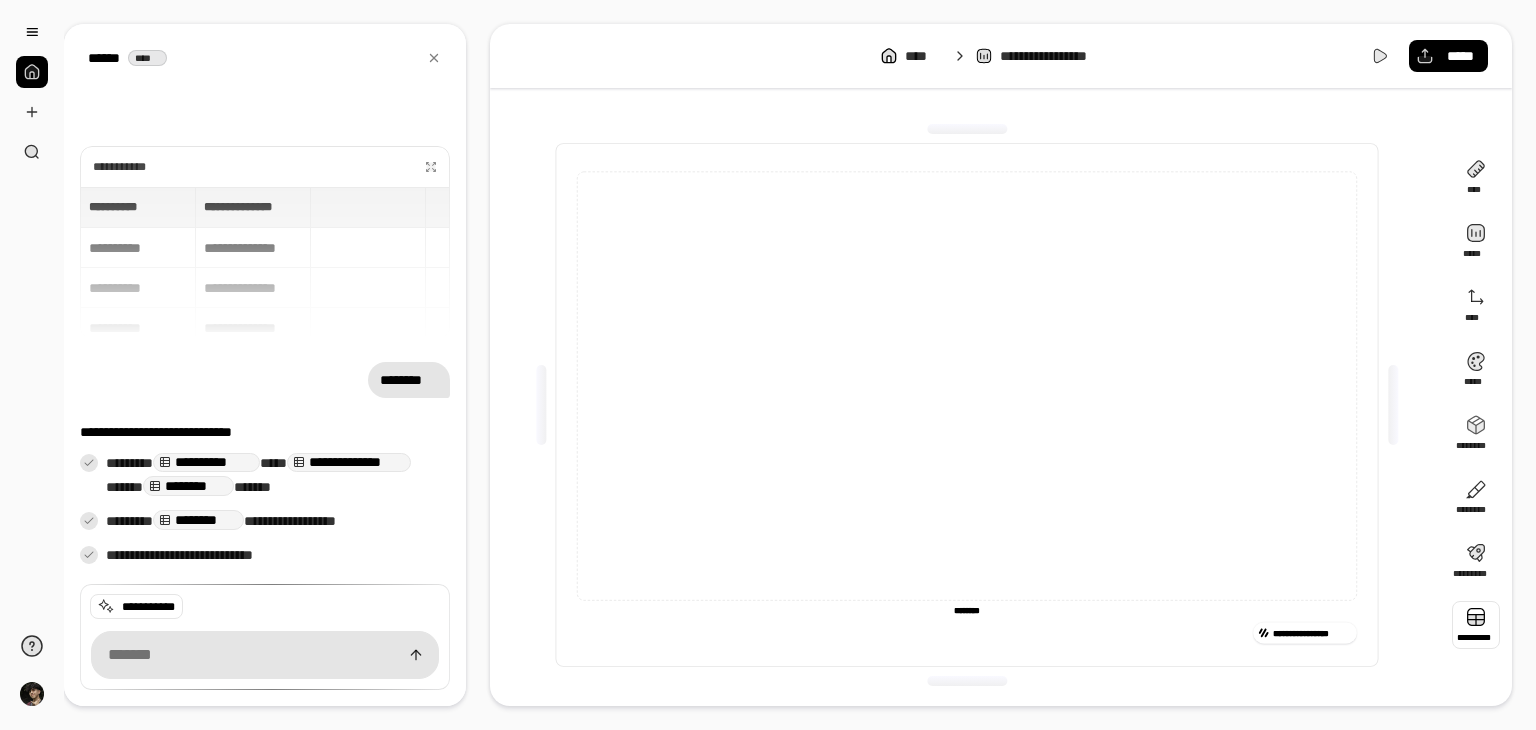 click at bounding box center (1476, 625) 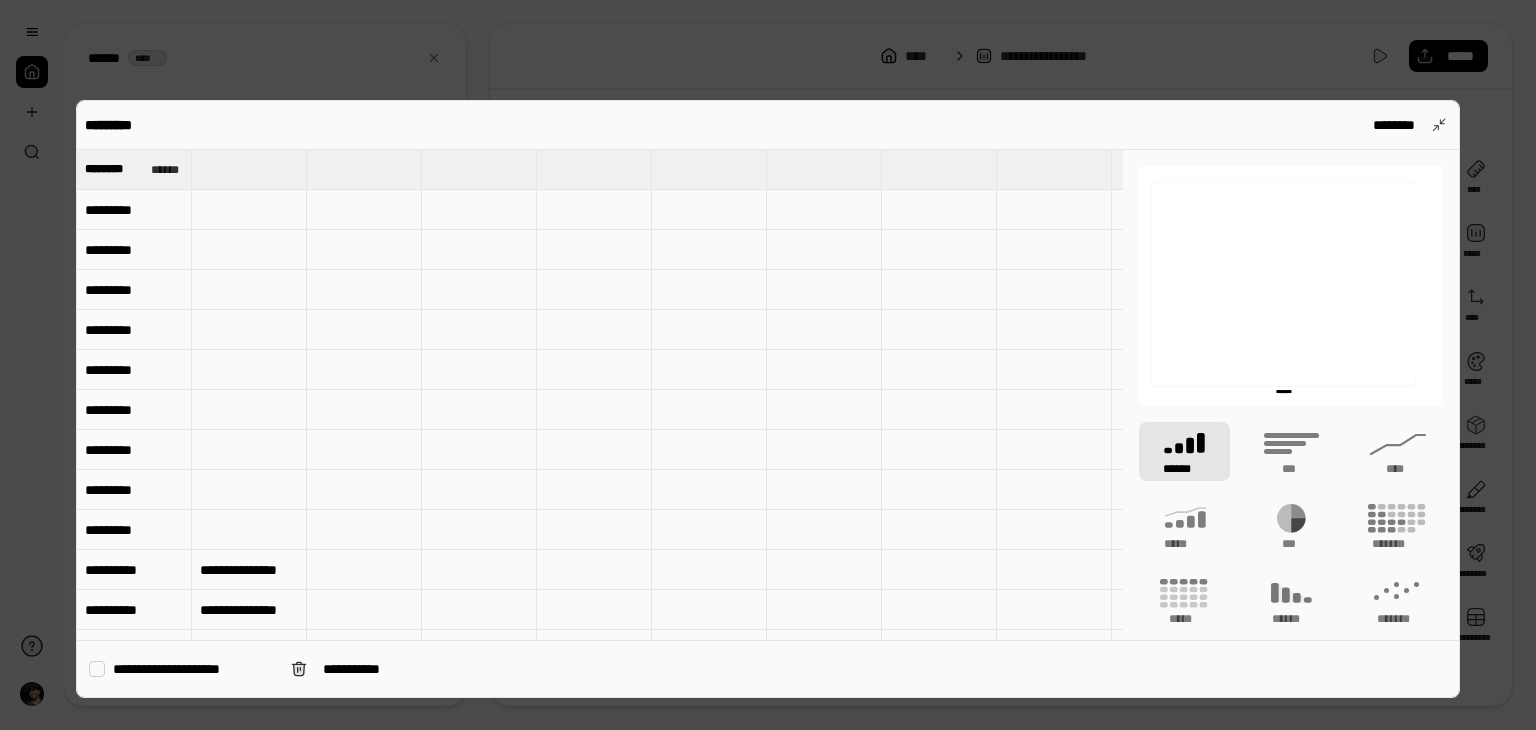 type 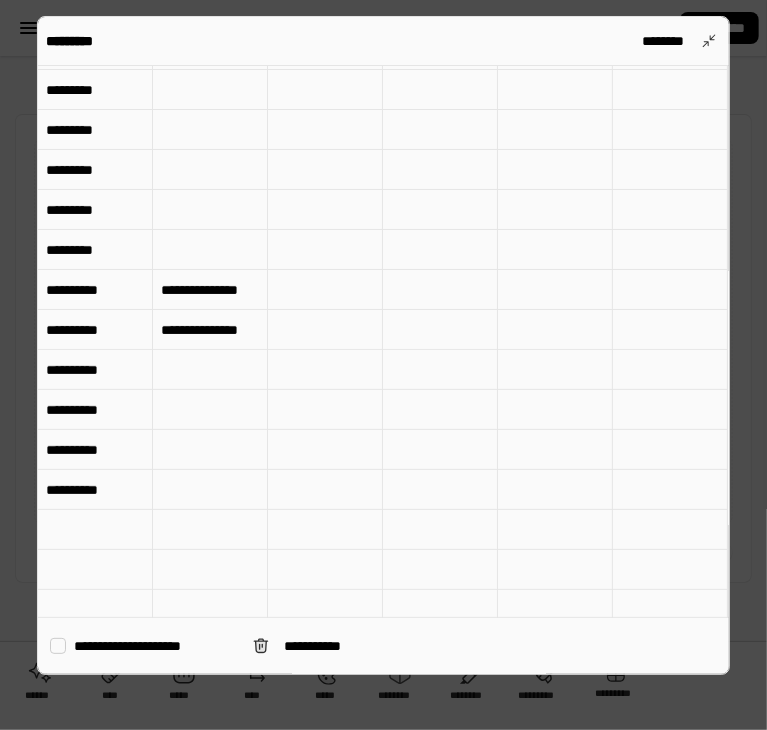 scroll, scrollTop: 200, scrollLeft: 0, axis: vertical 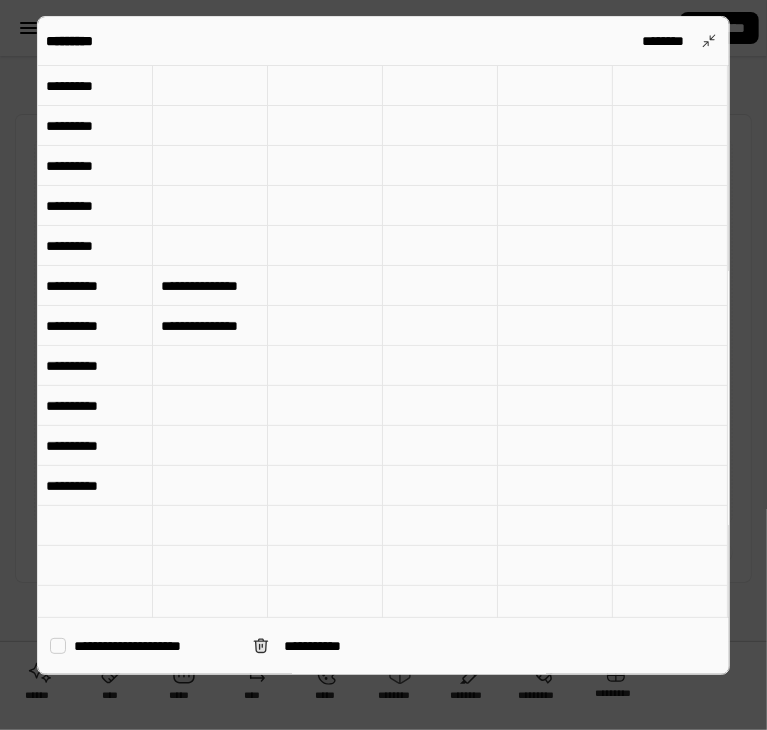 click on "**********" at bounding box center [210, 286] 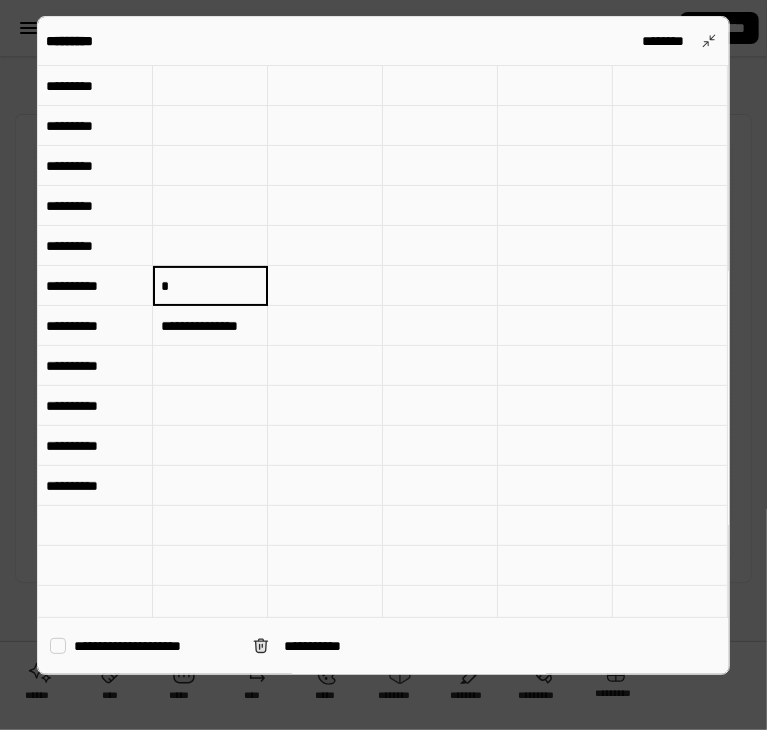 scroll, scrollTop: 0, scrollLeft: 0, axis: both 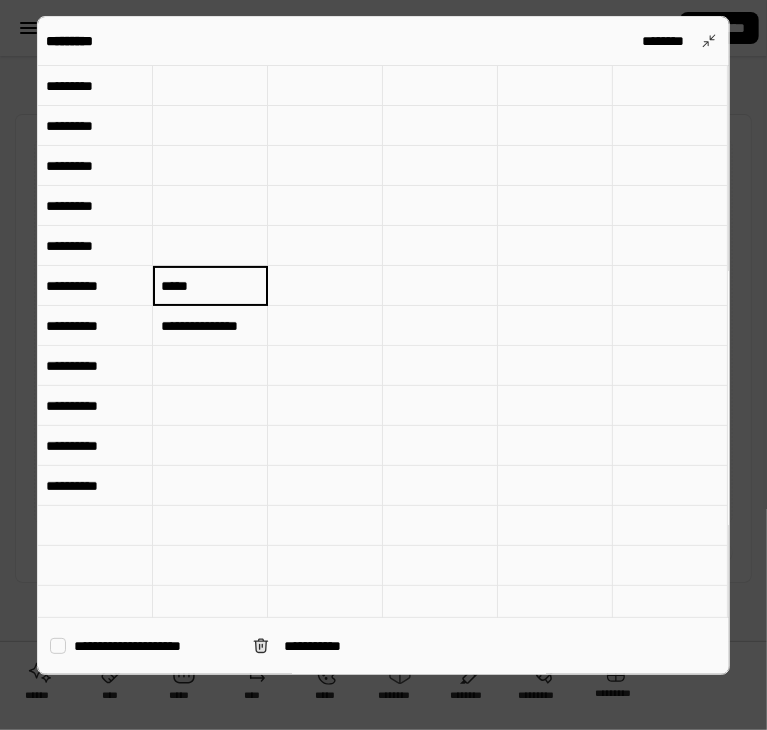 type on "*****" 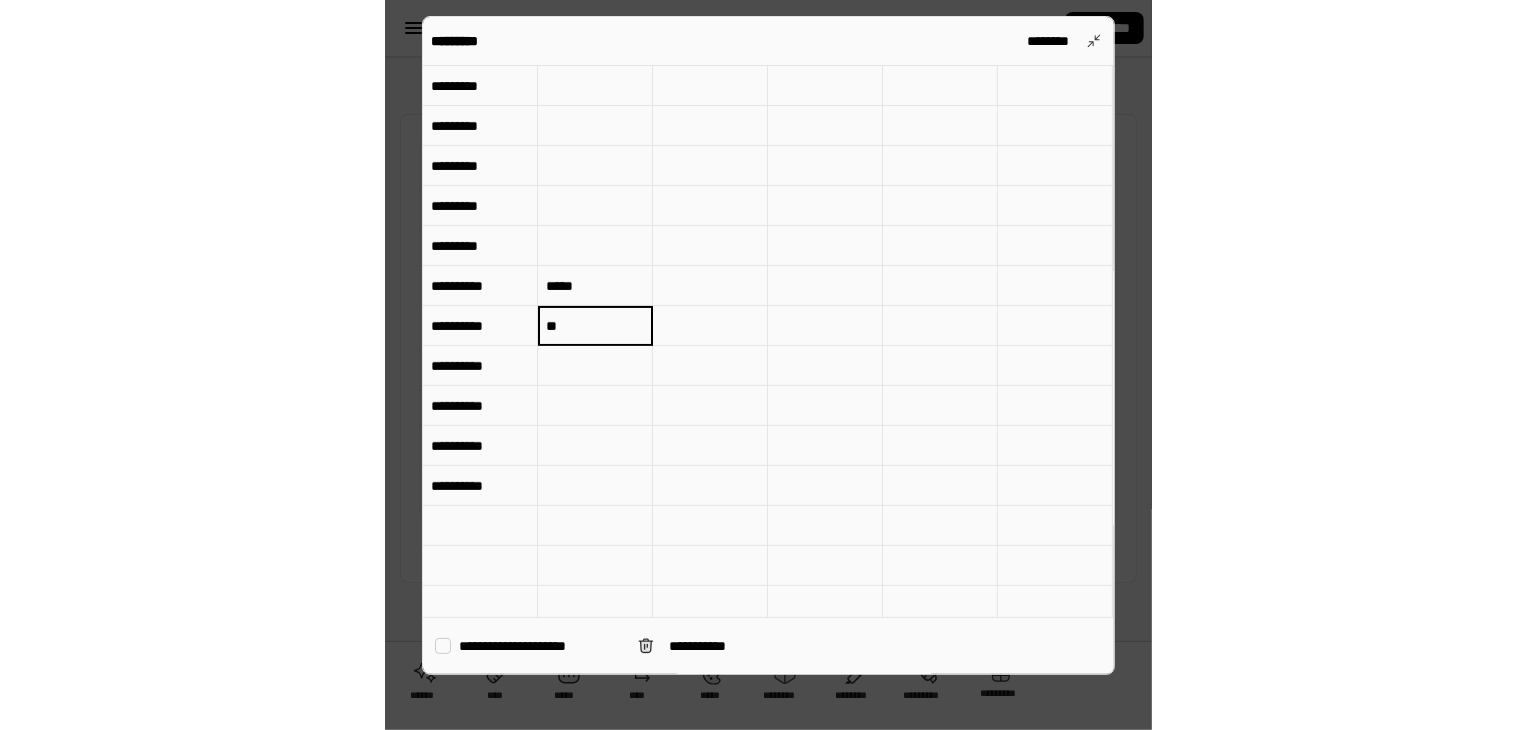 scroll, scrollTop: 0, scrollLeft: 0, axis: both 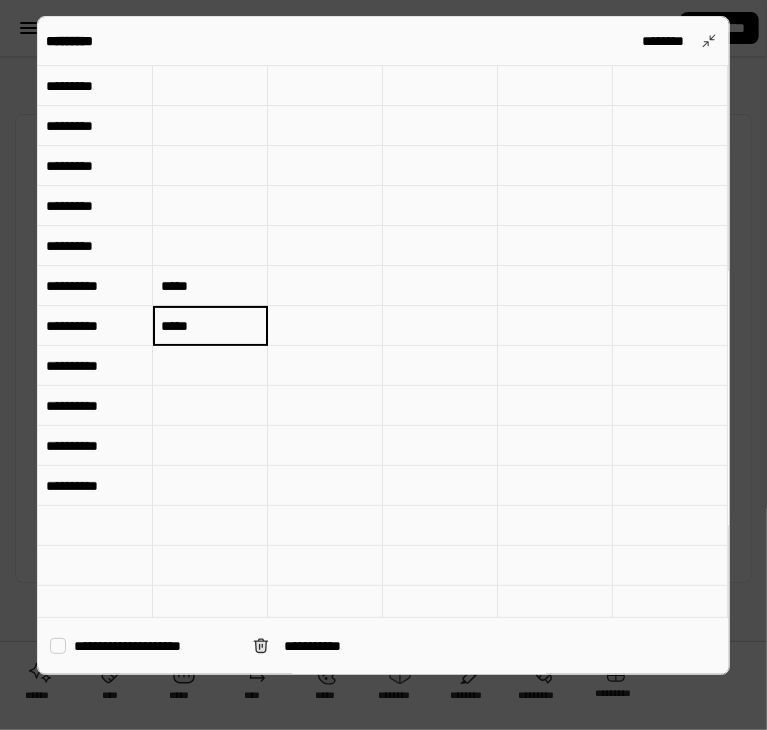 type on "*****" 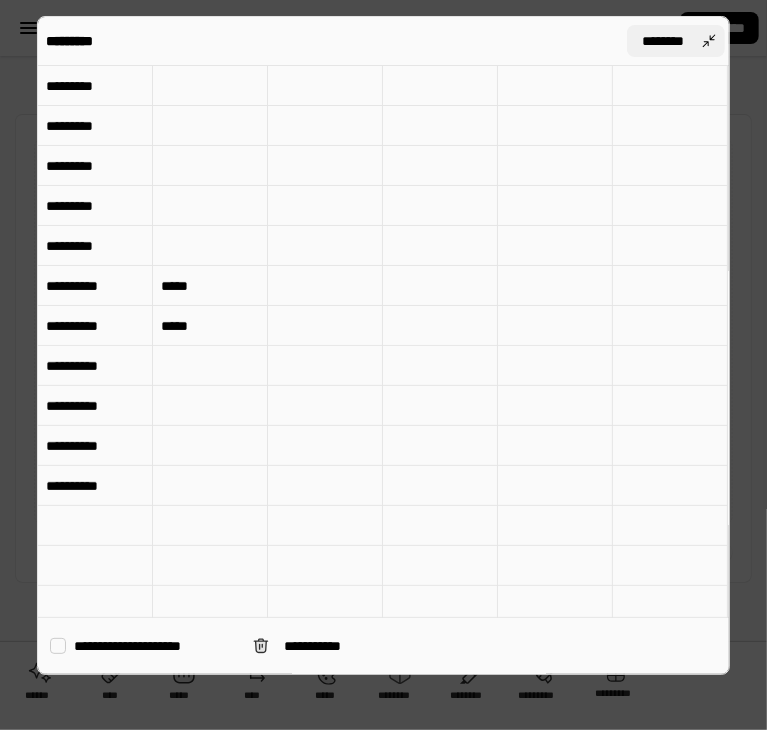 click on "********" at bounding box center (676, 41) 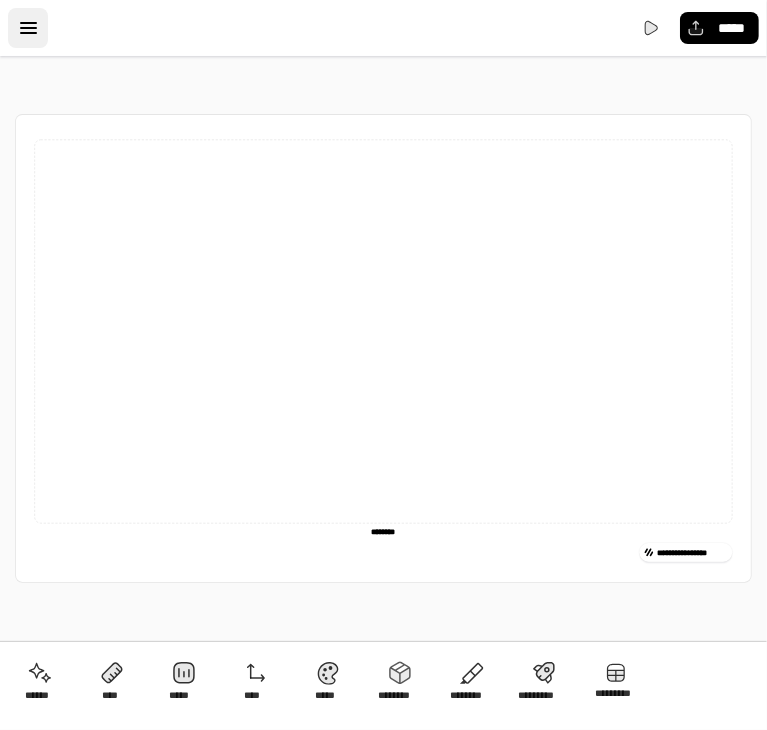click at bounding box center [28, 28] 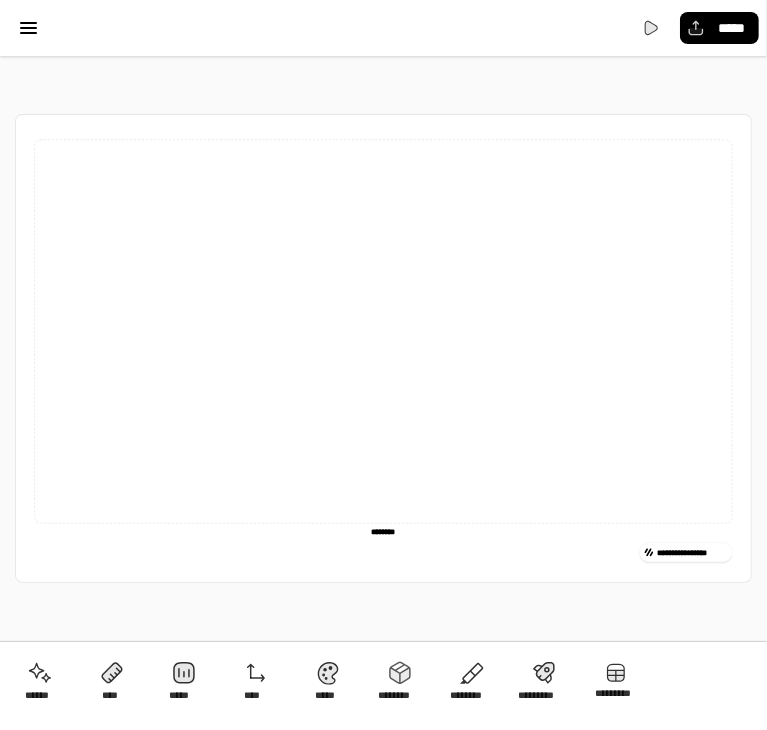 click on "**********" at bounding box center [384, 549] 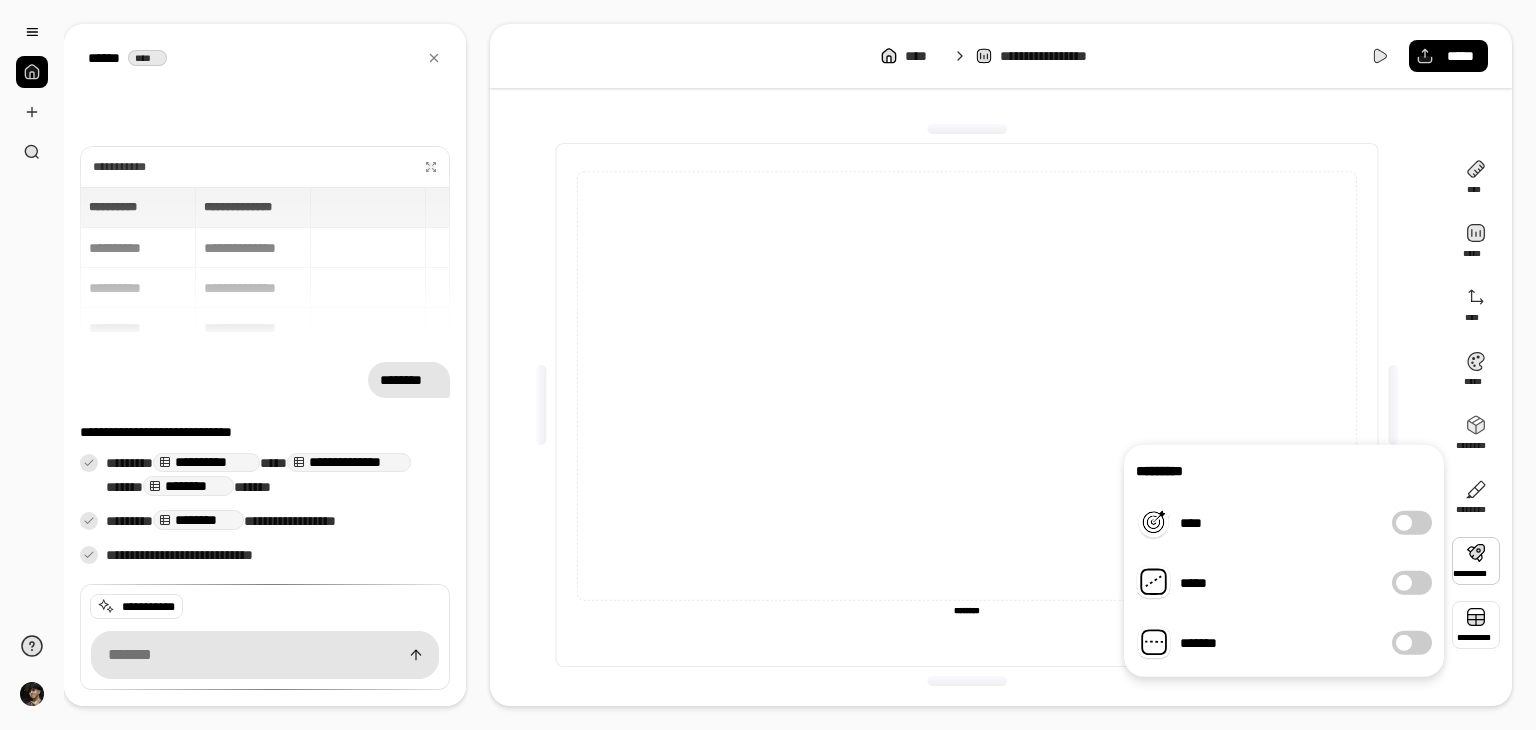 click at bounding box center [1476, 625] 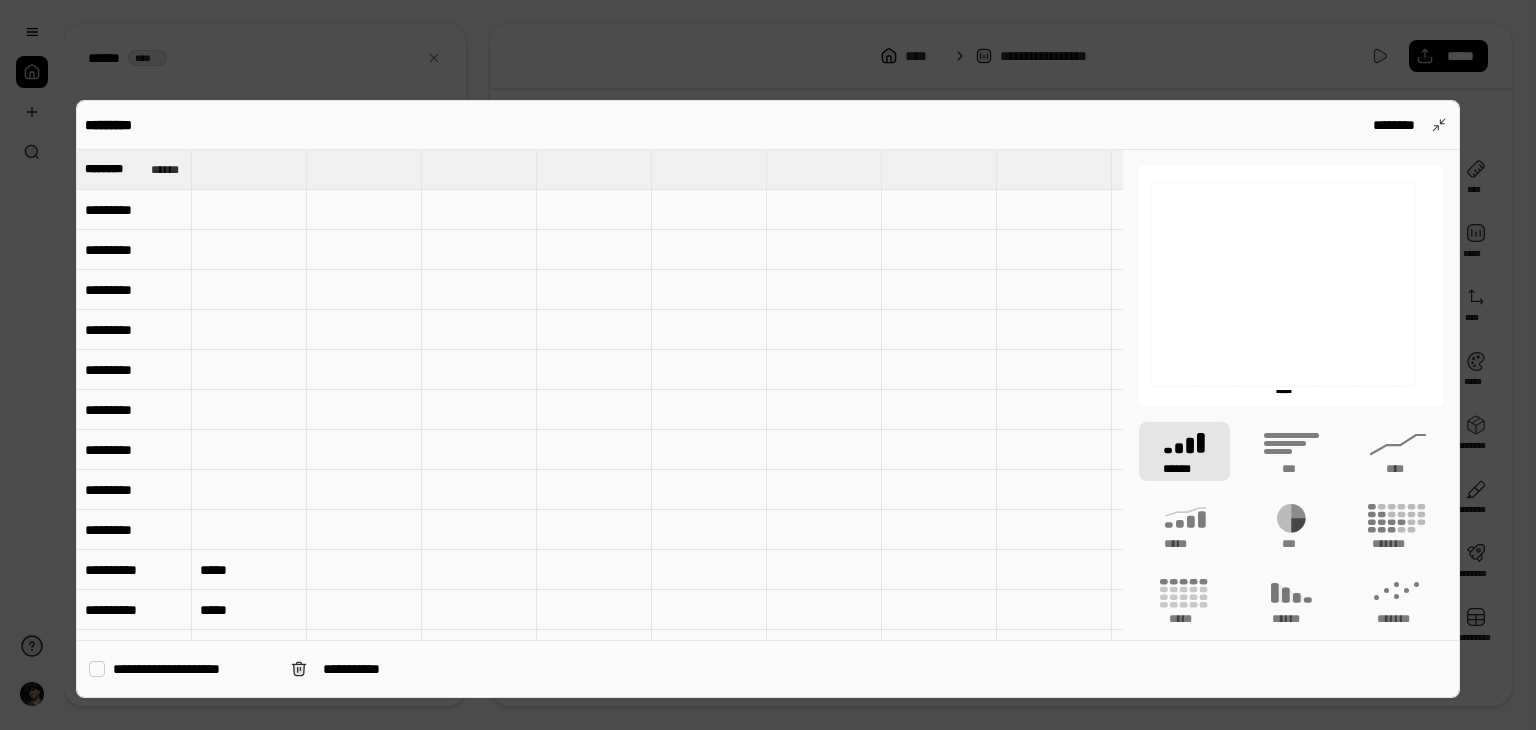 click on "*****" at bounding box center [249, 570] 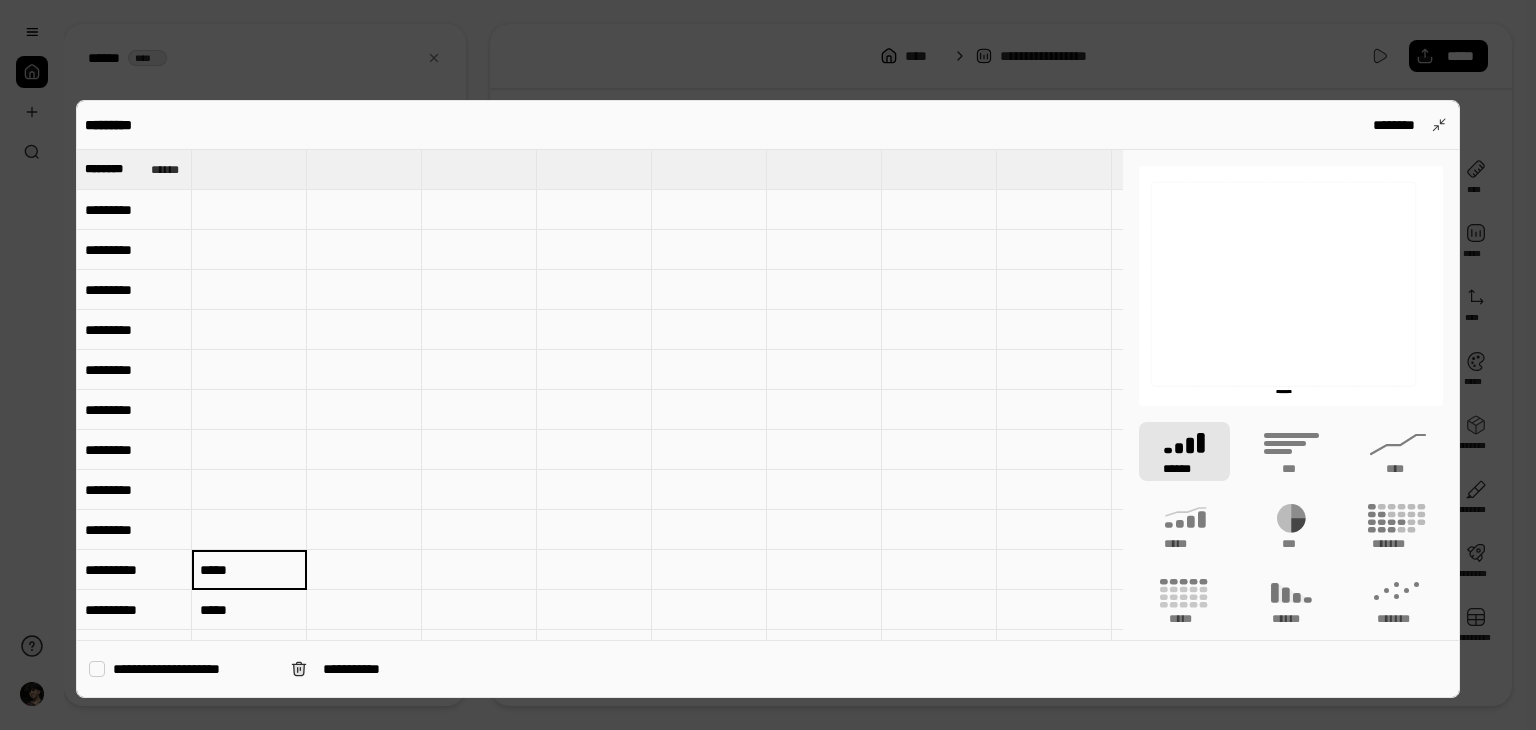 click on "*****" at bounding box center (249, 570) 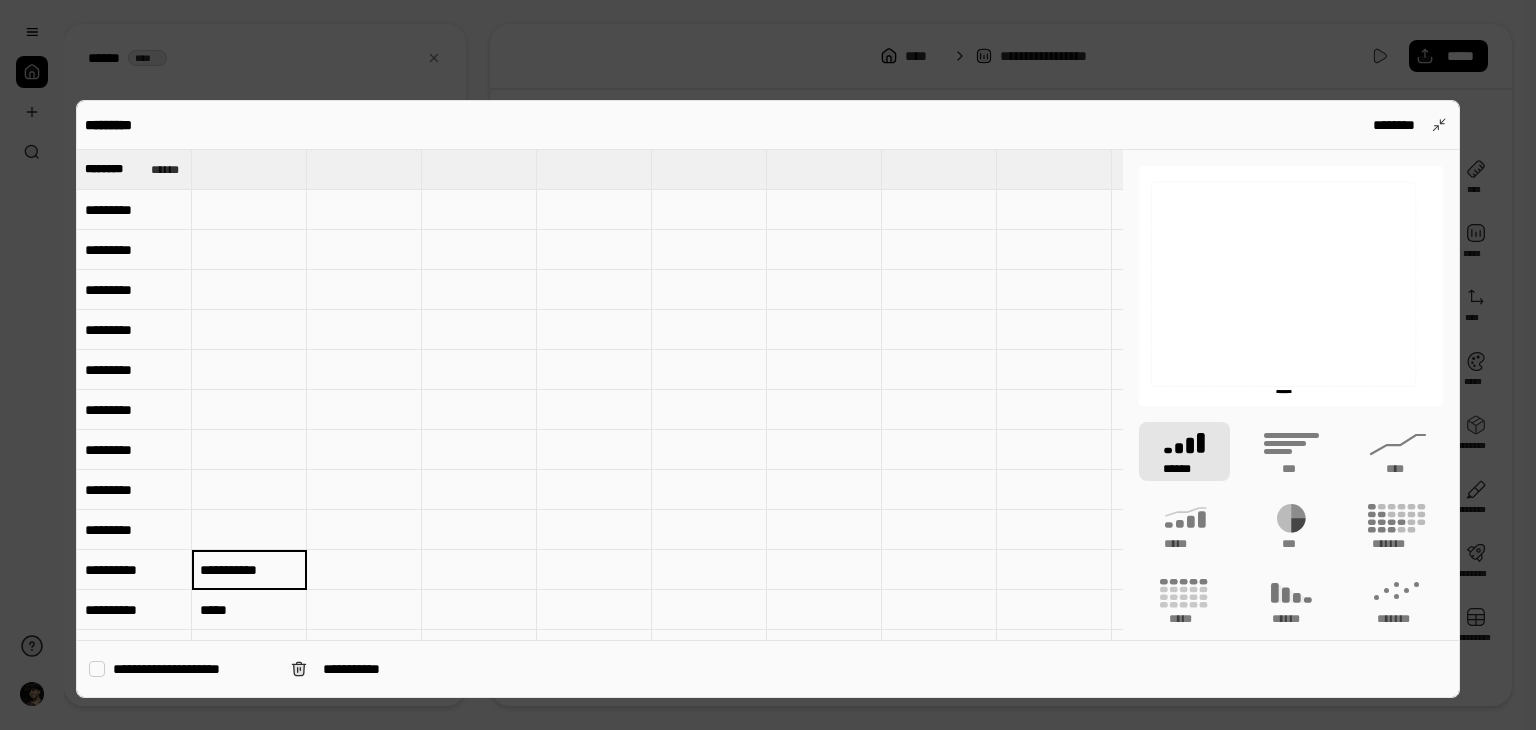 type on "**********" 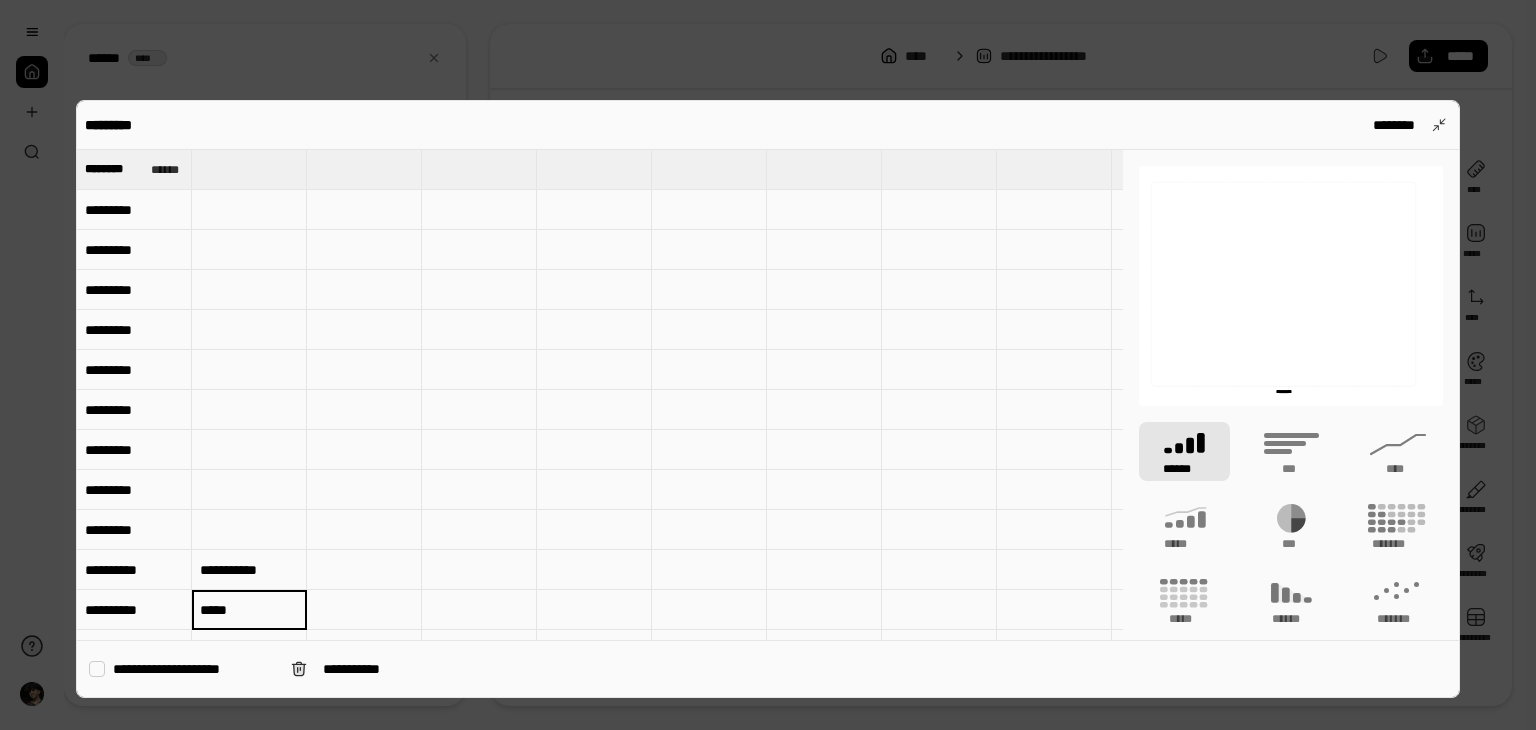 scroll, scrollTop: 4, scrollLeft: 0, axis: vertical 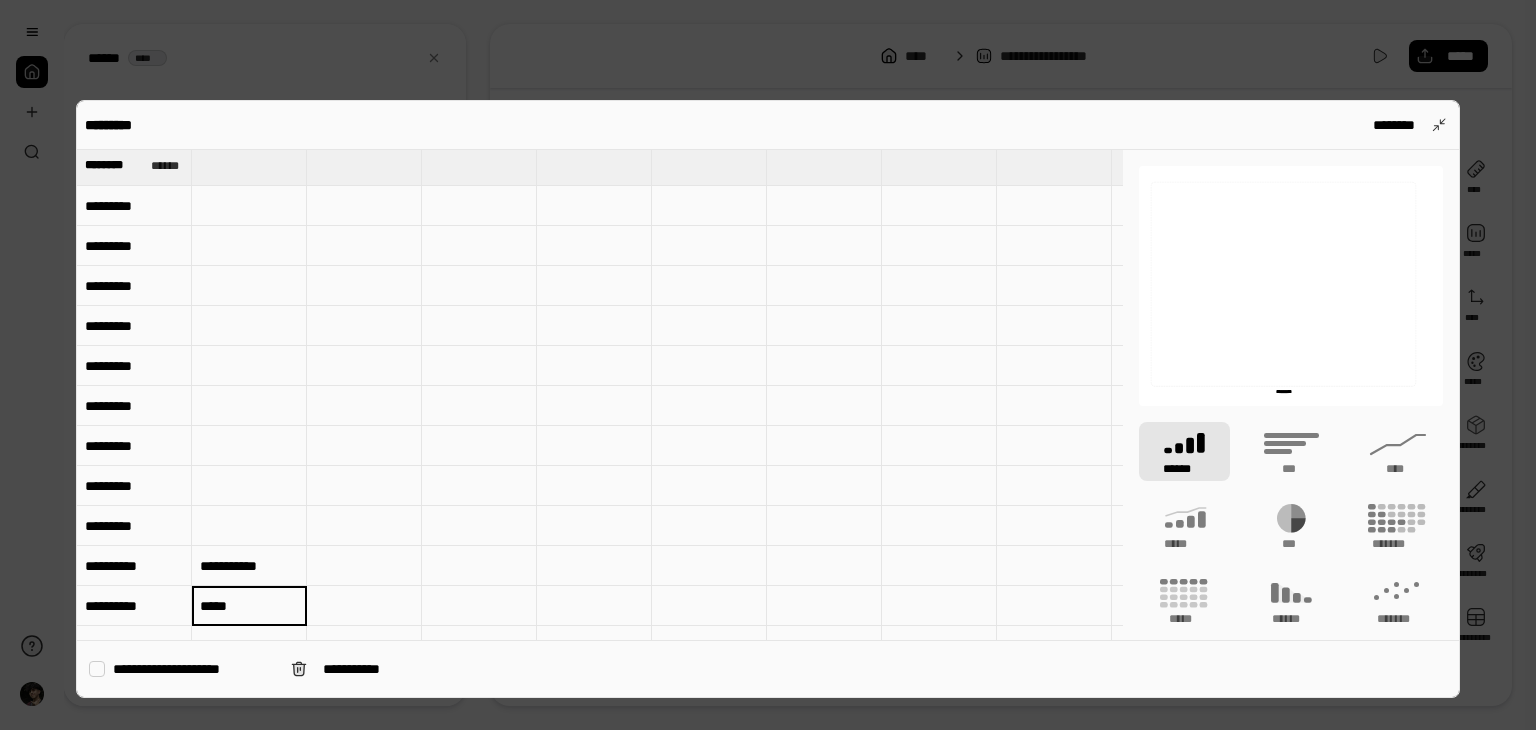 click on "*****" at bounding box center [249, 606] 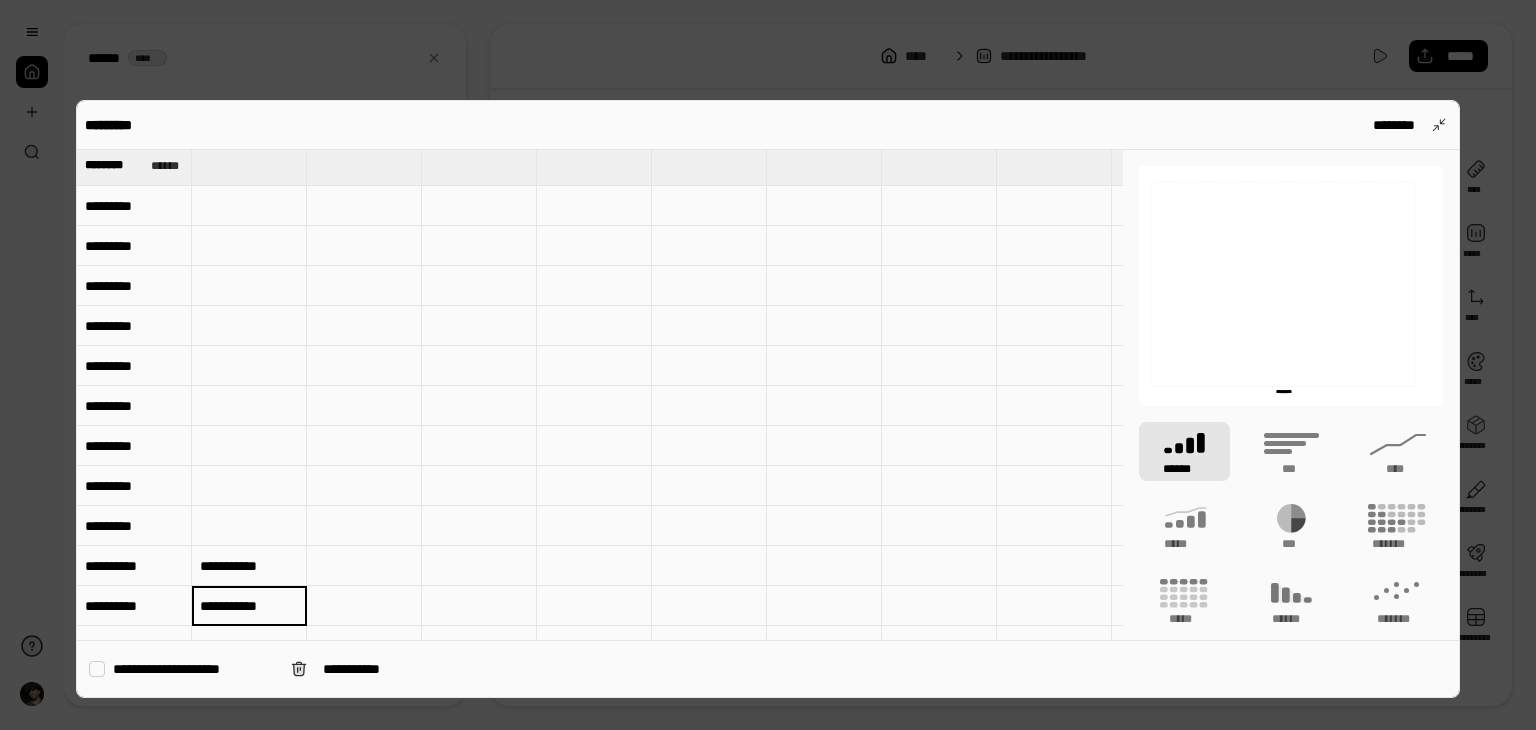 type on "**********" 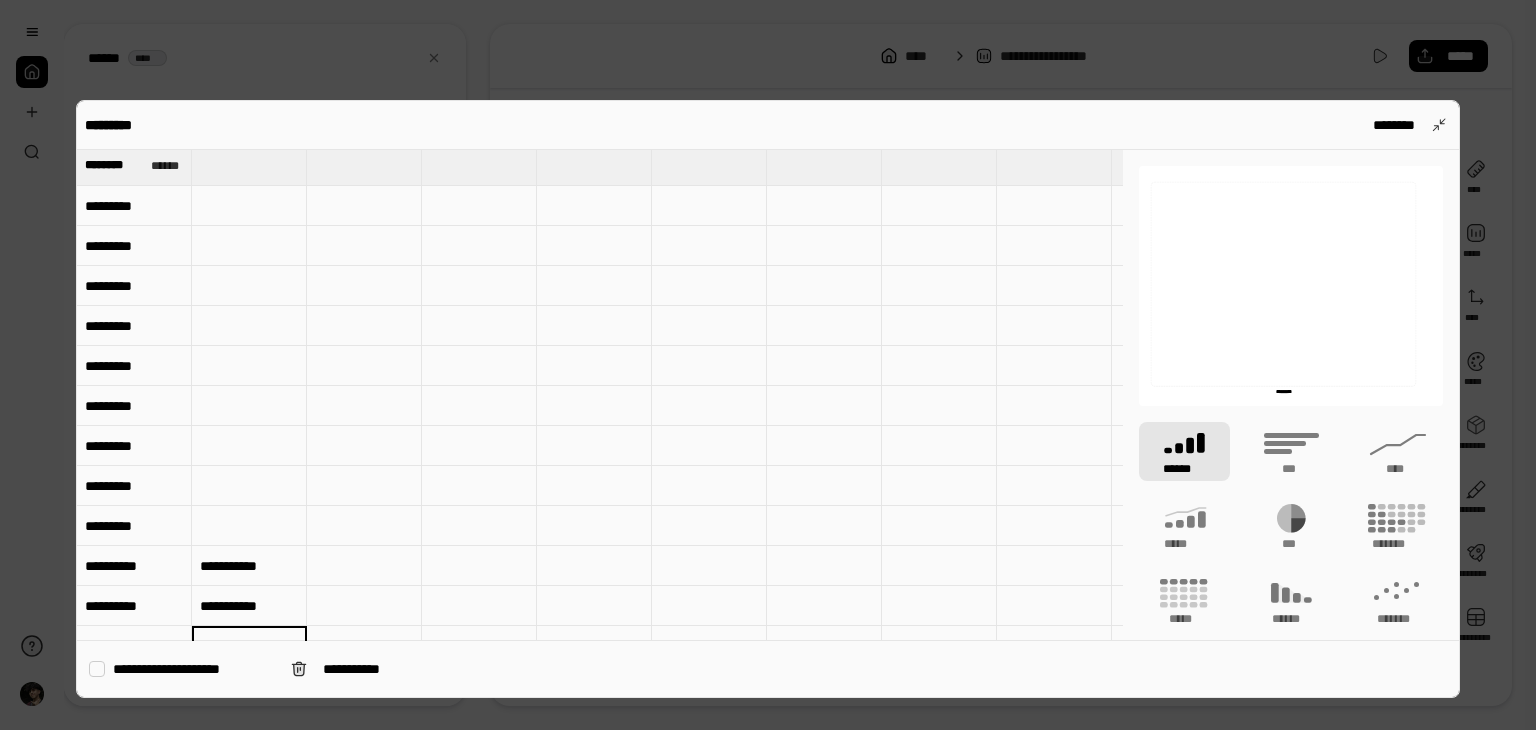 scroll, scrollTop: 44, scrollLeft: 0, axis: vertical 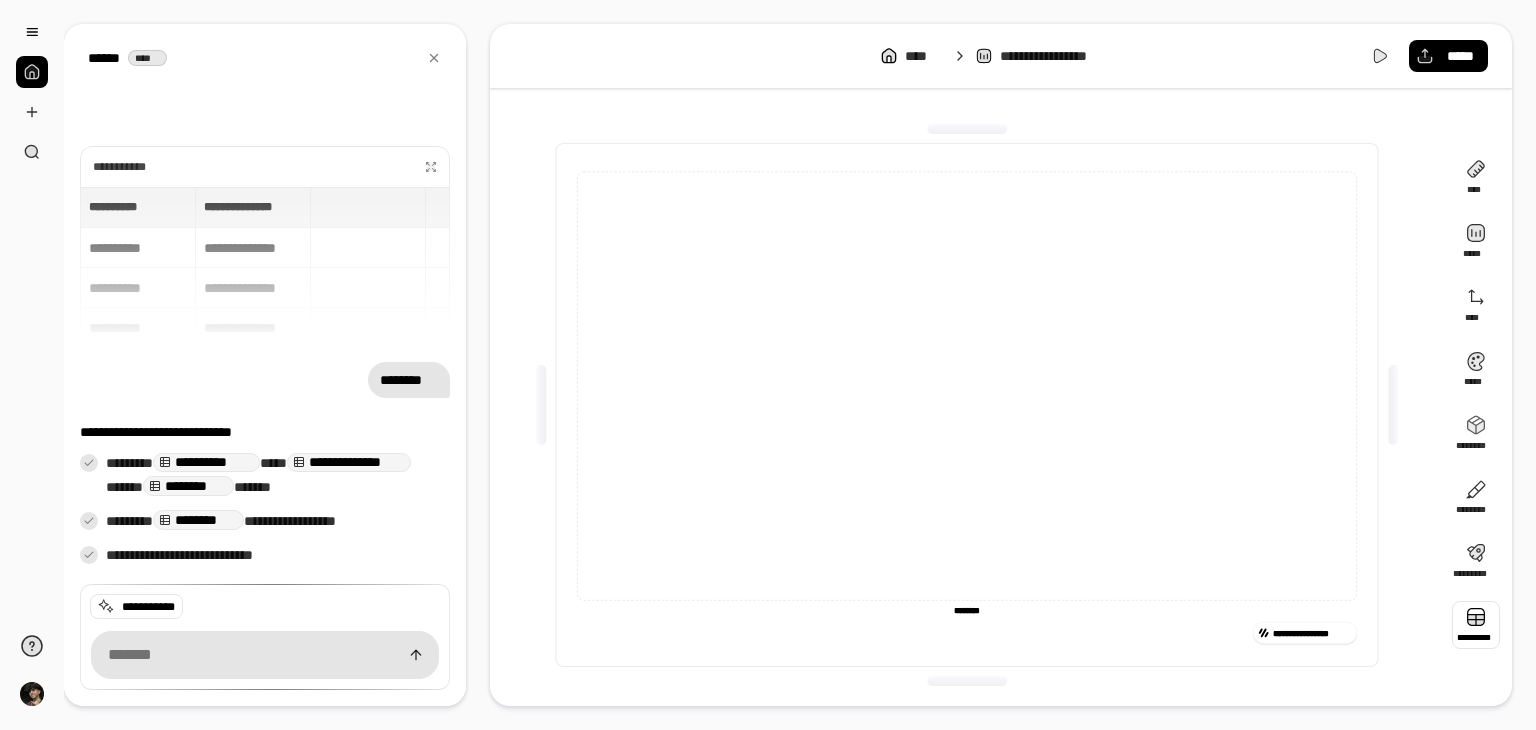 click at bounding box center [1476, 625] 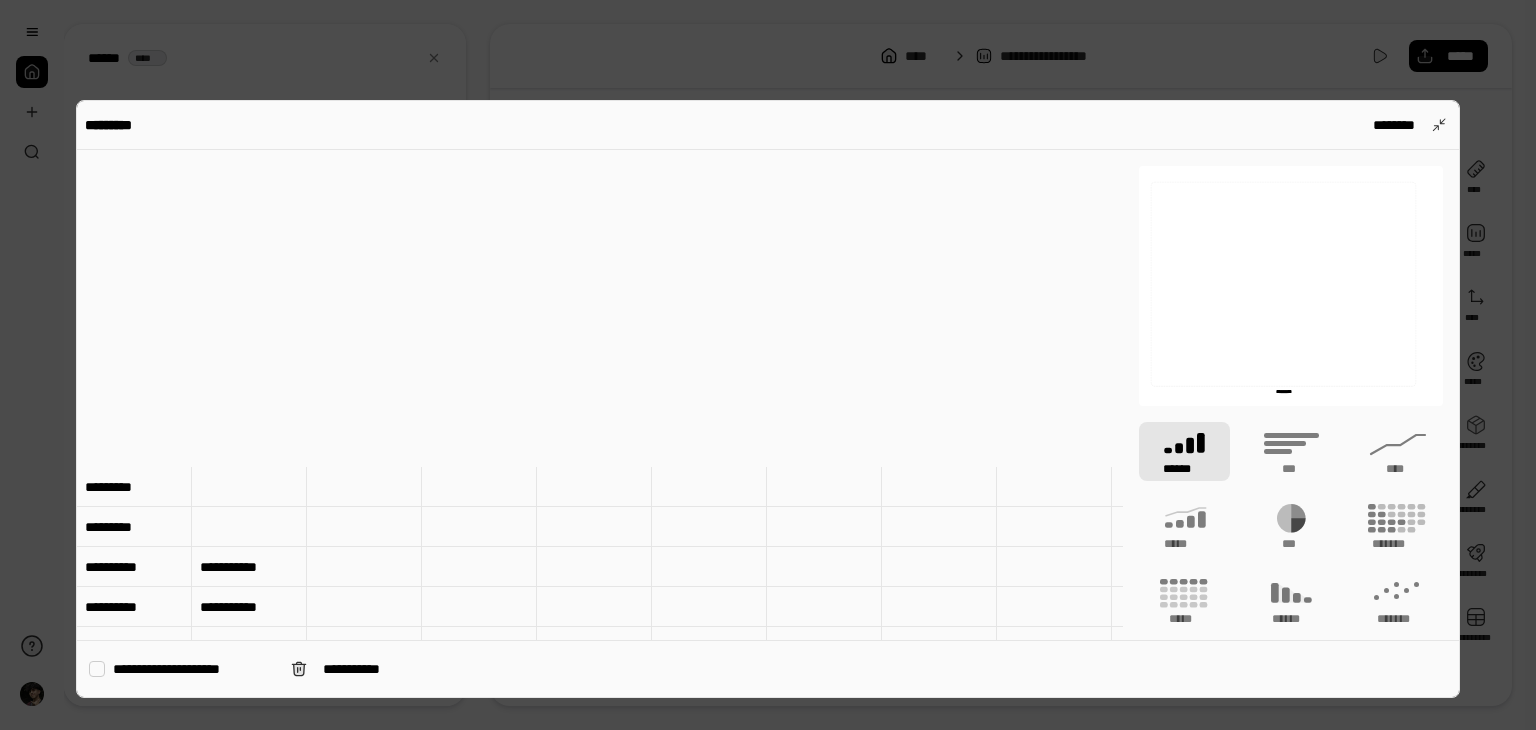 scroll, scrollTop: 0, scrollLeft: 0, axis: both 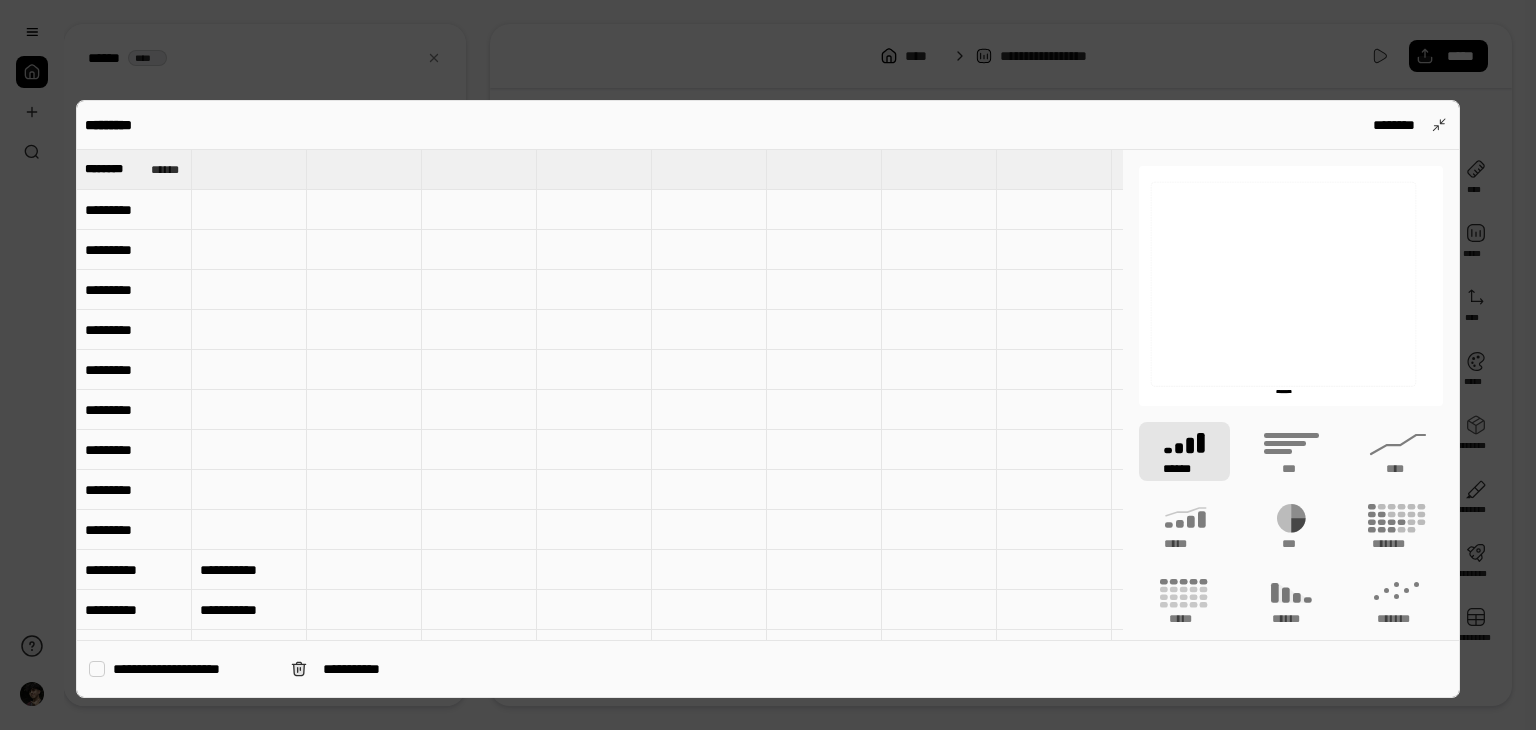 click at bounding box center [768, 365] 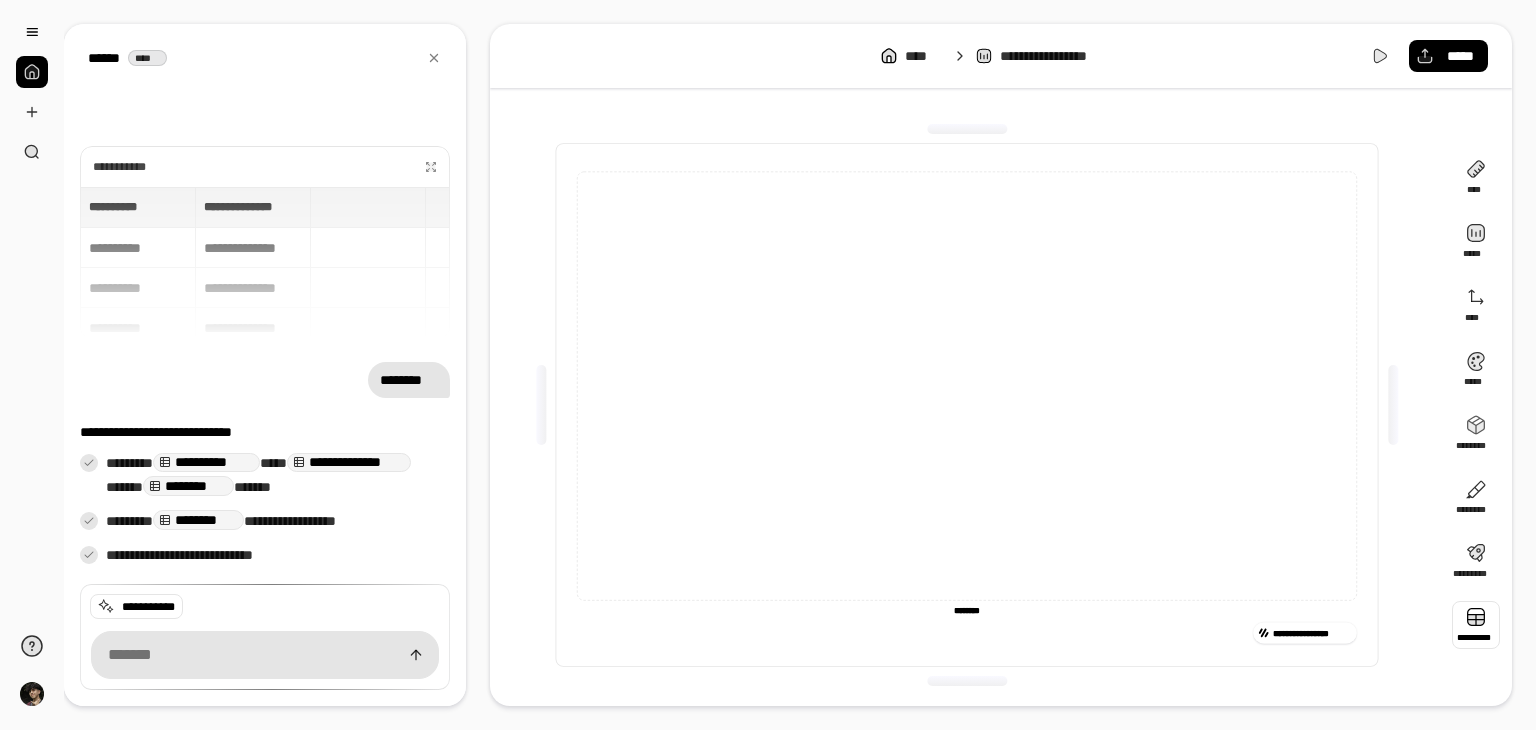 click at bounding box center (1476, 625) 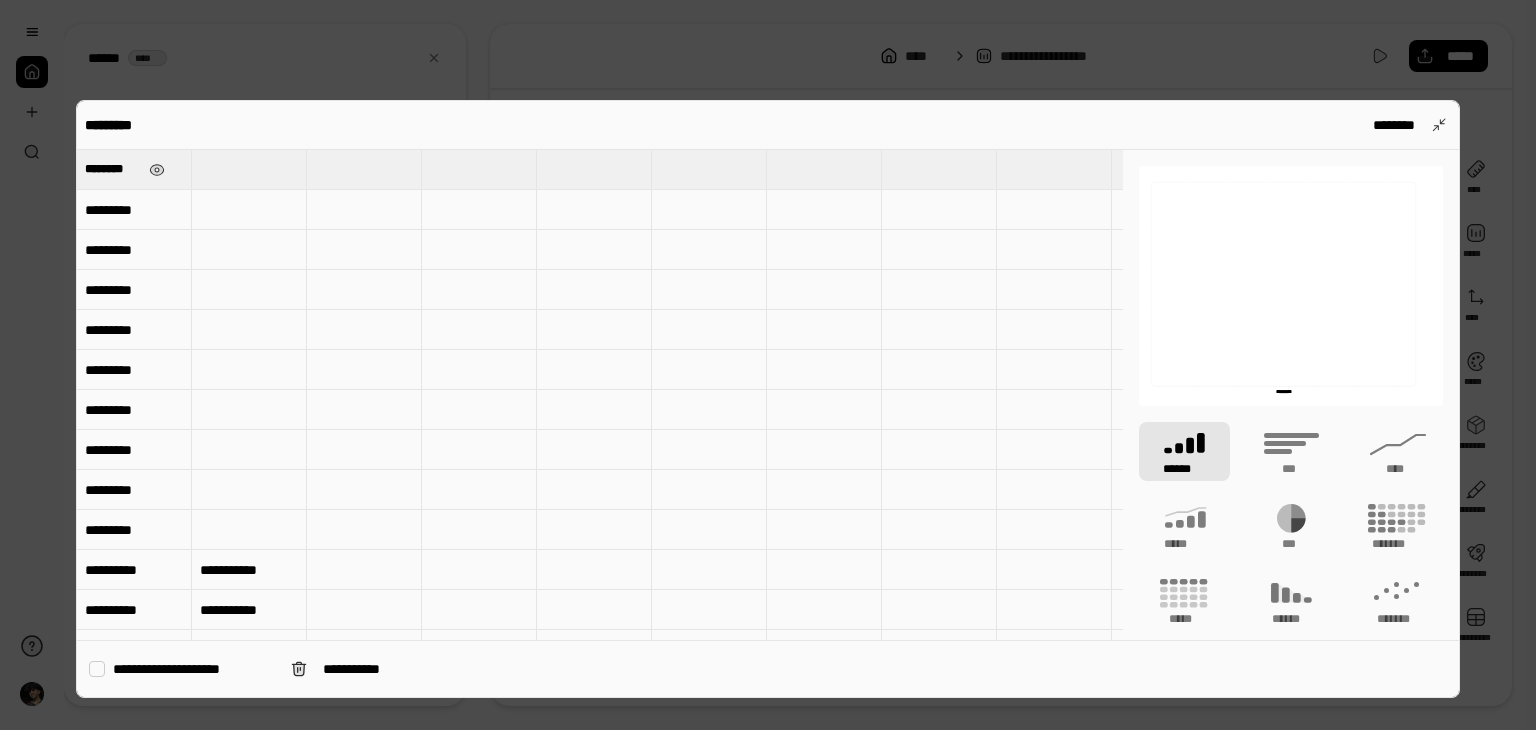 drag, startPoint x: 99, startPoint y: 173, endPoint x: 672, endPoint y: 400, distance: 616.32623 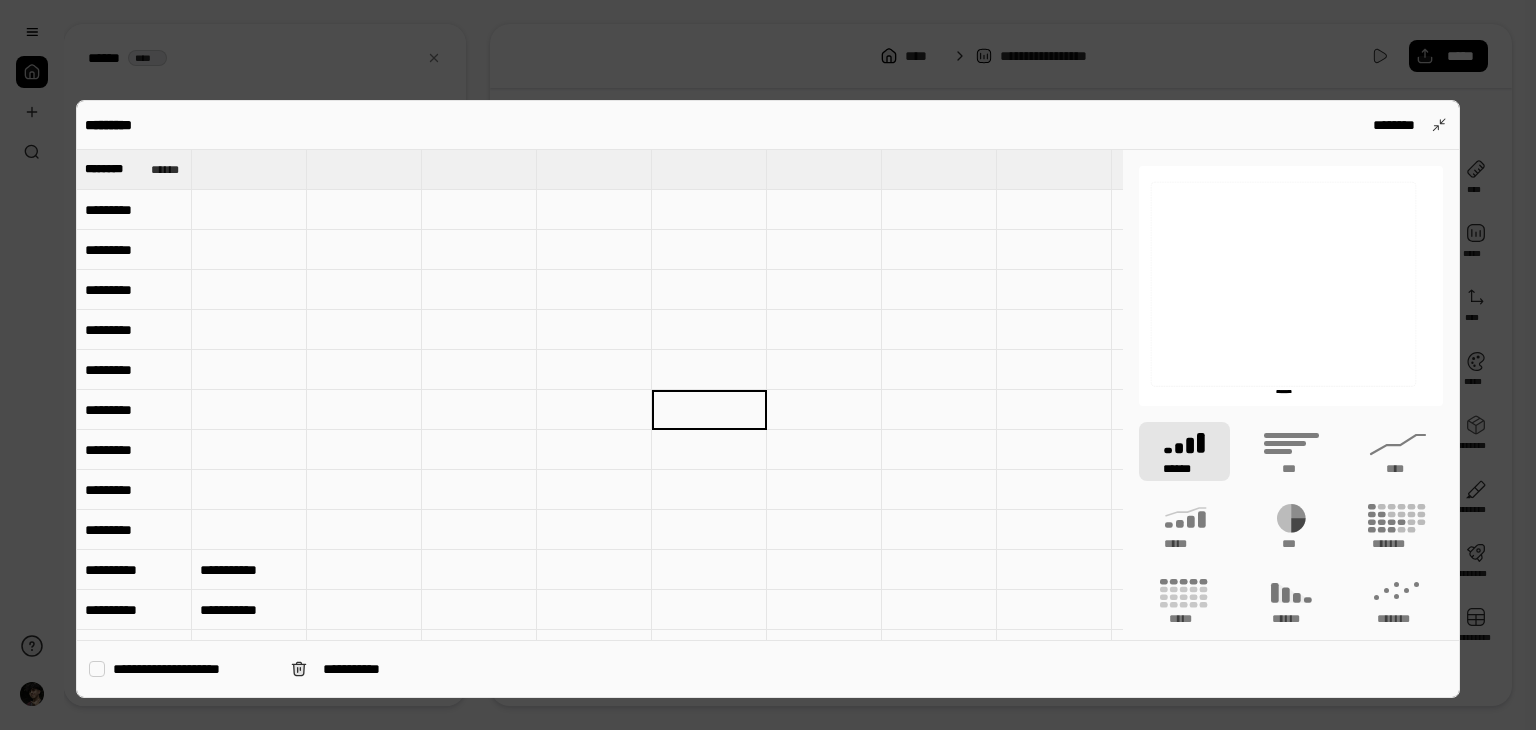 click at bounding box center [768, 365] 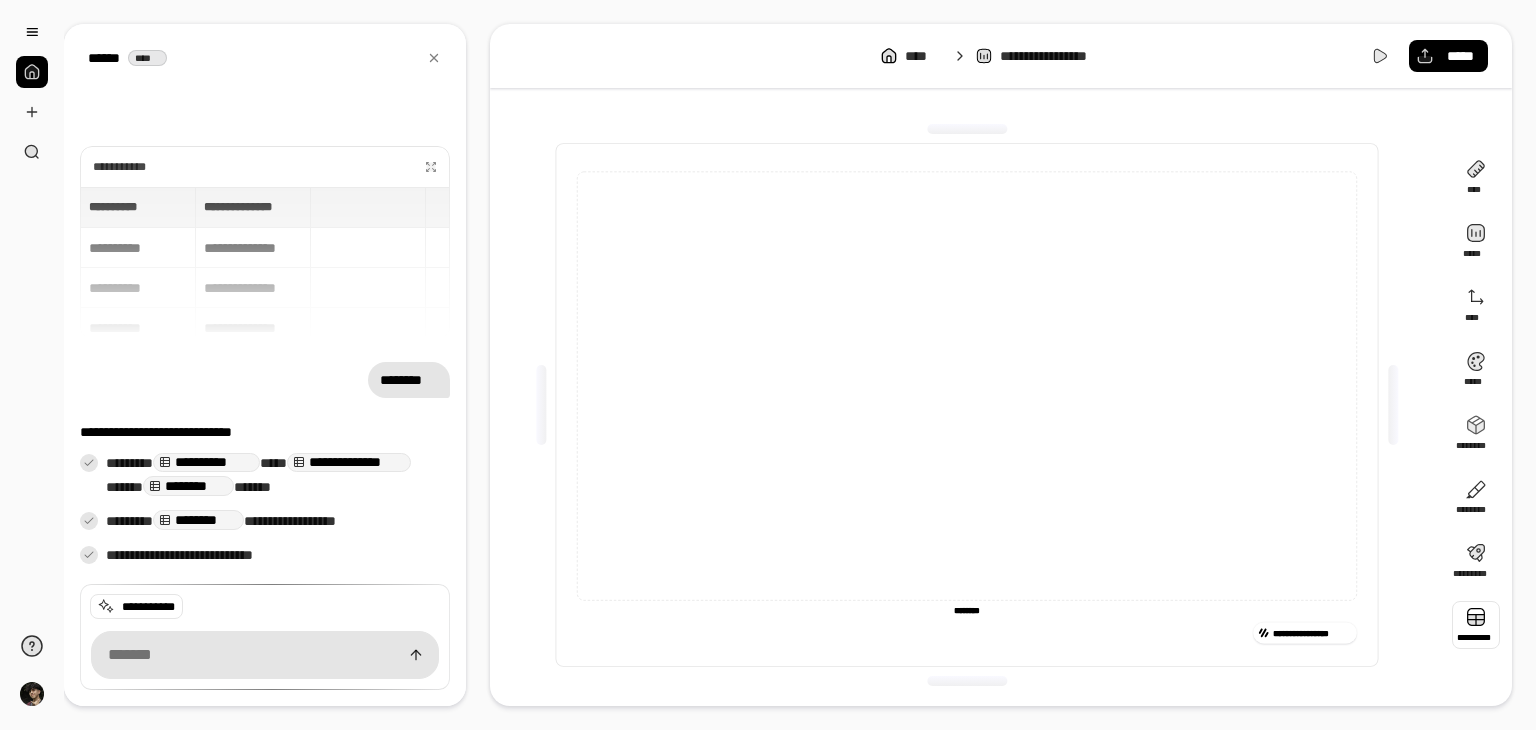 click at bounding box center [1476, 625] 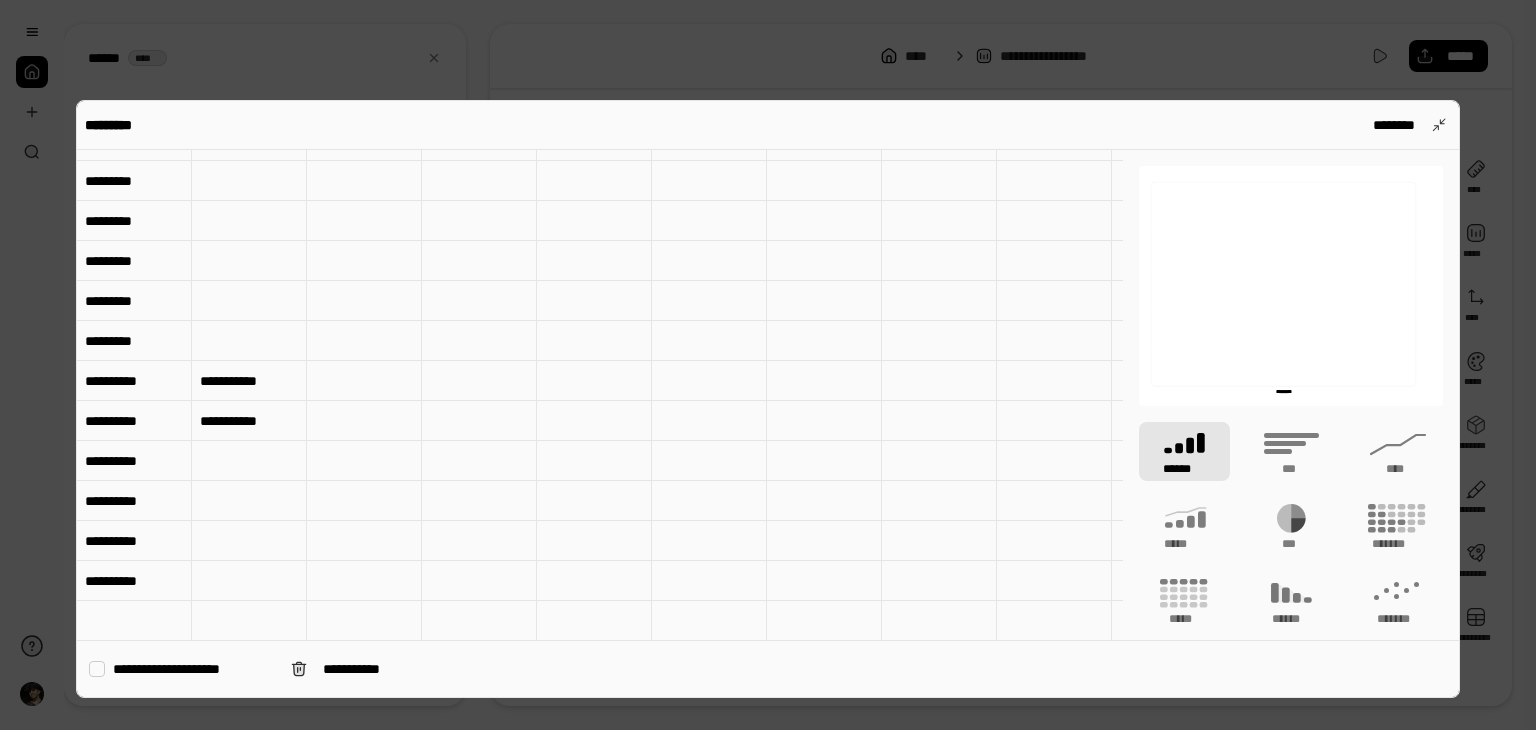 scroll, scrollTop: 200, scrollLeft: 0, axis: vertical 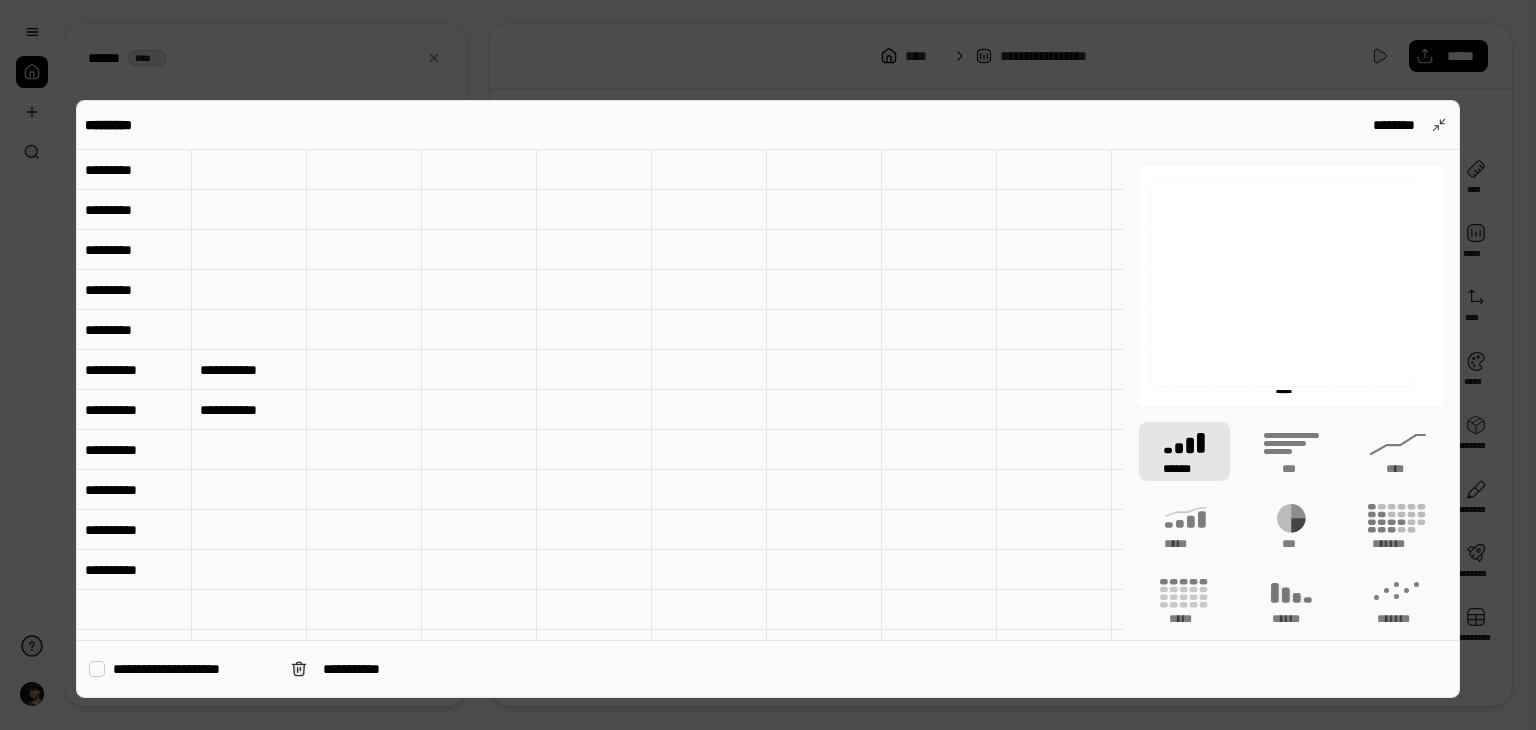 click on "**********" at bounding box center [249, 370] 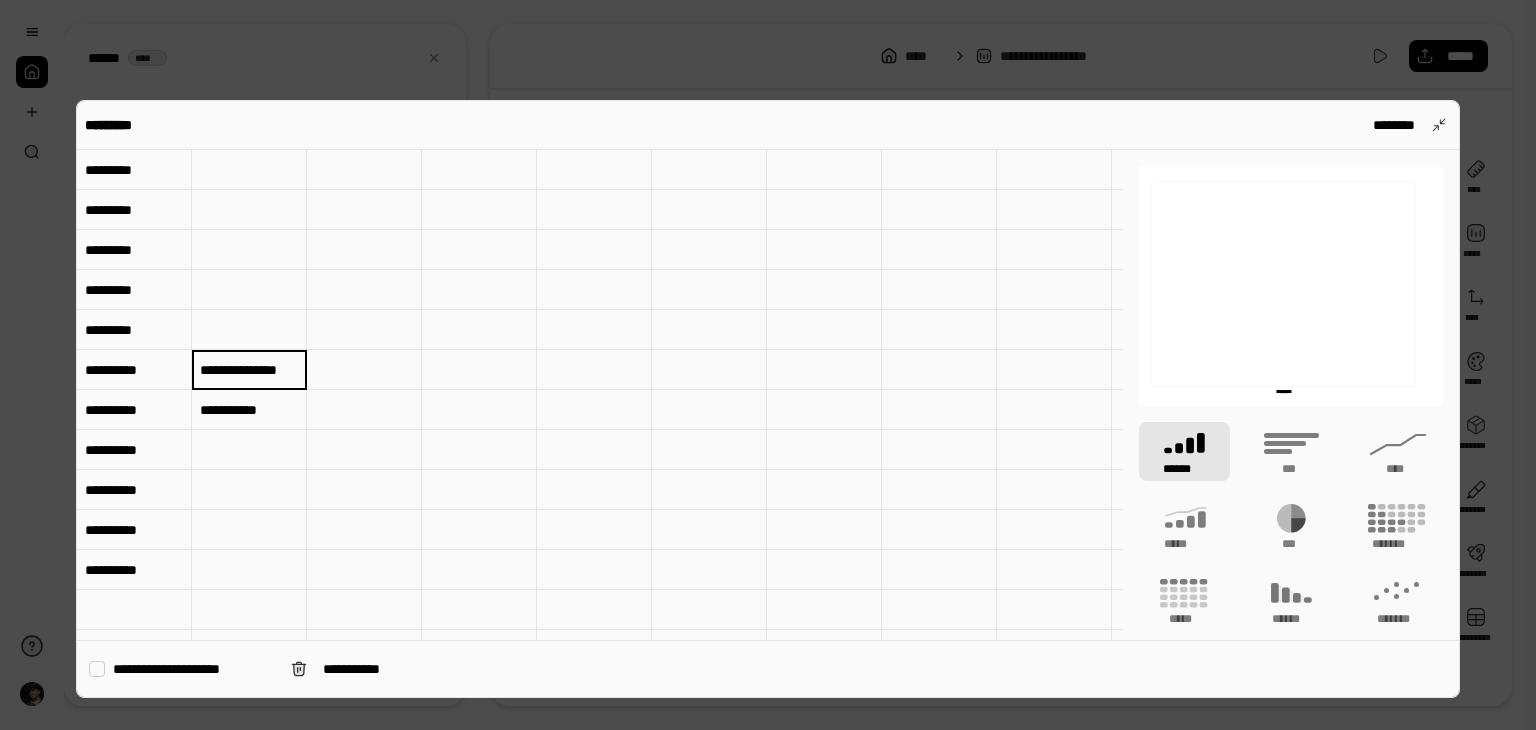 scroll, scrollTop: 0, scrollLeft: 10, axis: horizontal 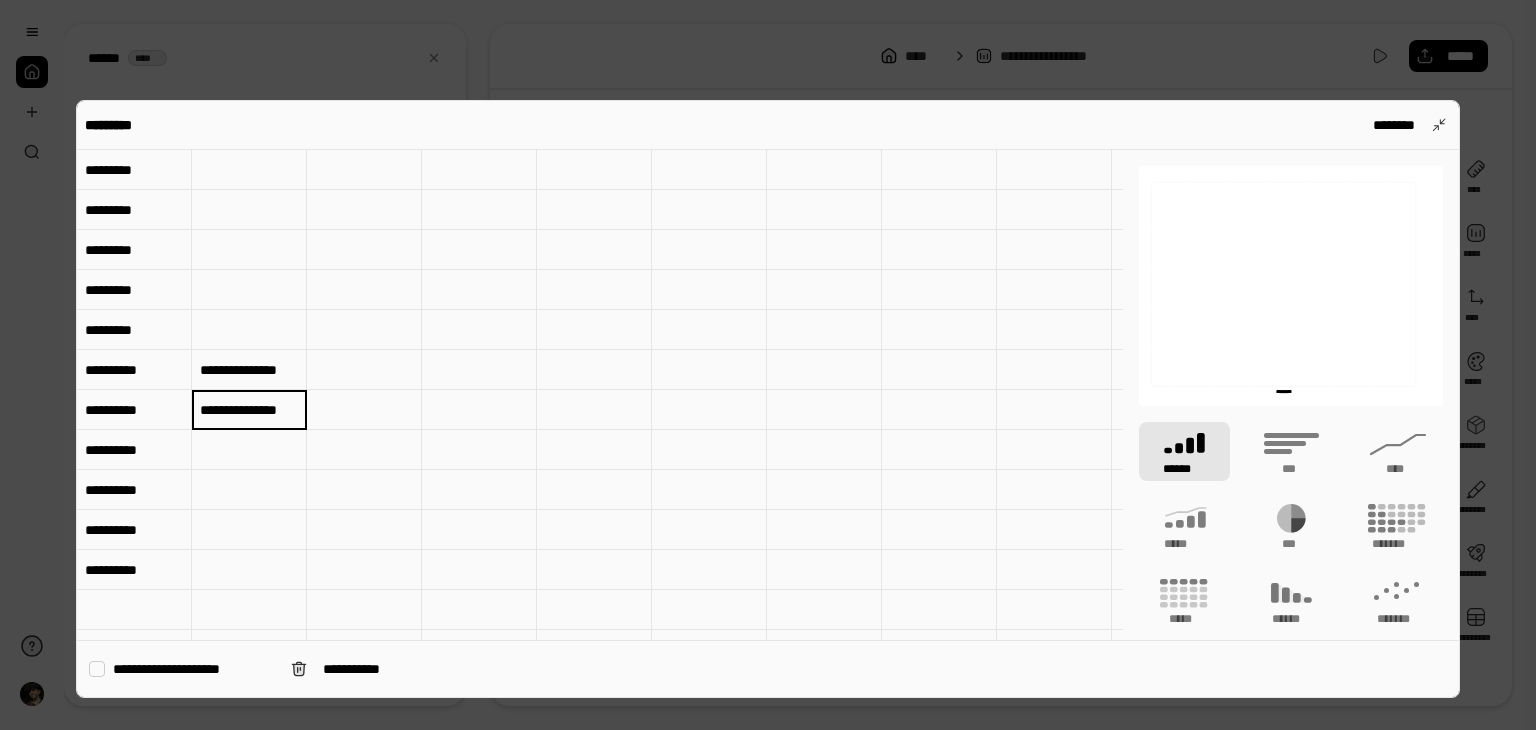 type on "**********" 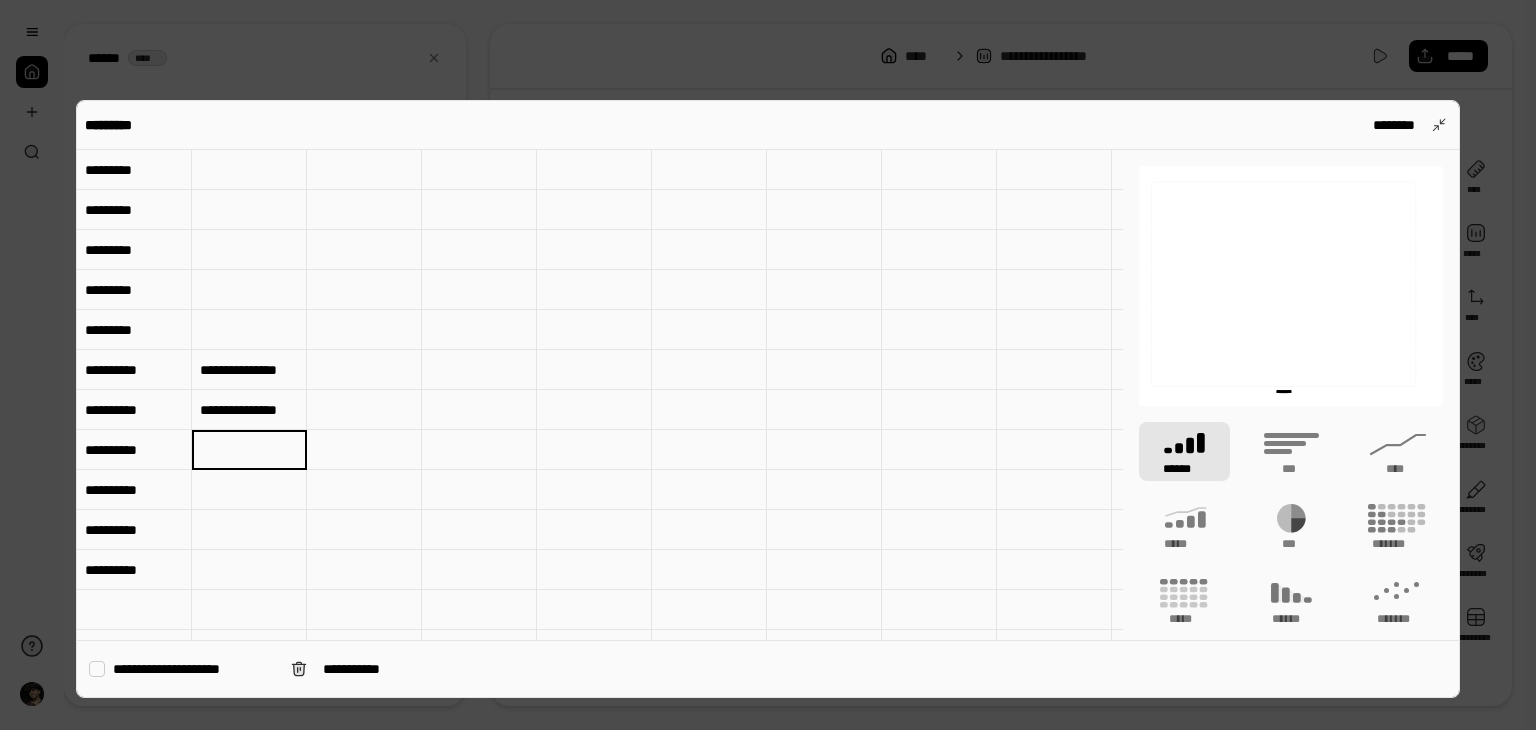 scroll, scrollTop: 0, scrollLeft: 0, axis: both 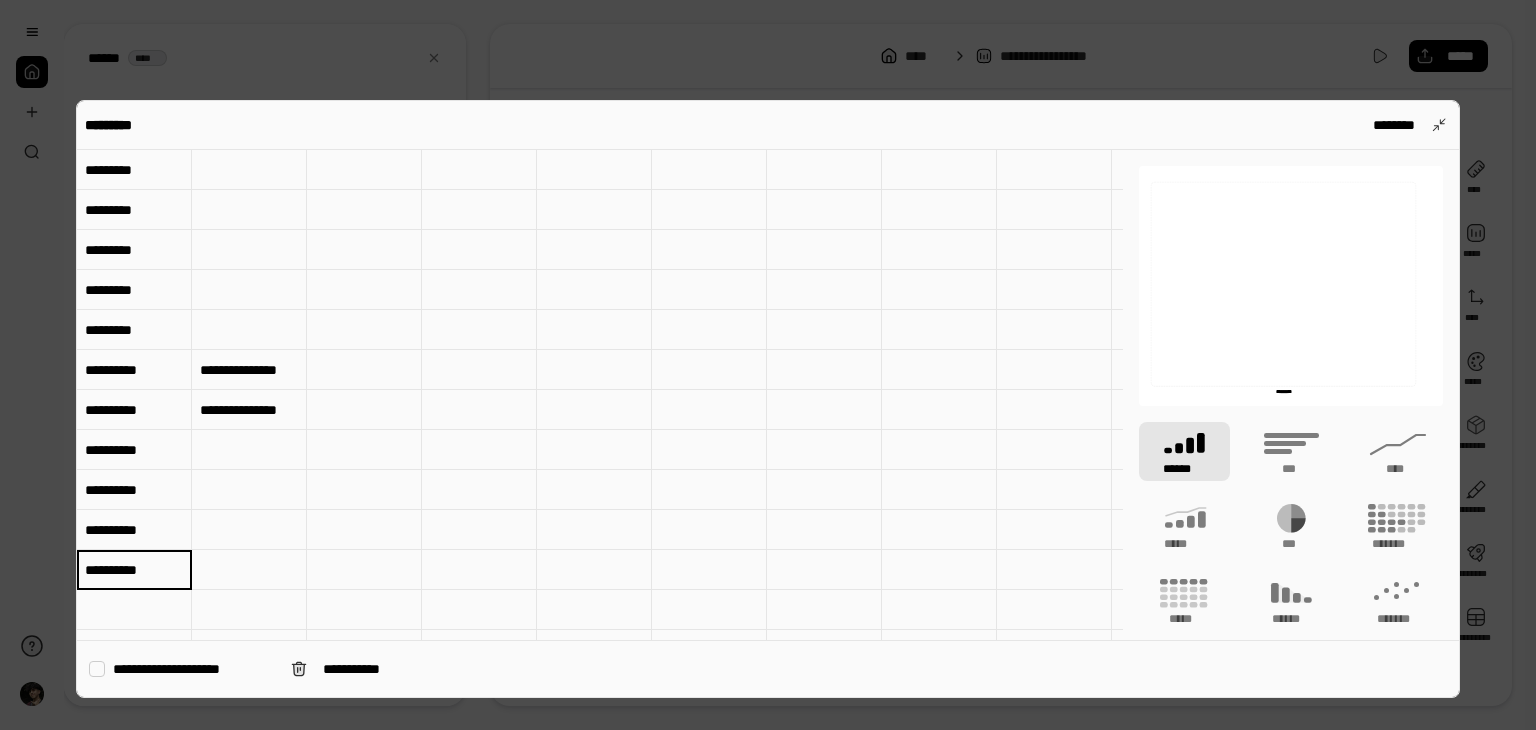 click on "**********" at bounding box center [134, 570] 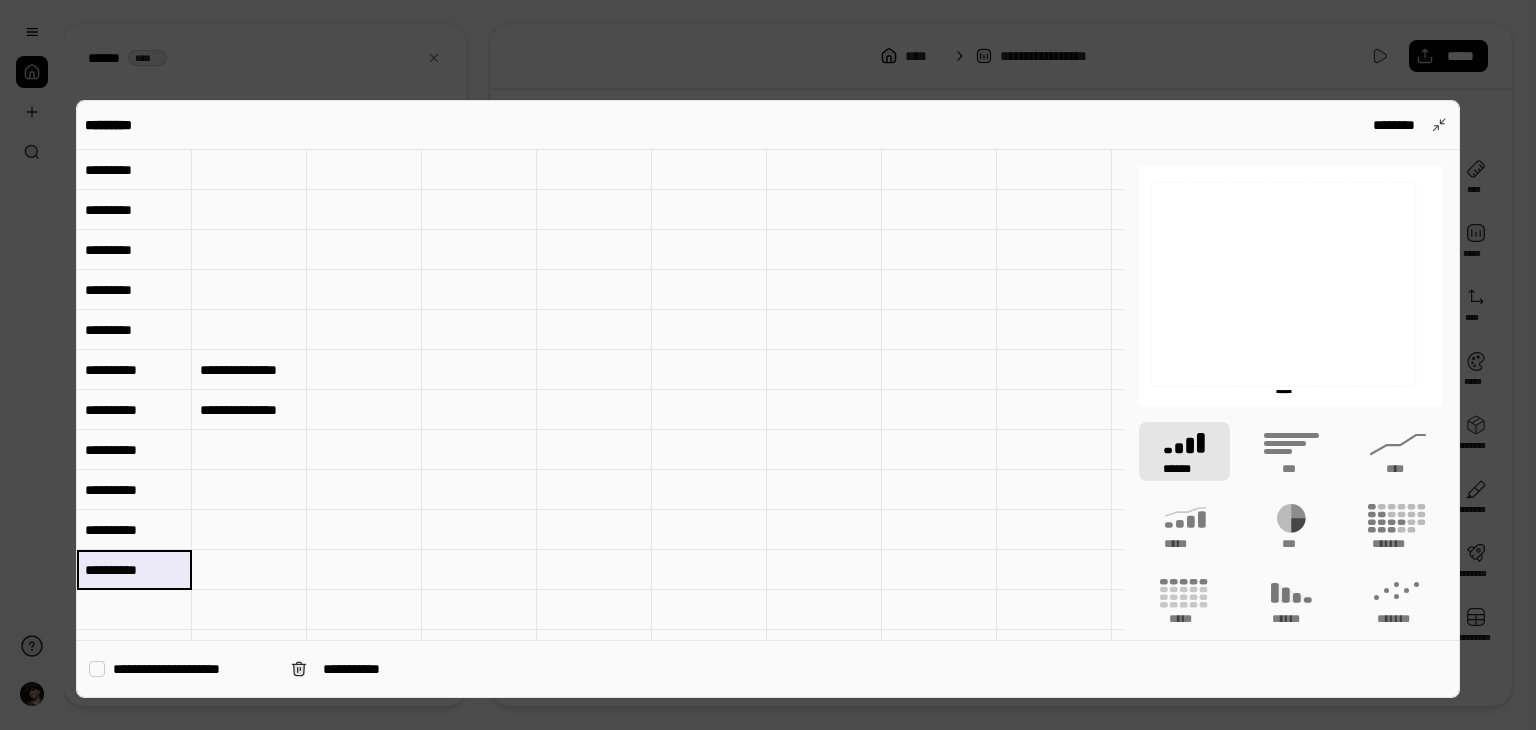 click on "**********" at bounding box center (134, 569) 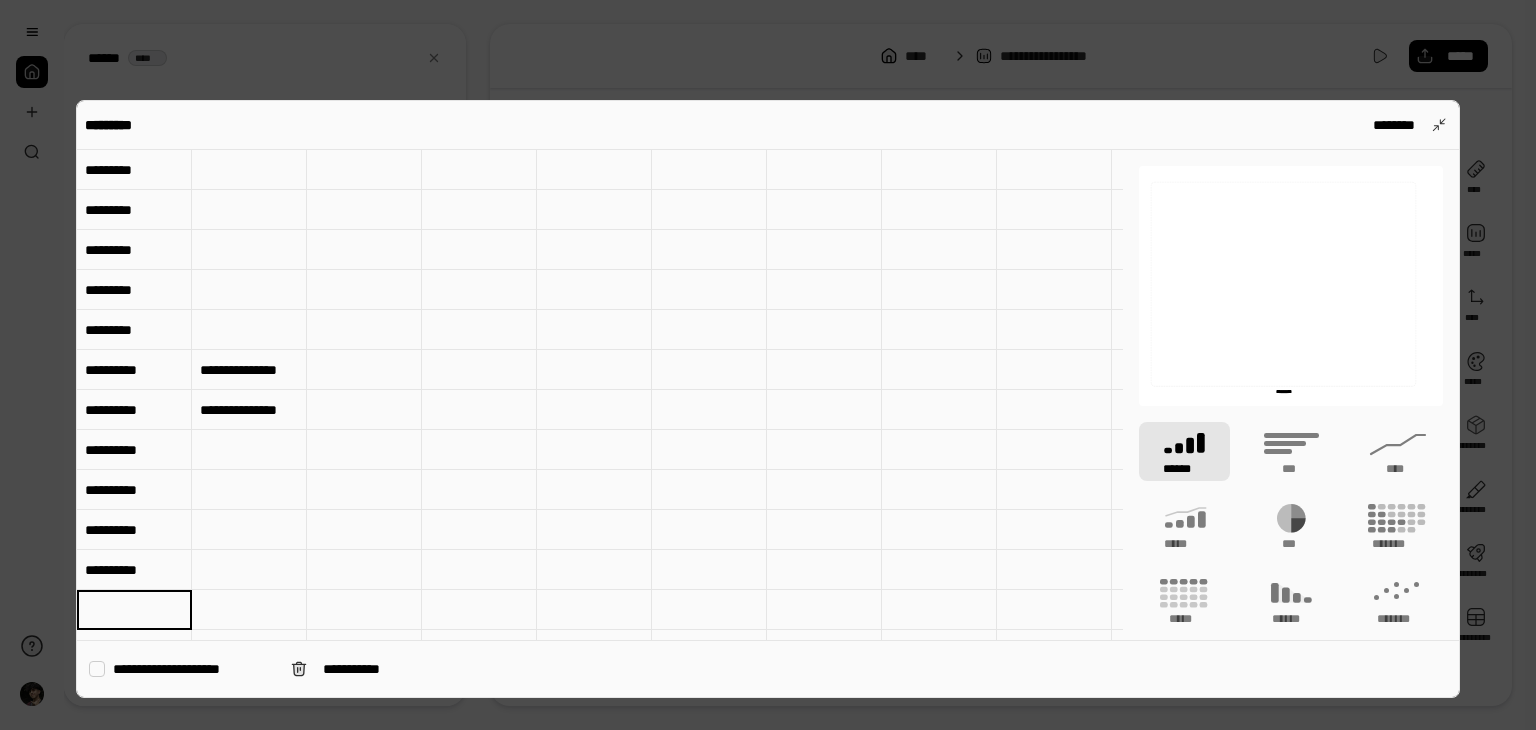 scroll, scrollTop: 203, scrollLeft: 0, axis: vertical 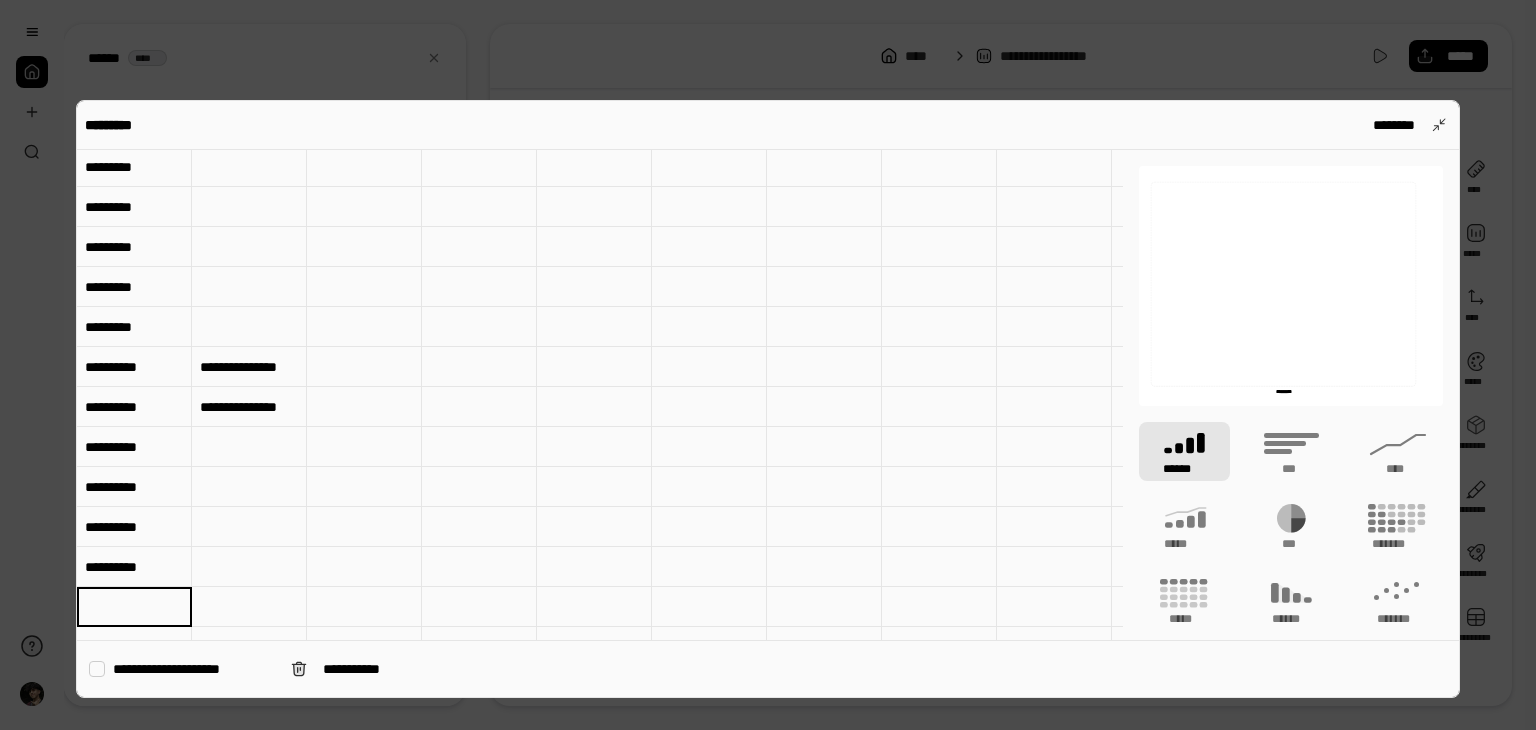 drag, startPoint x: 267, startPoint y: 445, endPoint x: 211, endPoint y: 472, distance: 62.169125 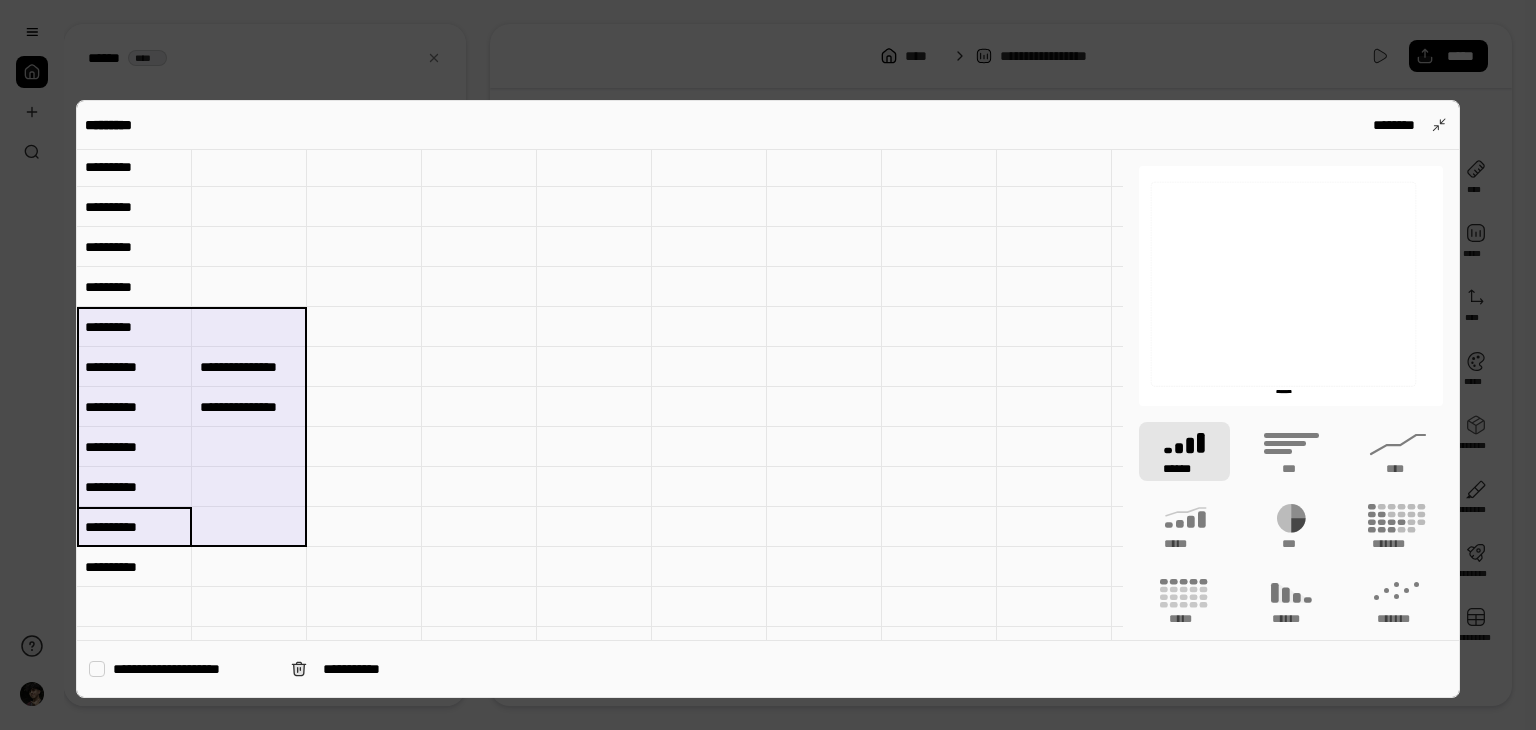 drag, startPoint x: 138, startPoint y: 546, endPoint x: 187, endPoint y: 413, distance: 141.7392 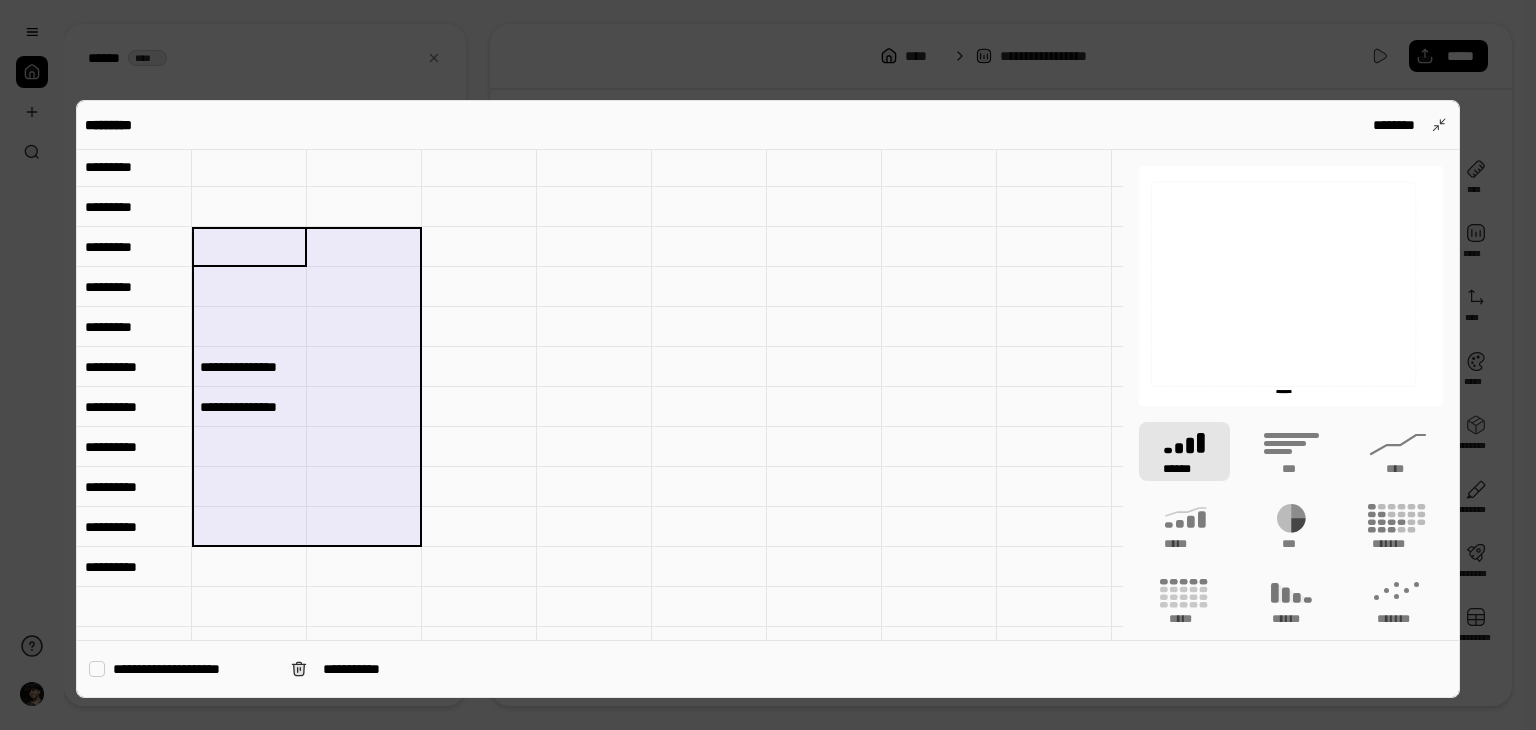 click at bounding box center [364, 527] 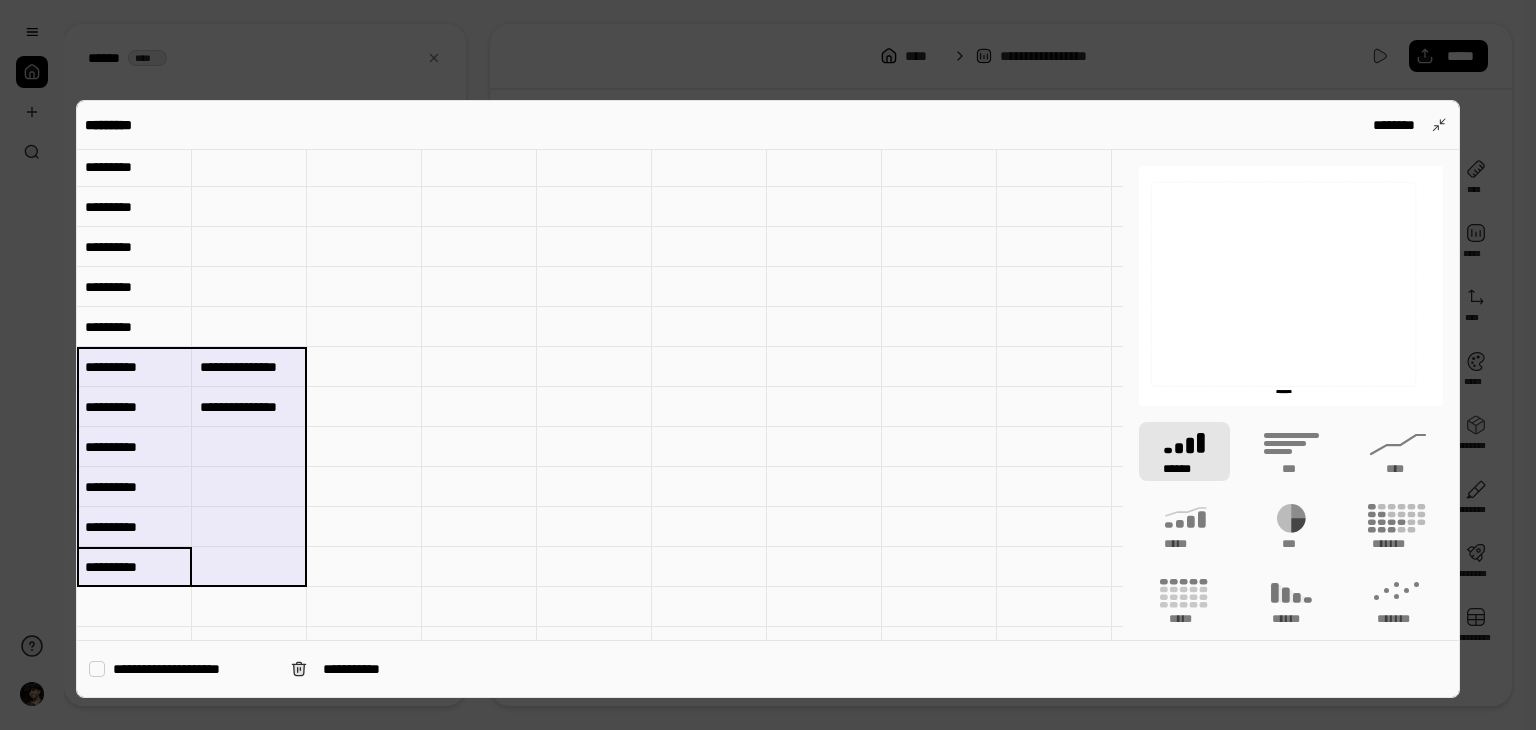 click on "**********" at bounding box center (249, 367) 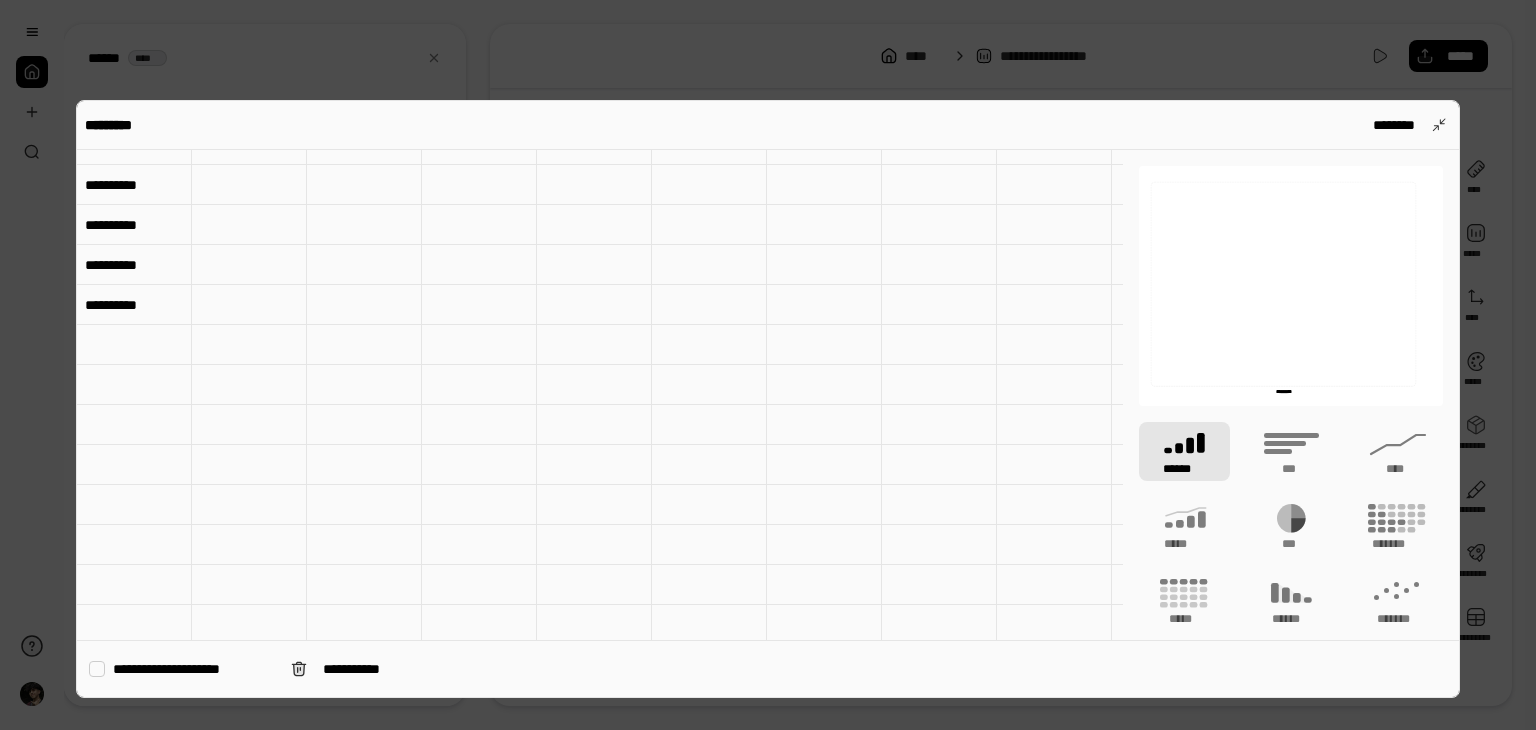scroll, scrollTop: 335, scrollLeft: 0, axis: vertical 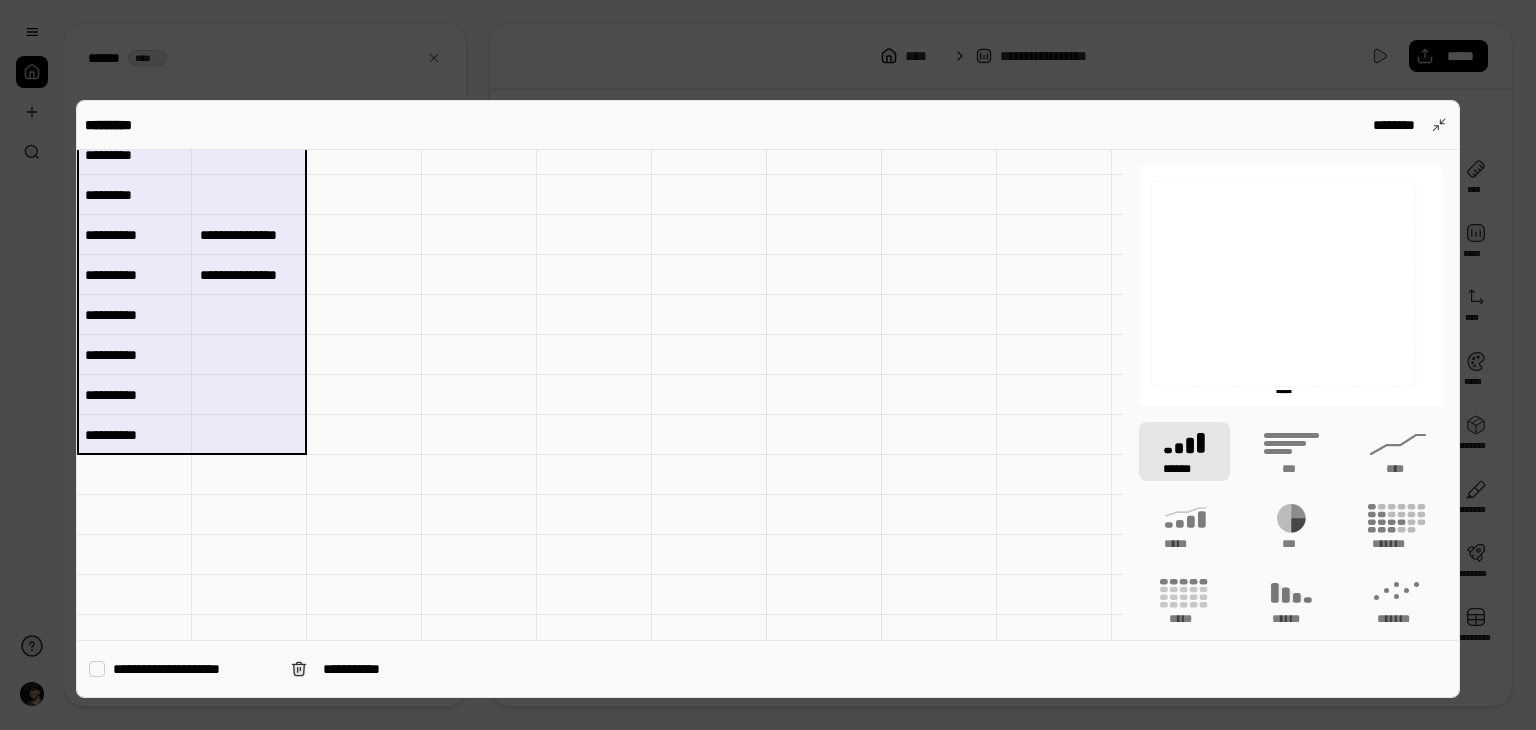 drag, startPoint x: 130, startPoint y: 216, endPoint x: 235, endPoint y: 433, distance: 241.06845 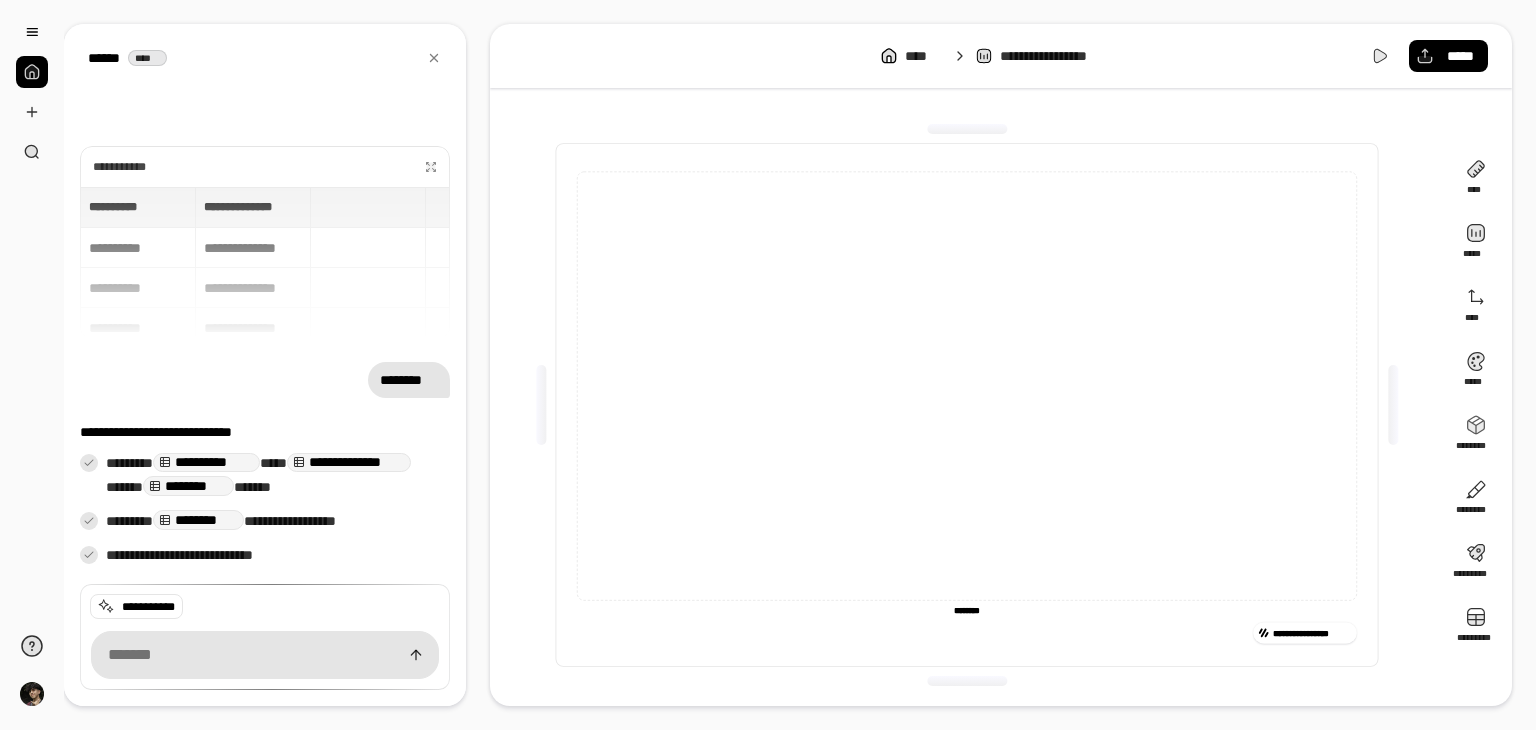 drag, startPoint x: 152, startPoint y: 105, endPoint x: 144, endPoint y: 112, distance: 10.630146 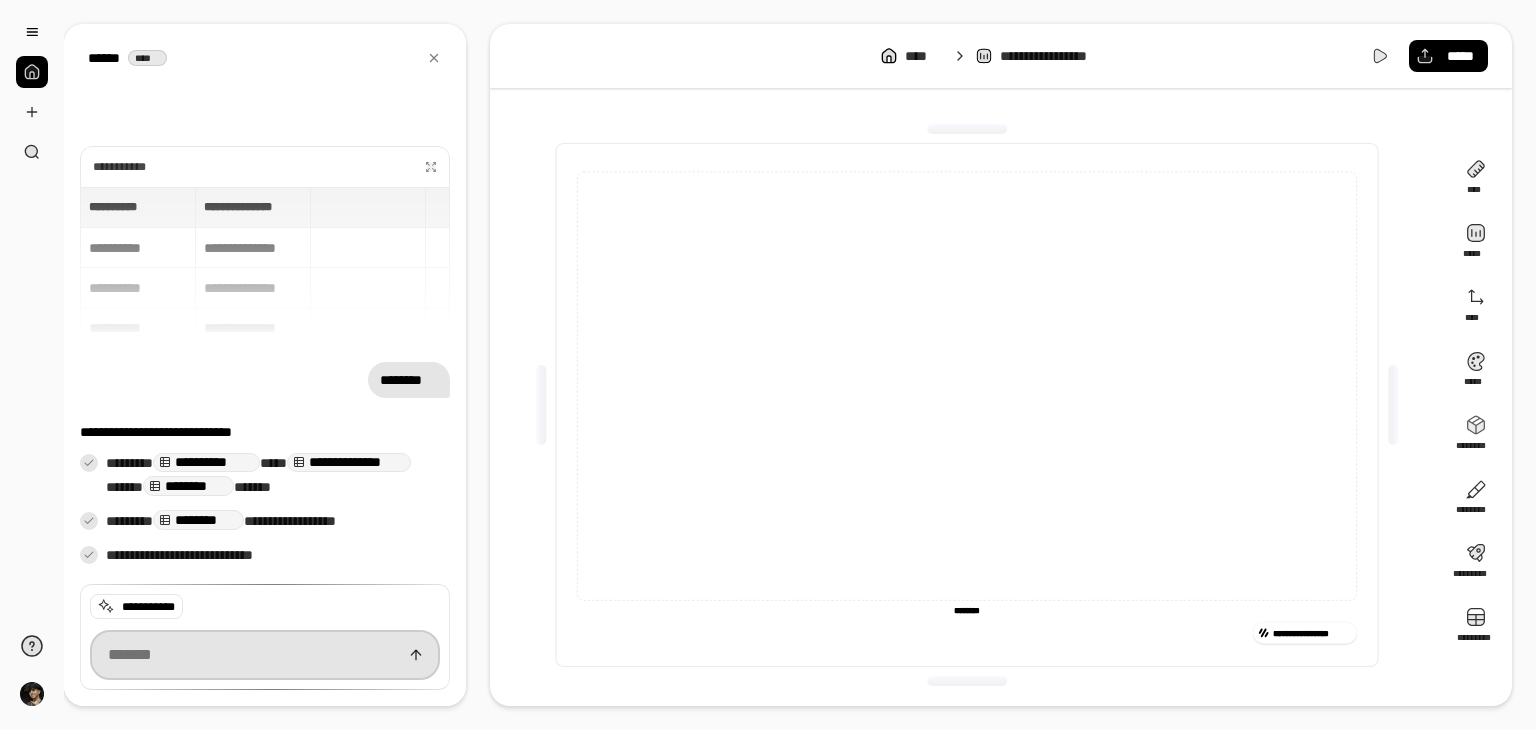 click at bounding box center (265, 655) 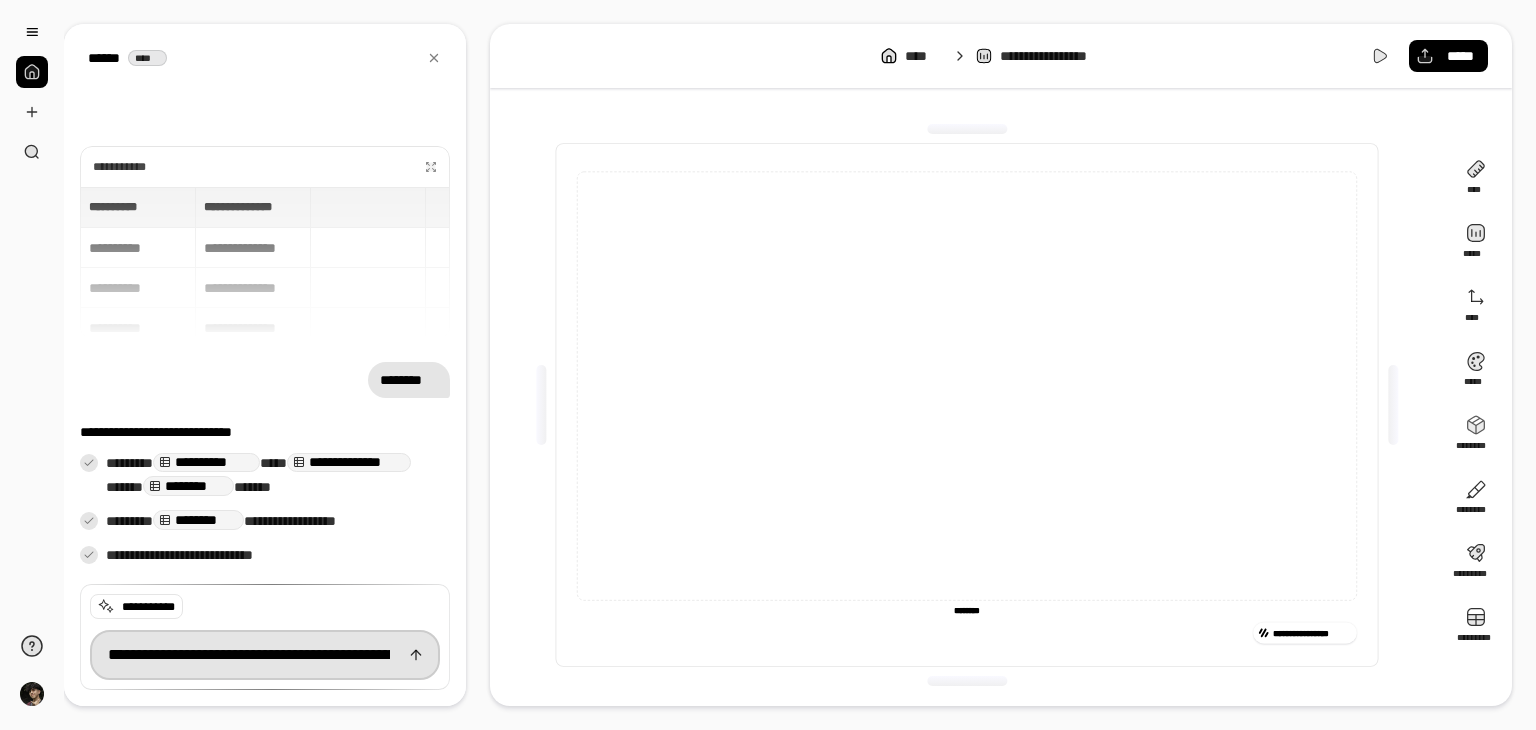 scroll, scrollTop: 0, scrollLeft: 1513, axis: horizontal 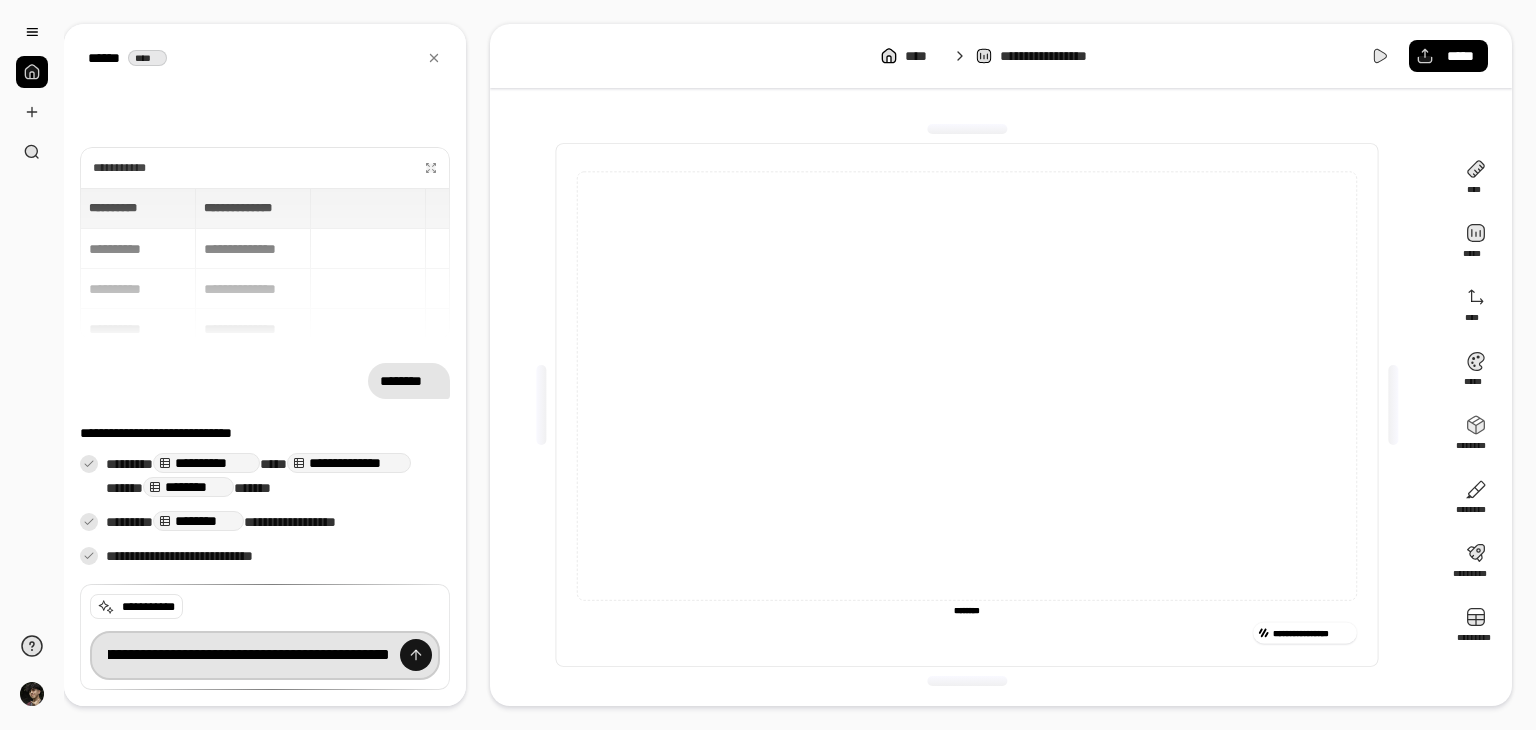type on "**********" 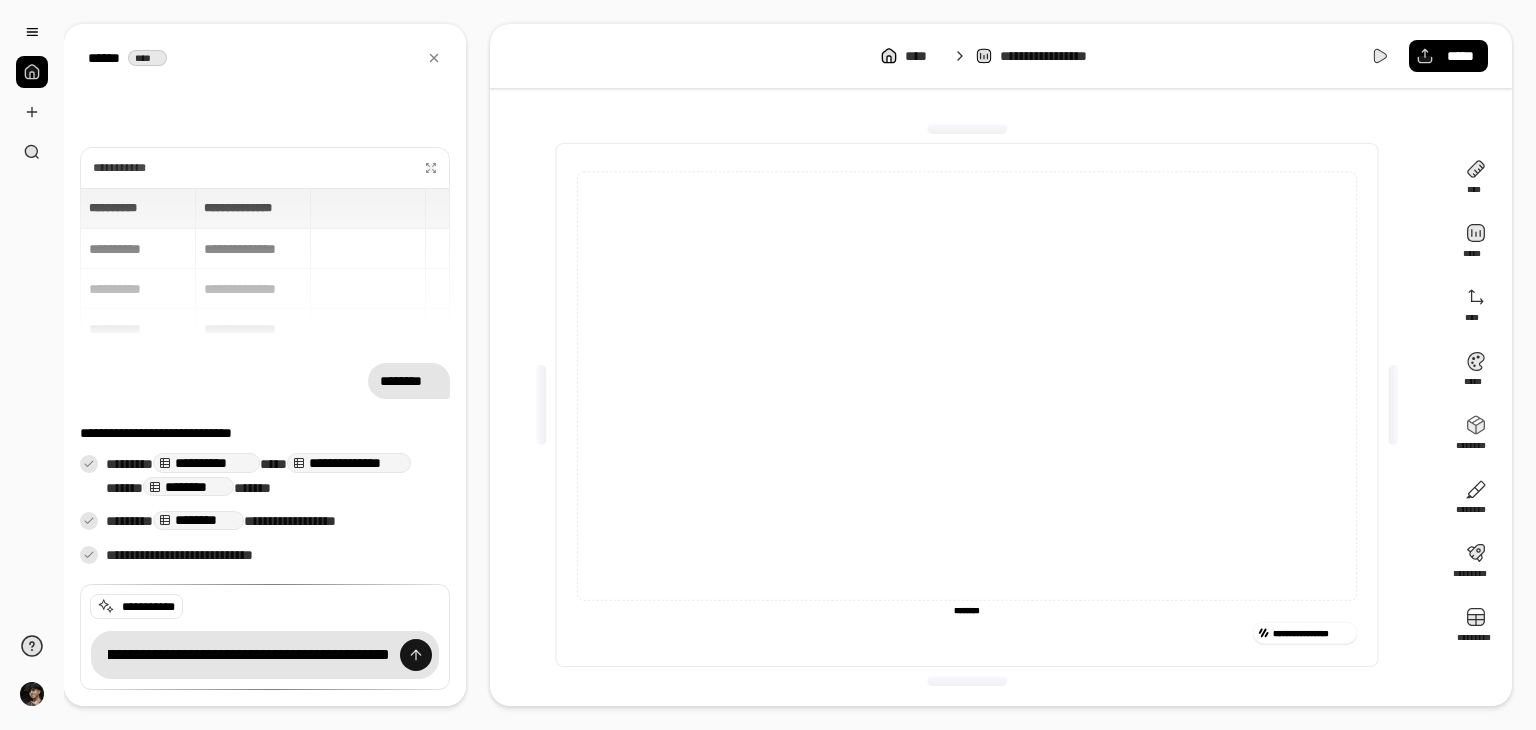 scroll, scrollTop: 0, scrollLeft: 0, axis: both 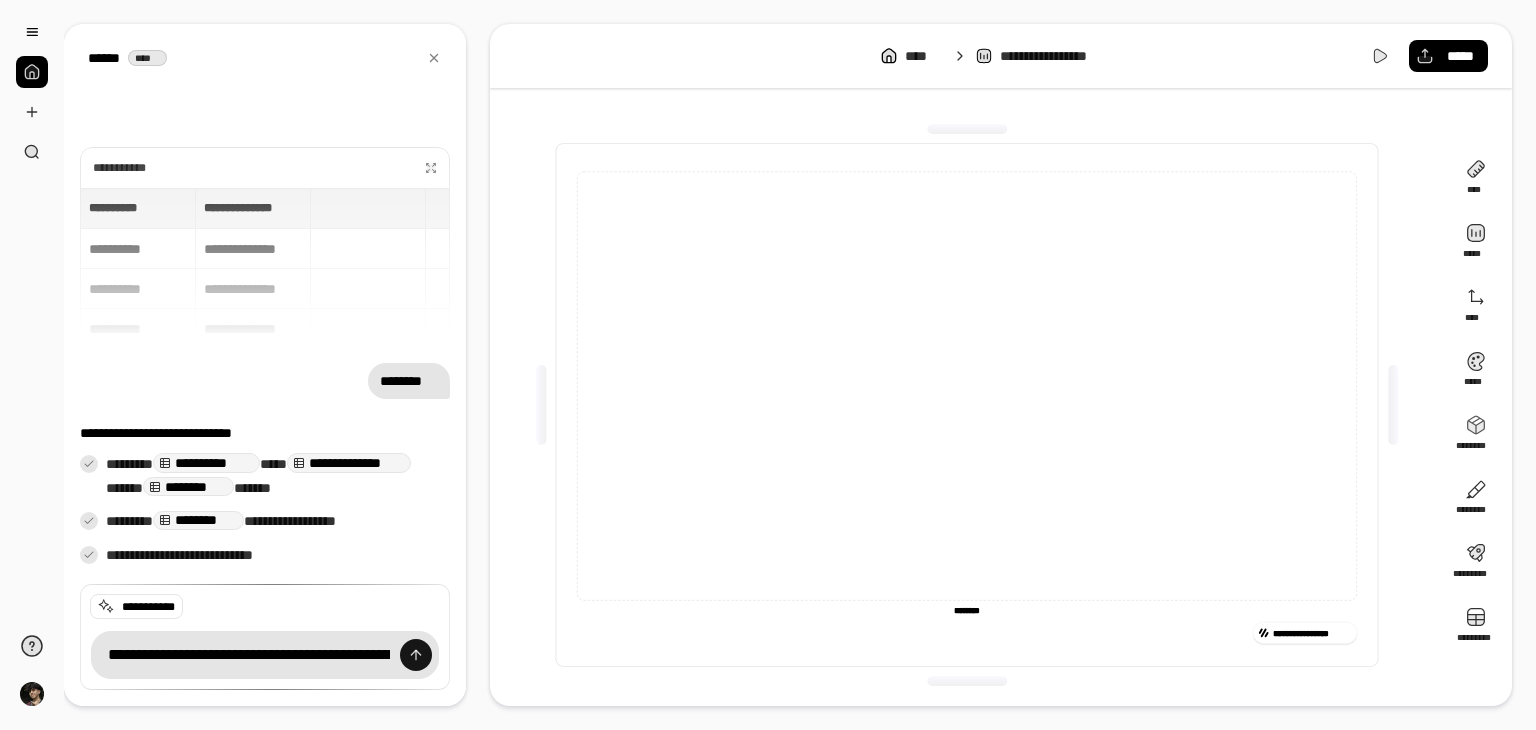 click at bounding box center [416, 655] 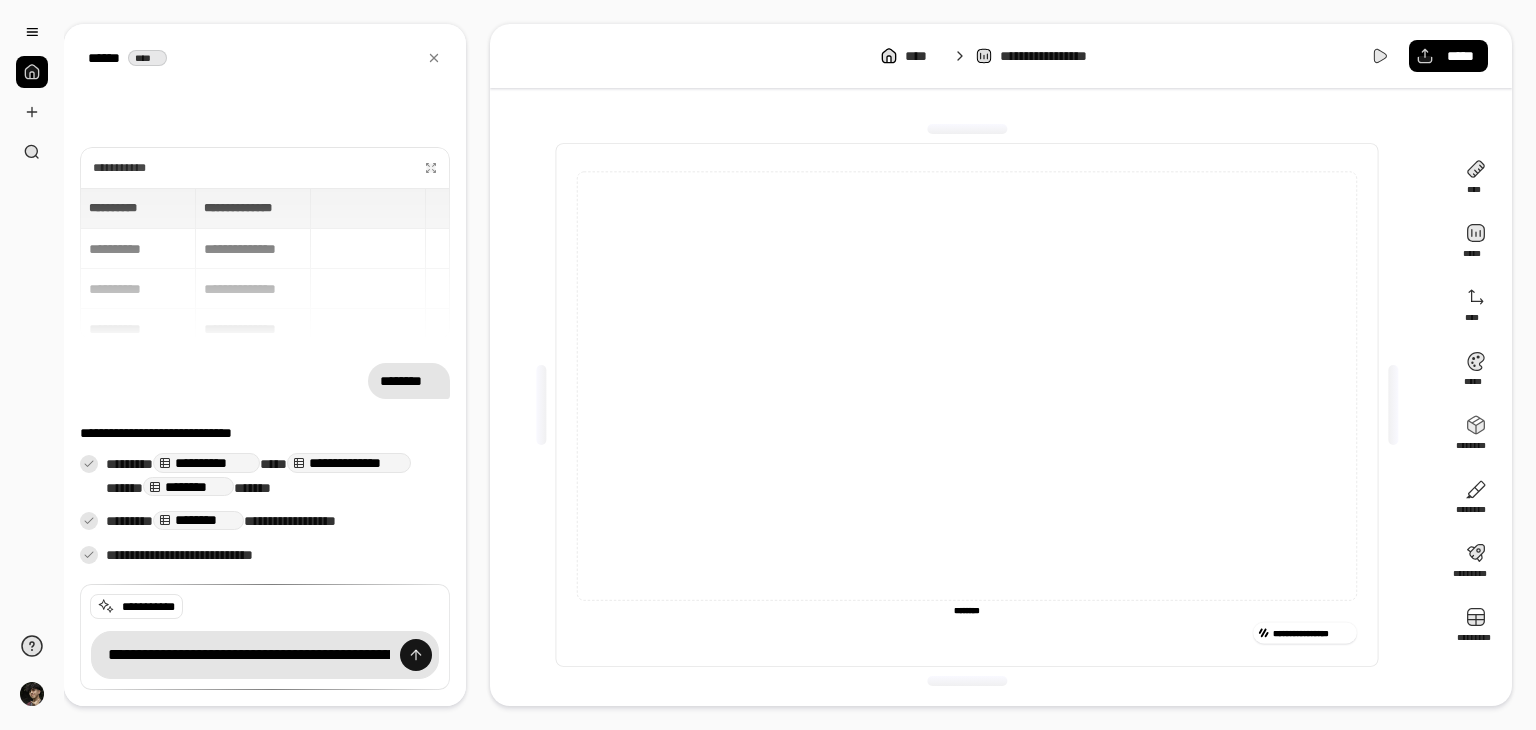 type 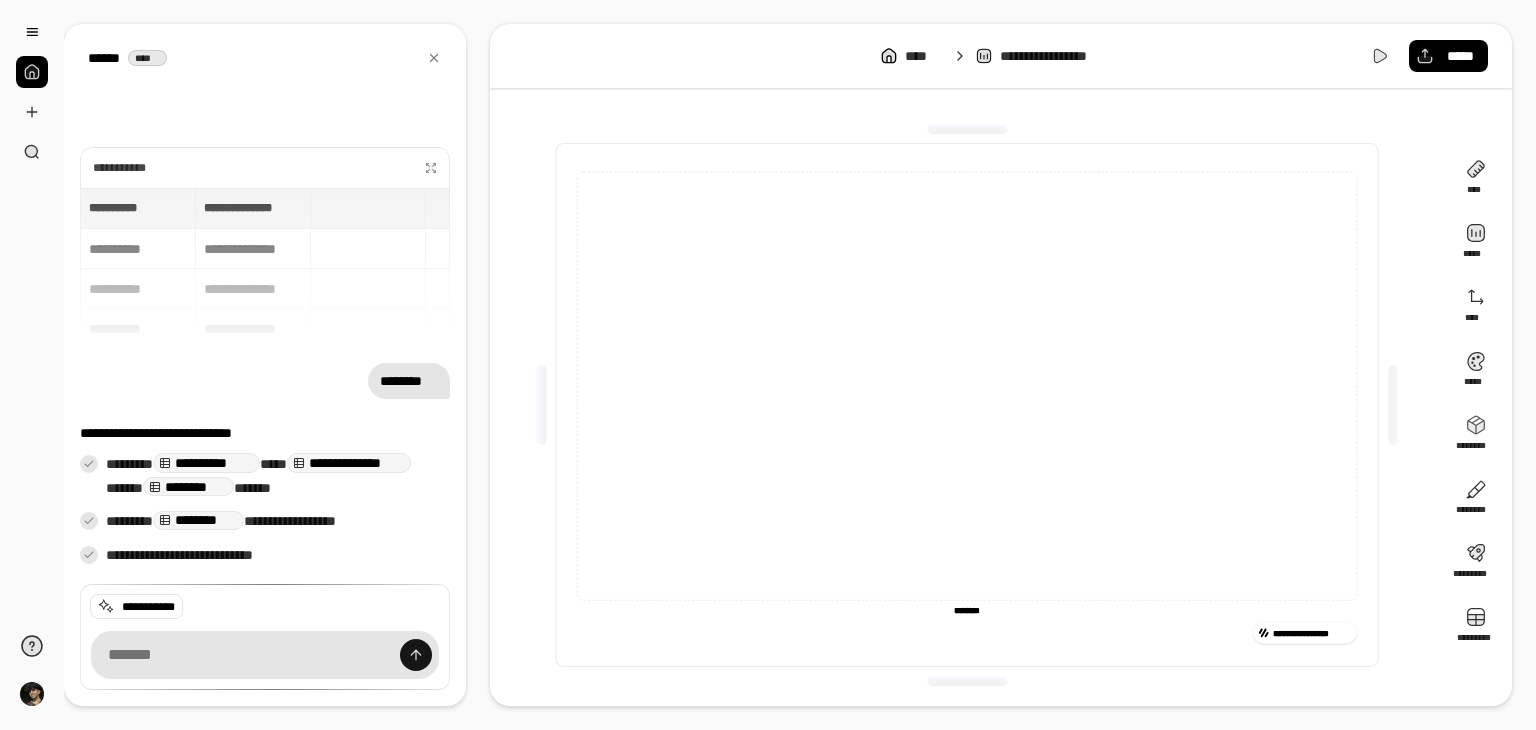 scroll, scrollTop: 32, scrollLeft: 0, axis: vertical 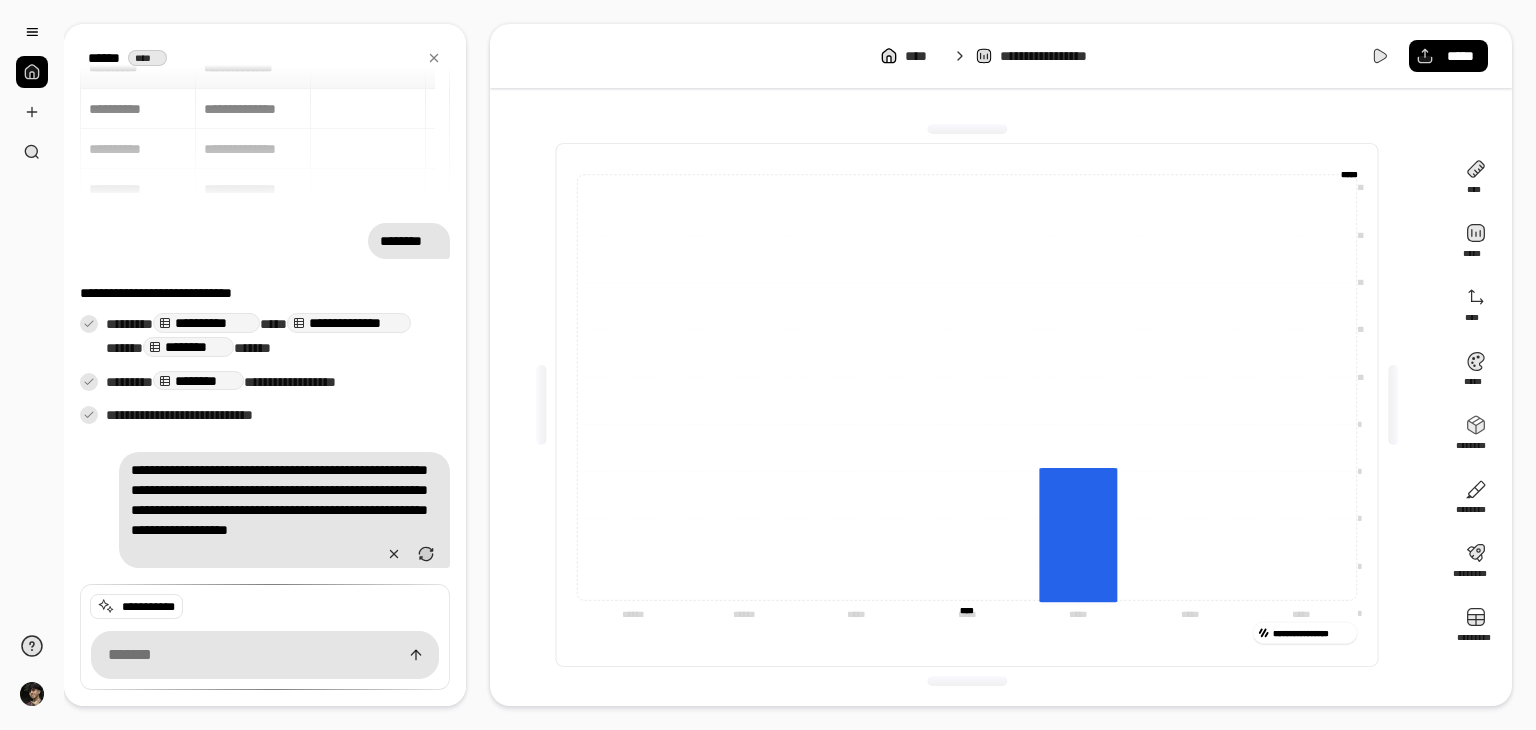 type on "****" 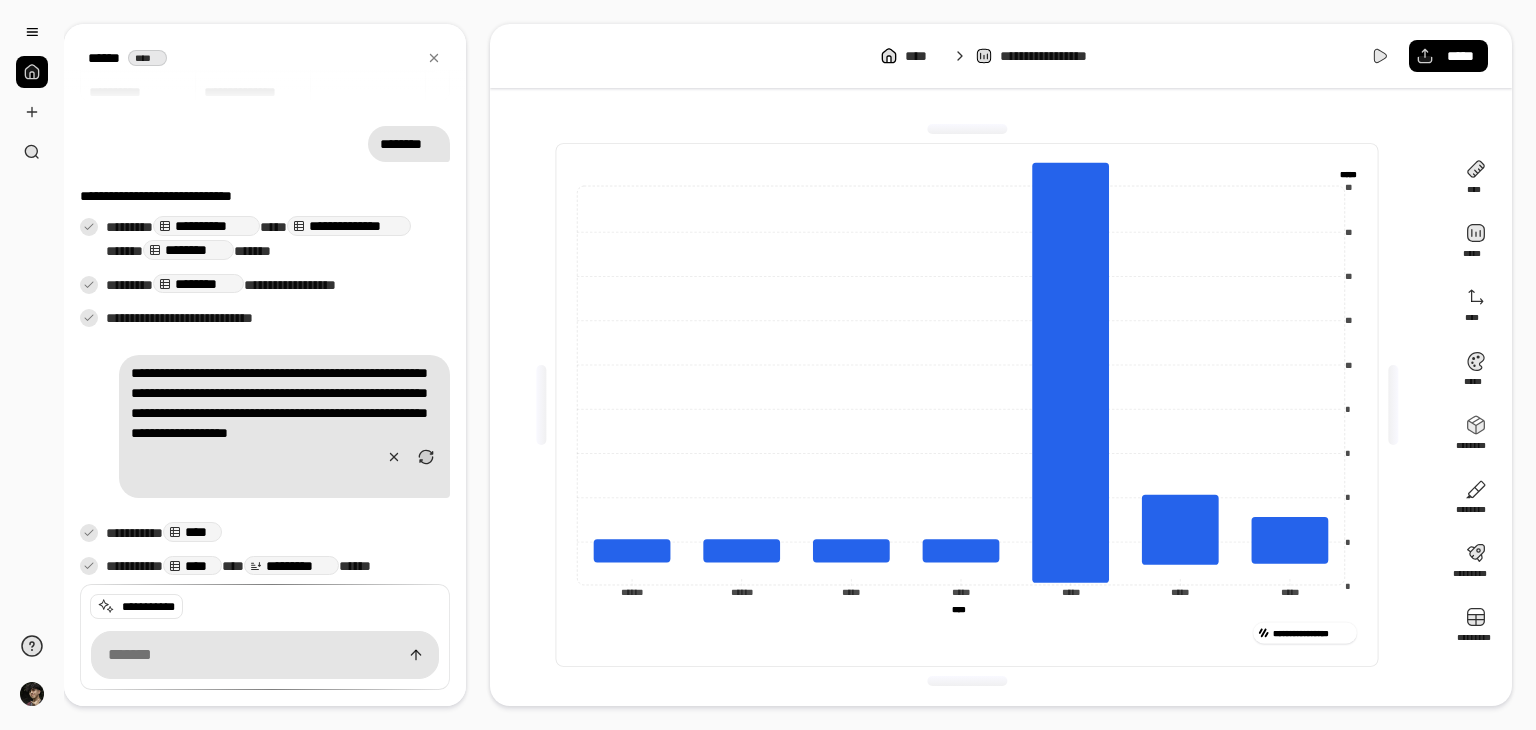 scroll, scrollTop: 140, scrollLeft: 0, axis: vertical 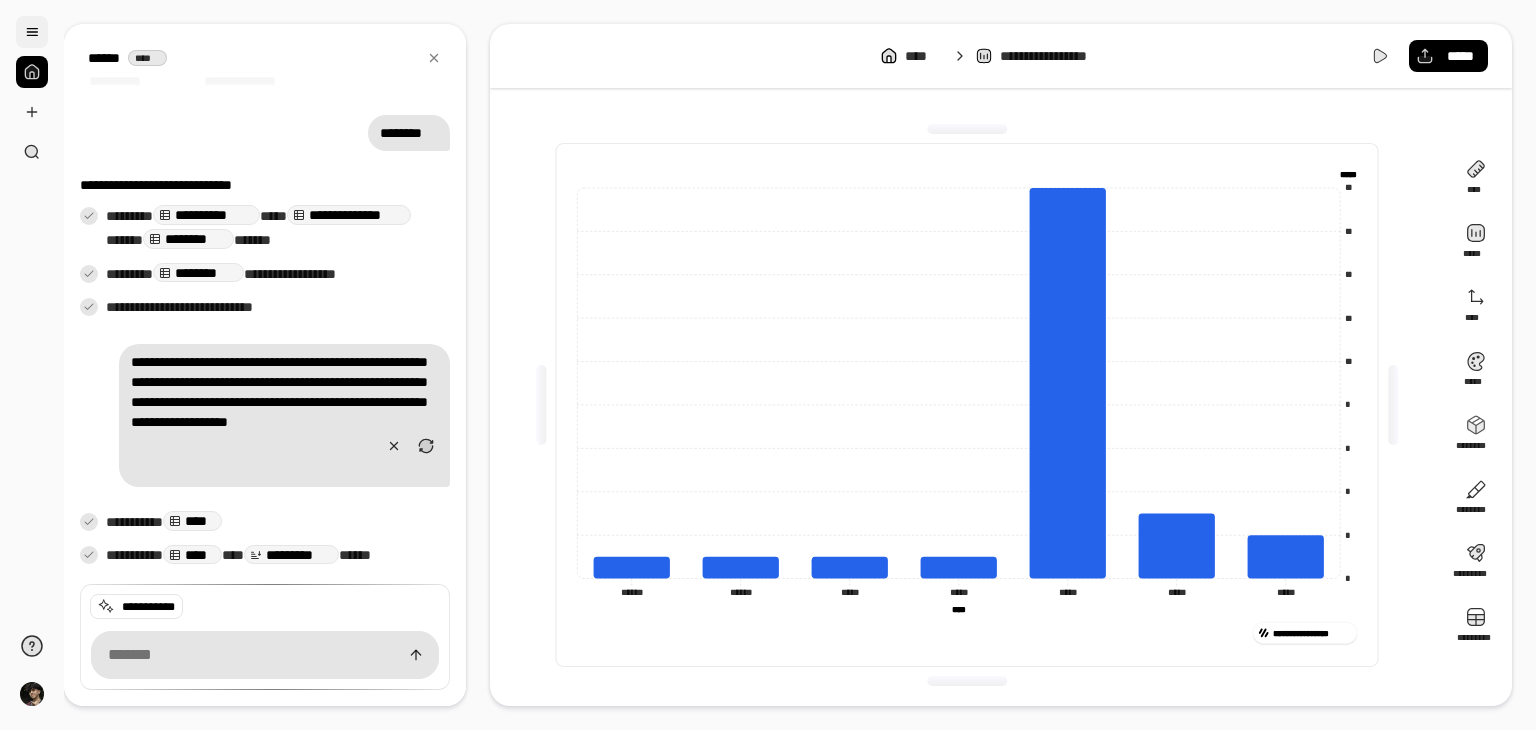 click at bounding box center [32, 32] 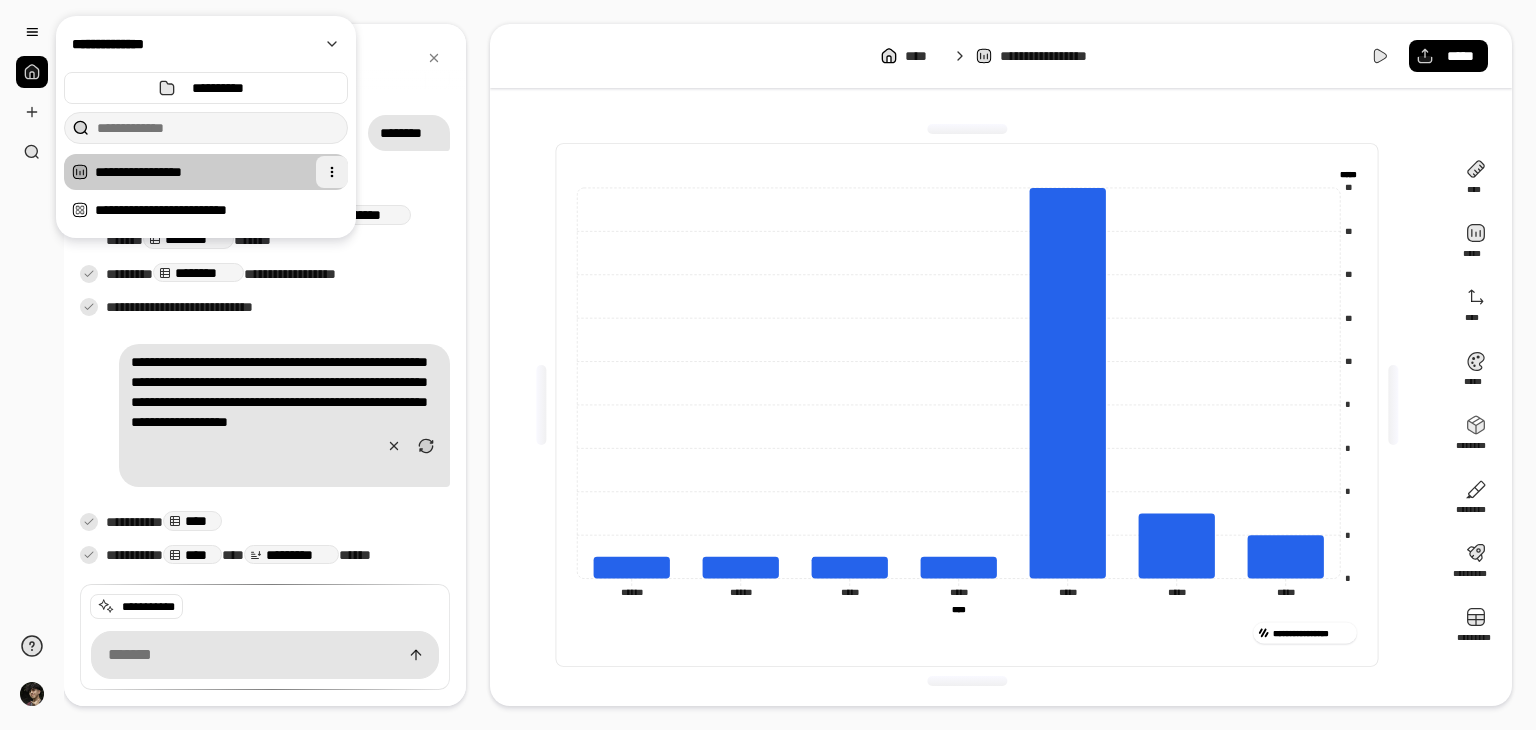 click at bounding box center (332, 172) 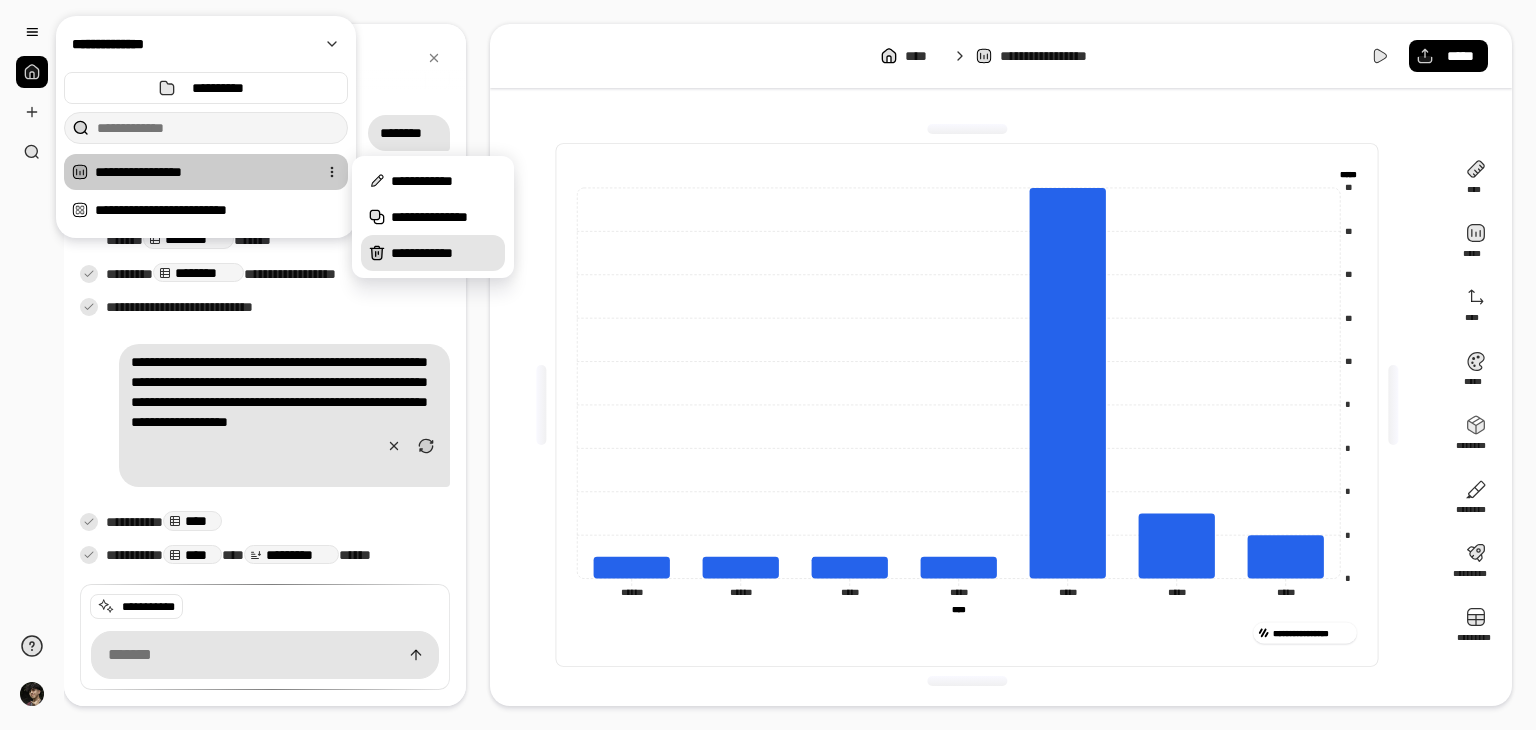 click on "**********" at bounding box center [433, 253] 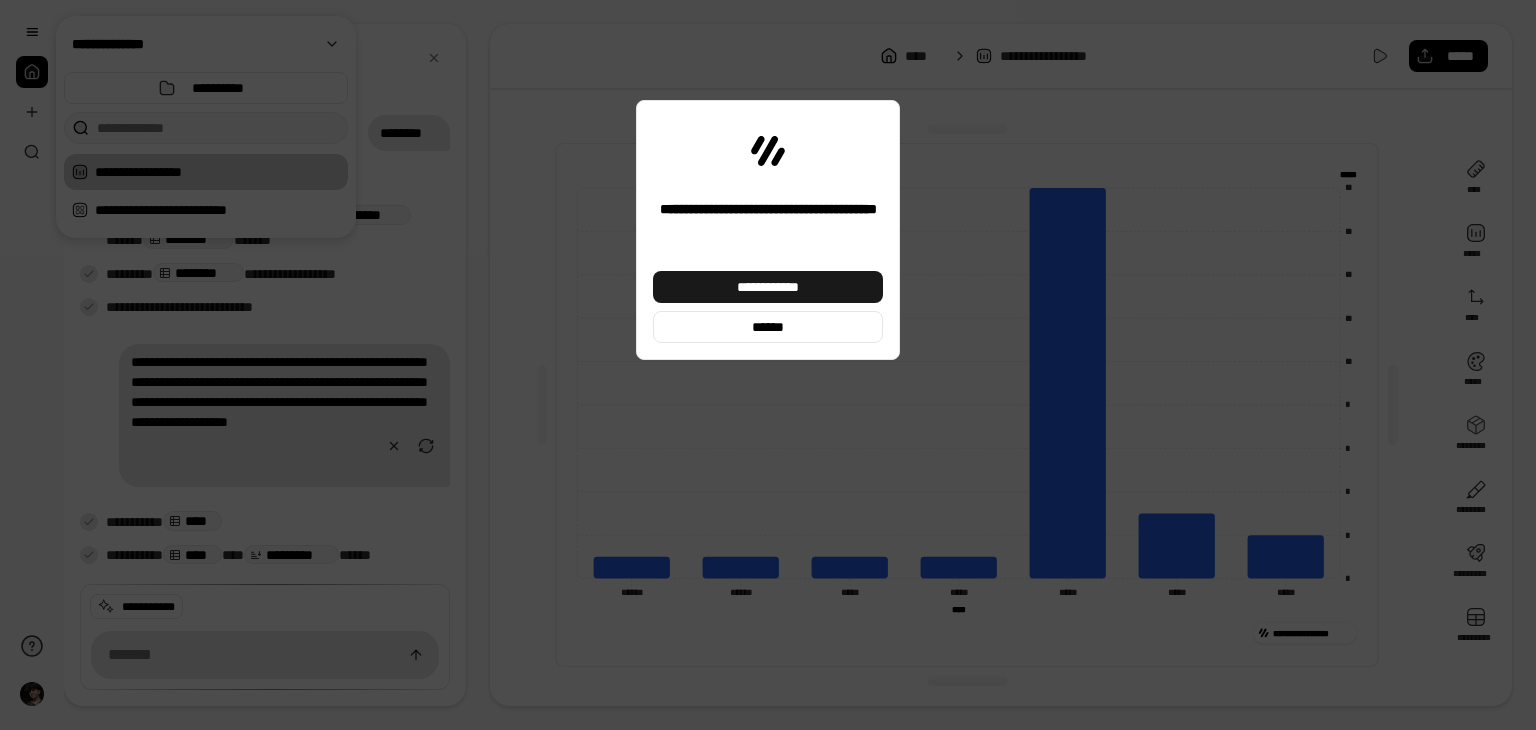 click on "**********" at bounding box center [768, 287] 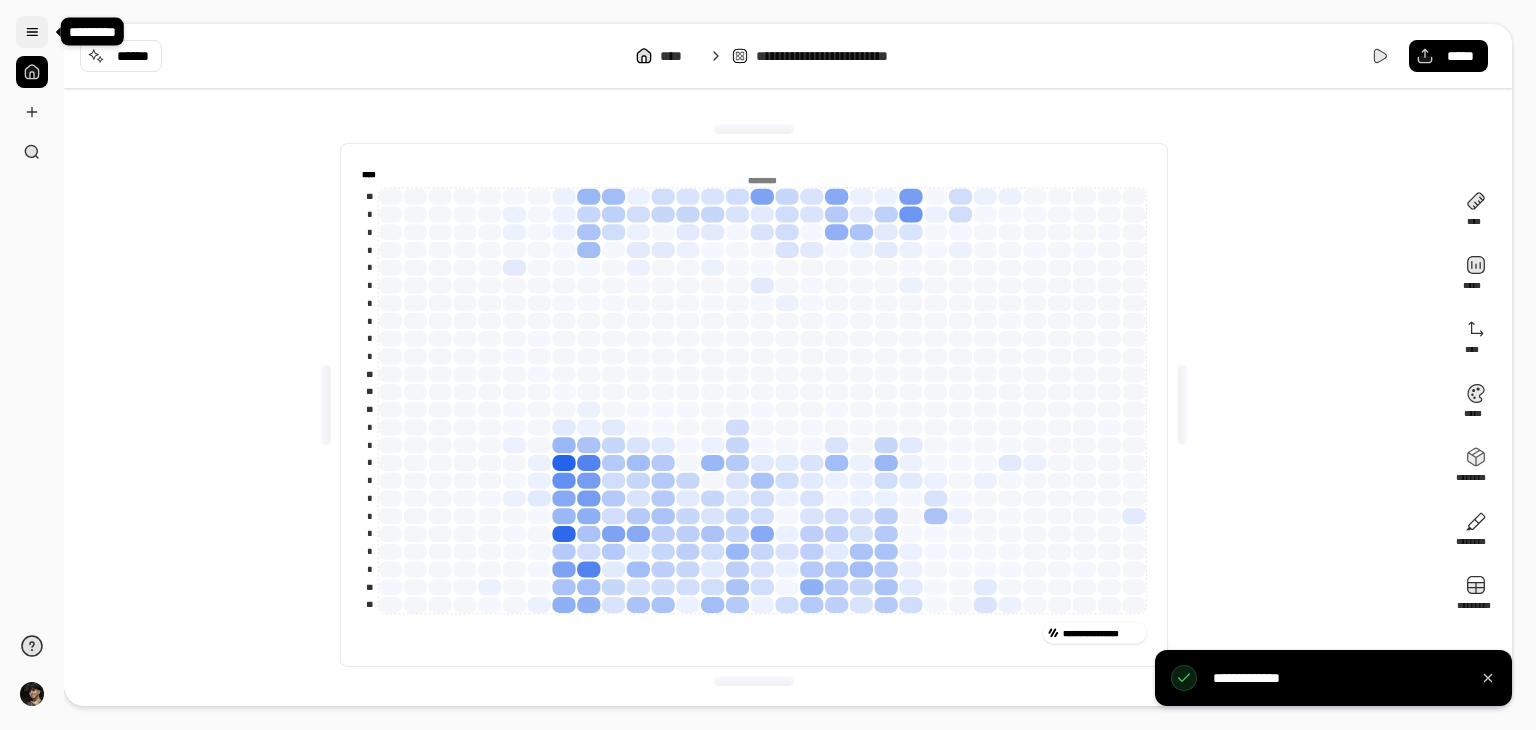 click at bounding box center [32, 32] 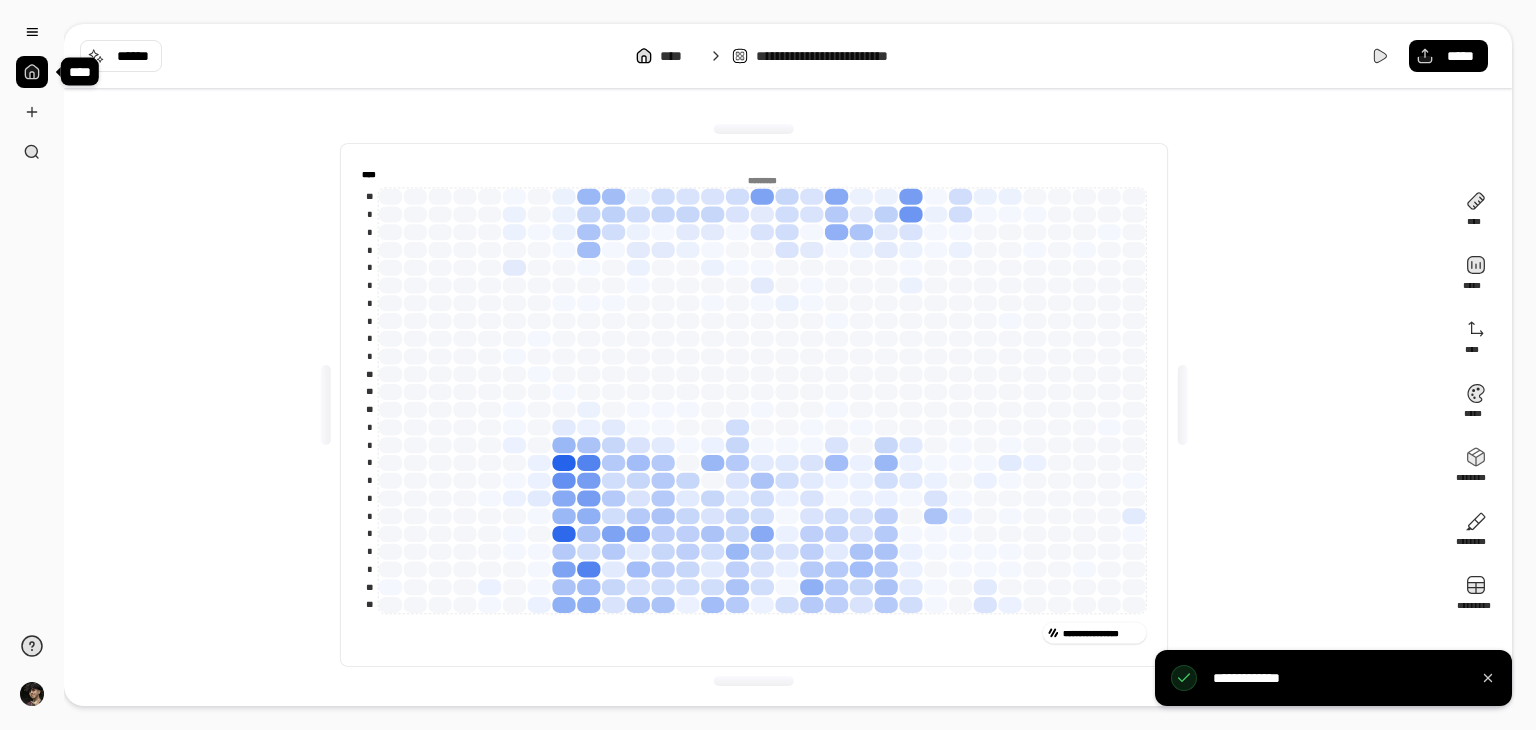 click at bounding box center [32, 72] 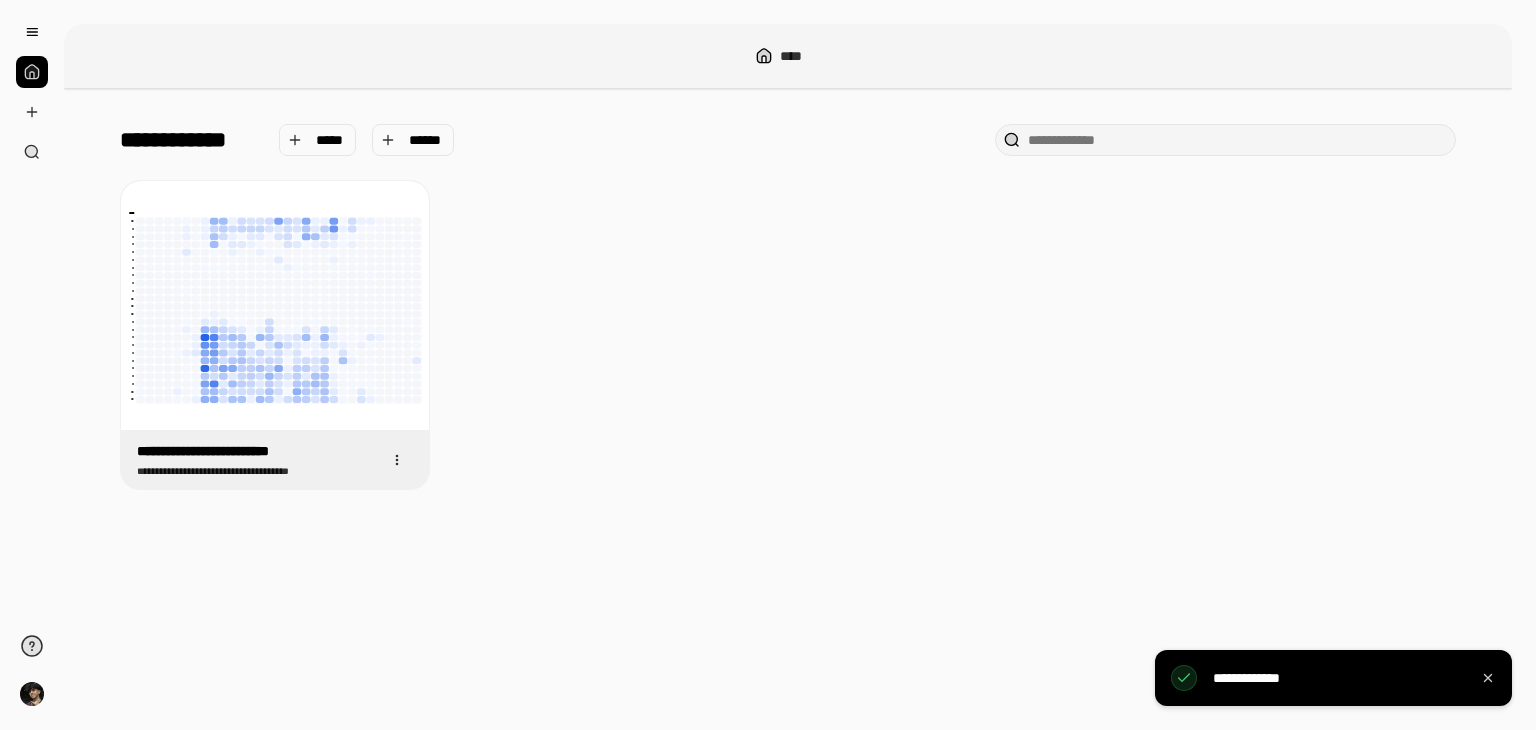 drag, startPoint x: 338, startPoint y: 137, endPoint x: 468, endPoint y: 199, distance: 144.02777 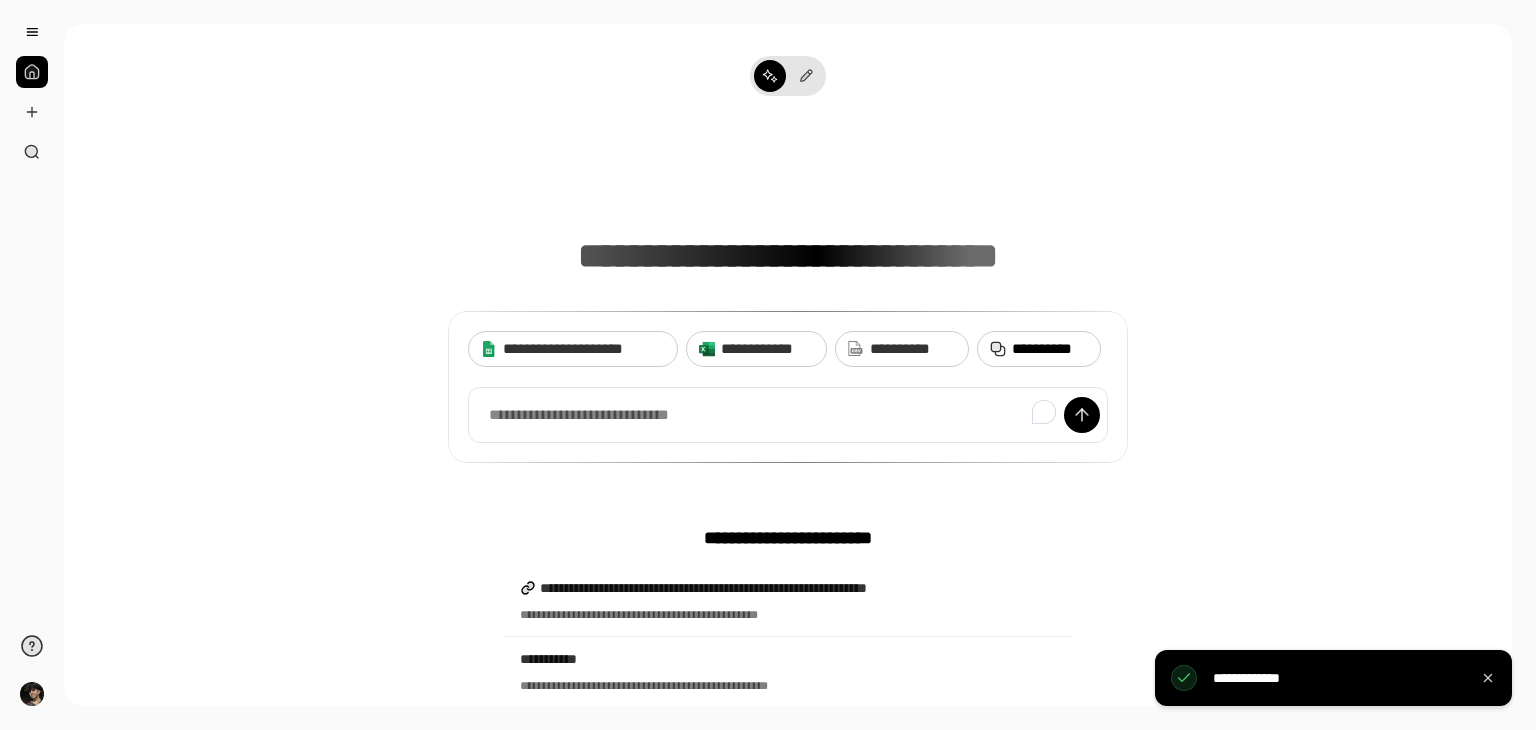click 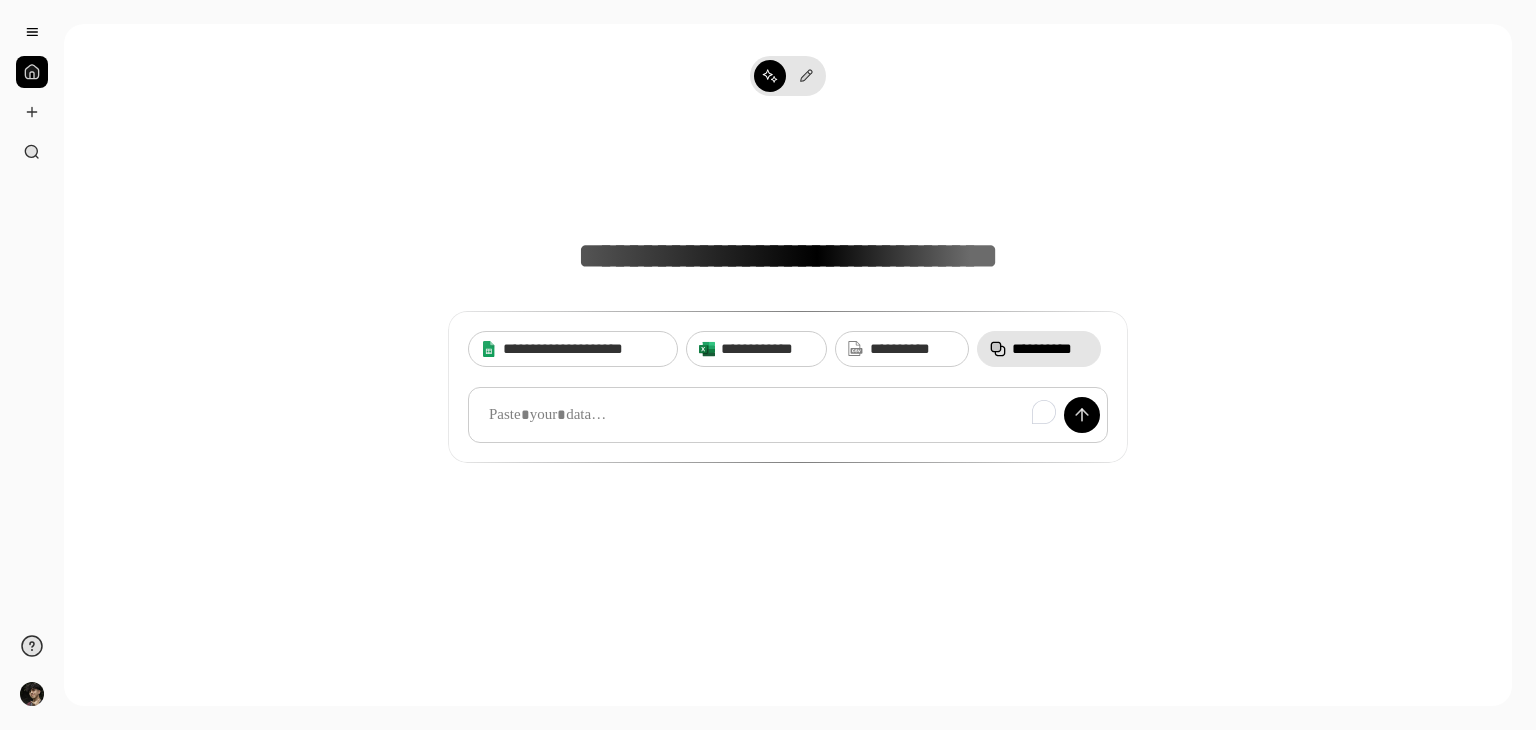 click at bounding box center (788, 415) 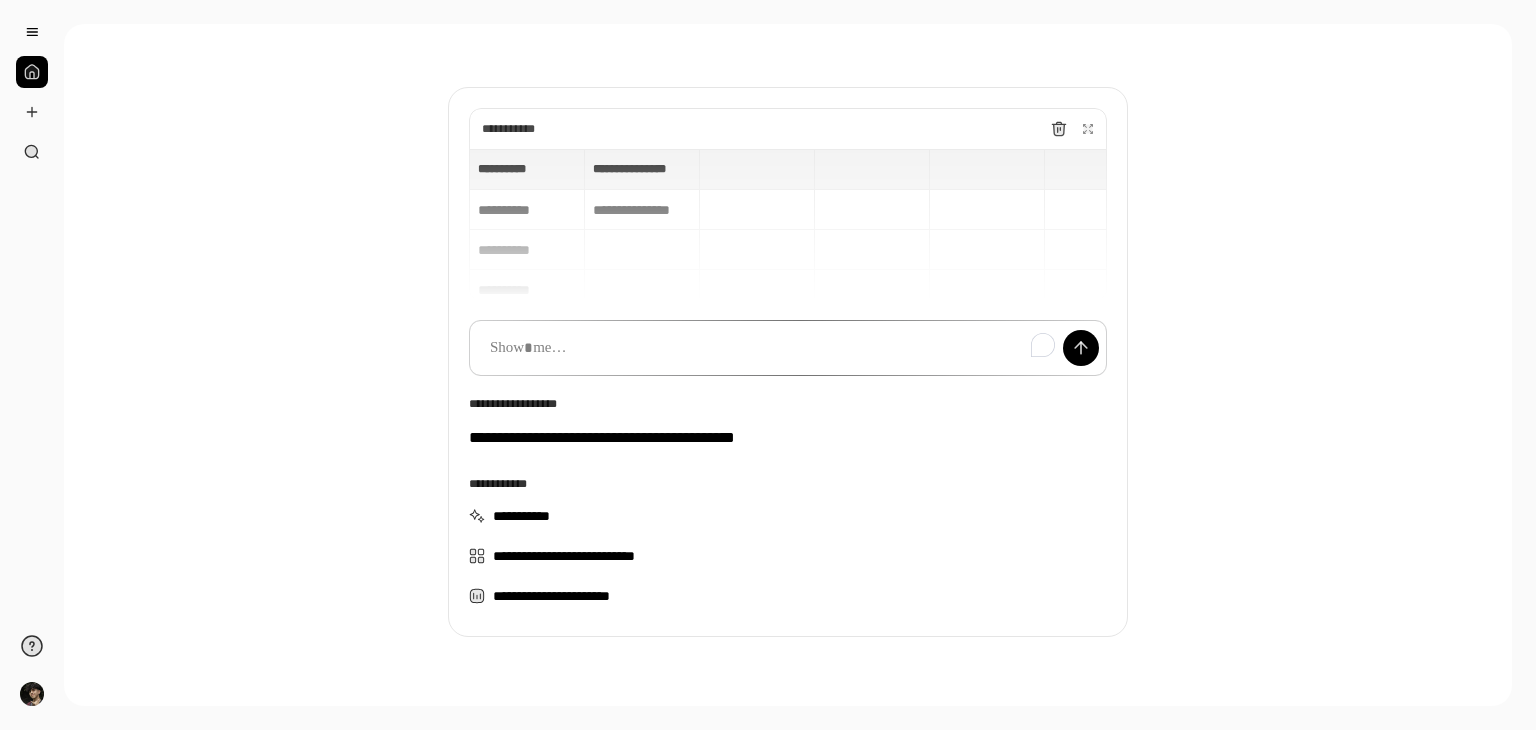 scroll, scrollTop: 125, scrollLeft: 0, axis: vertical 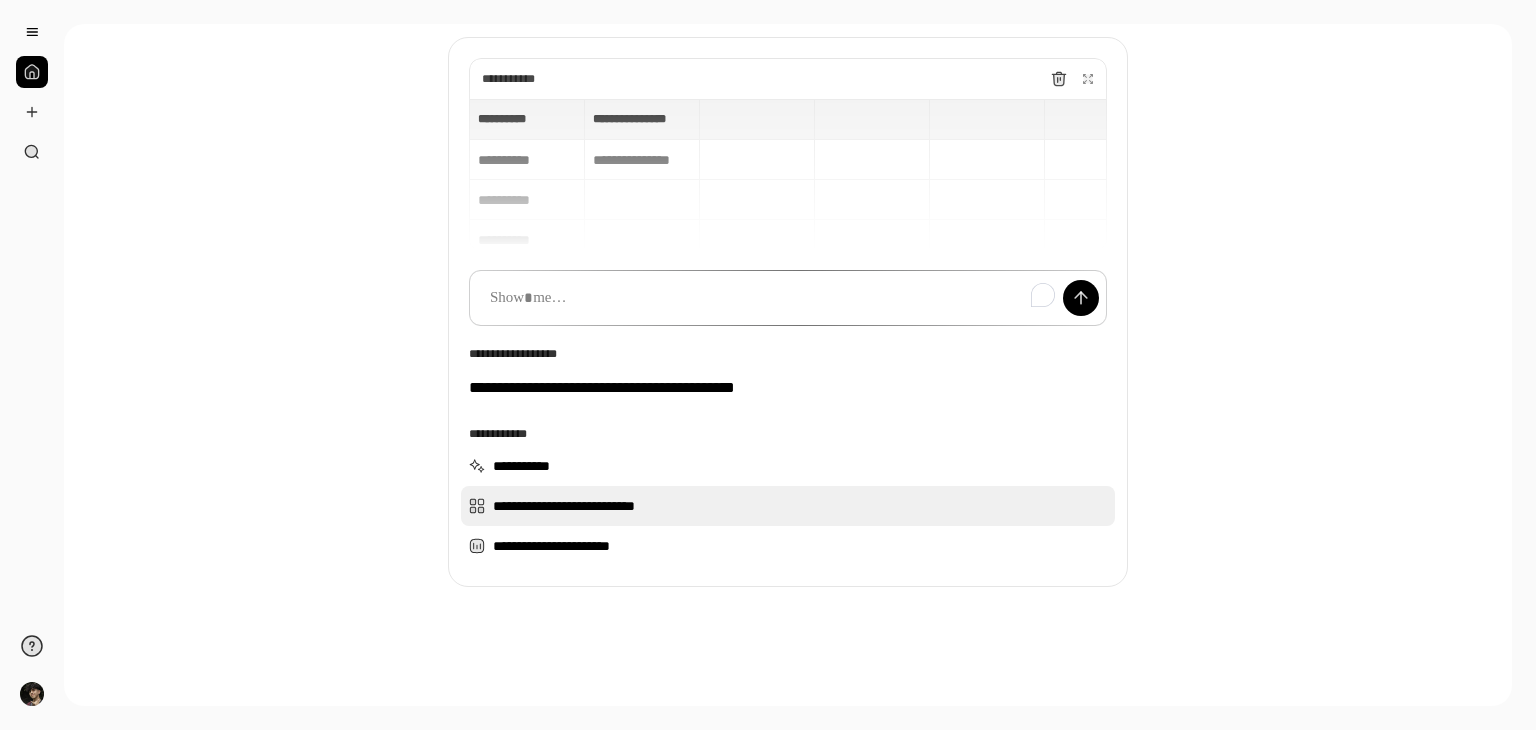 click on "**********" at bounding box center [788, 506] 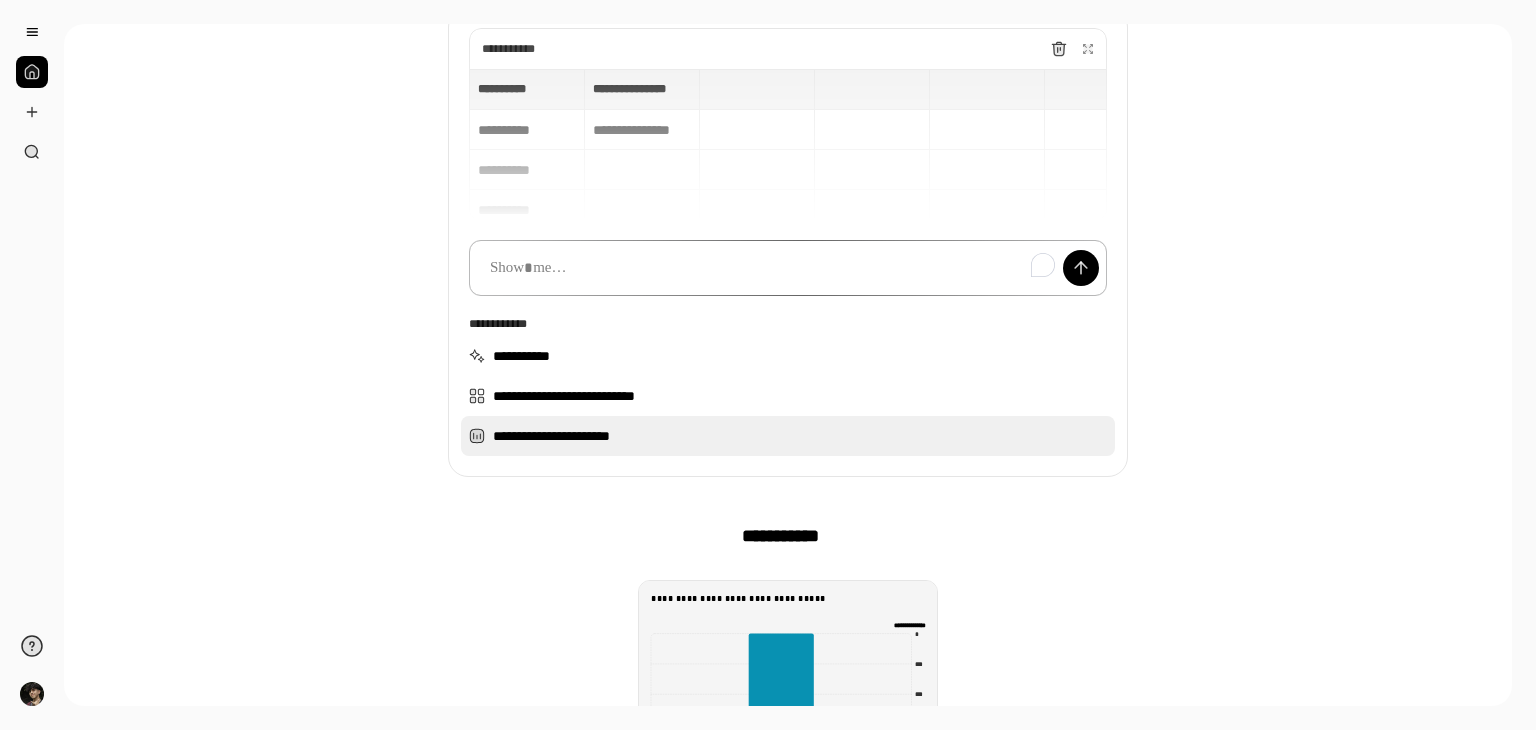scroll, scrollTop: 308, scrollLeft: 0, axis: vertical 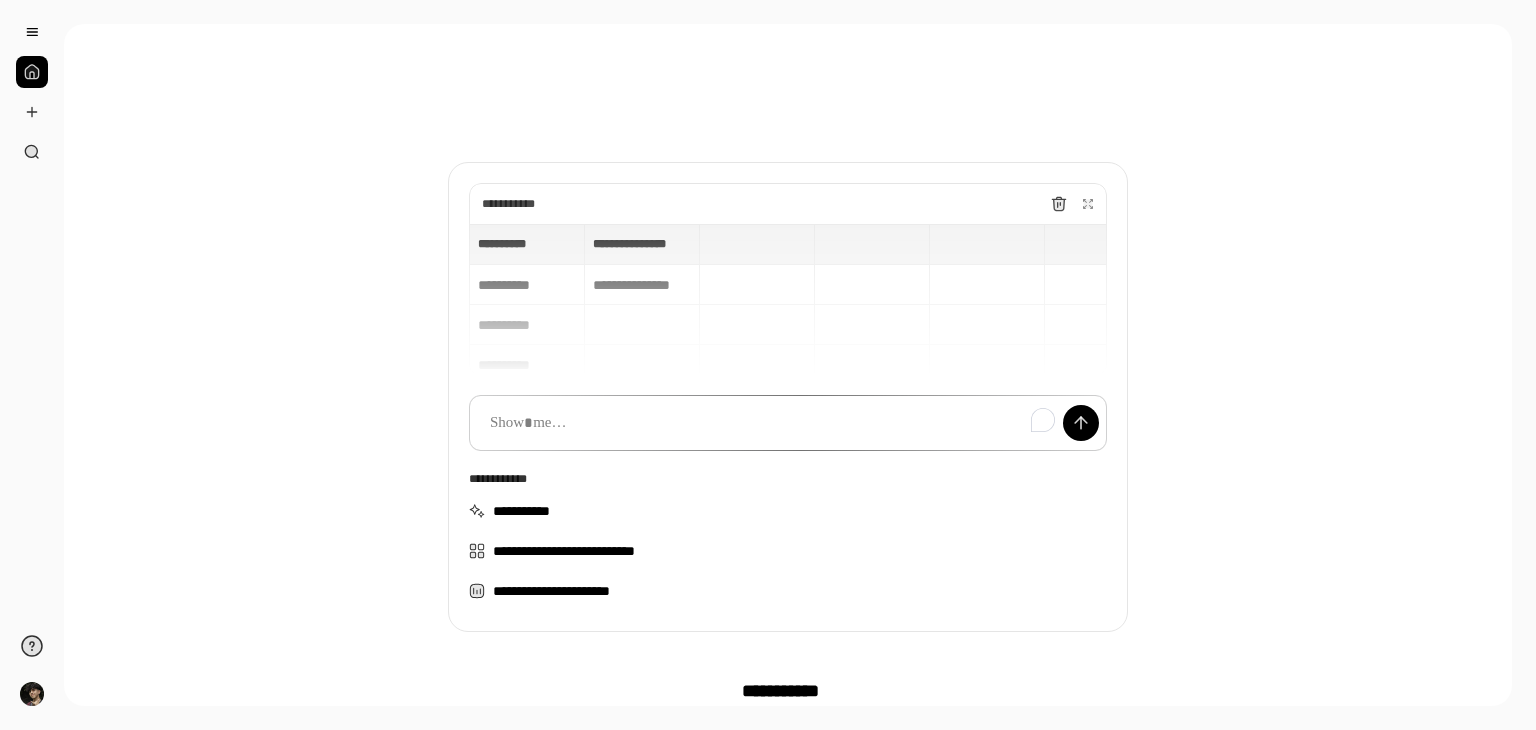 click on "**********" at bounding box center (788, 300) 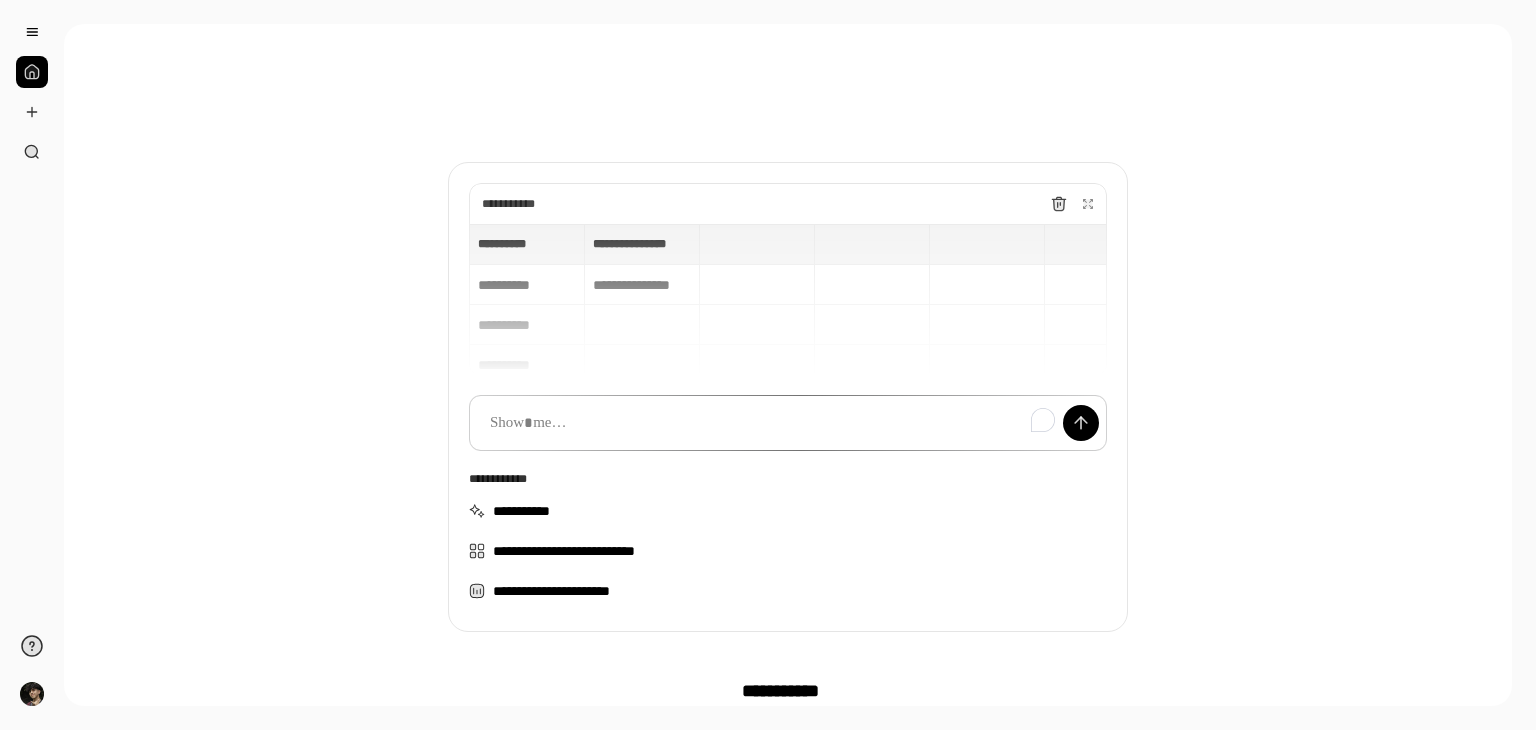 scroll, scrollTop: 15, scrollLeft: 0, axis: vertical 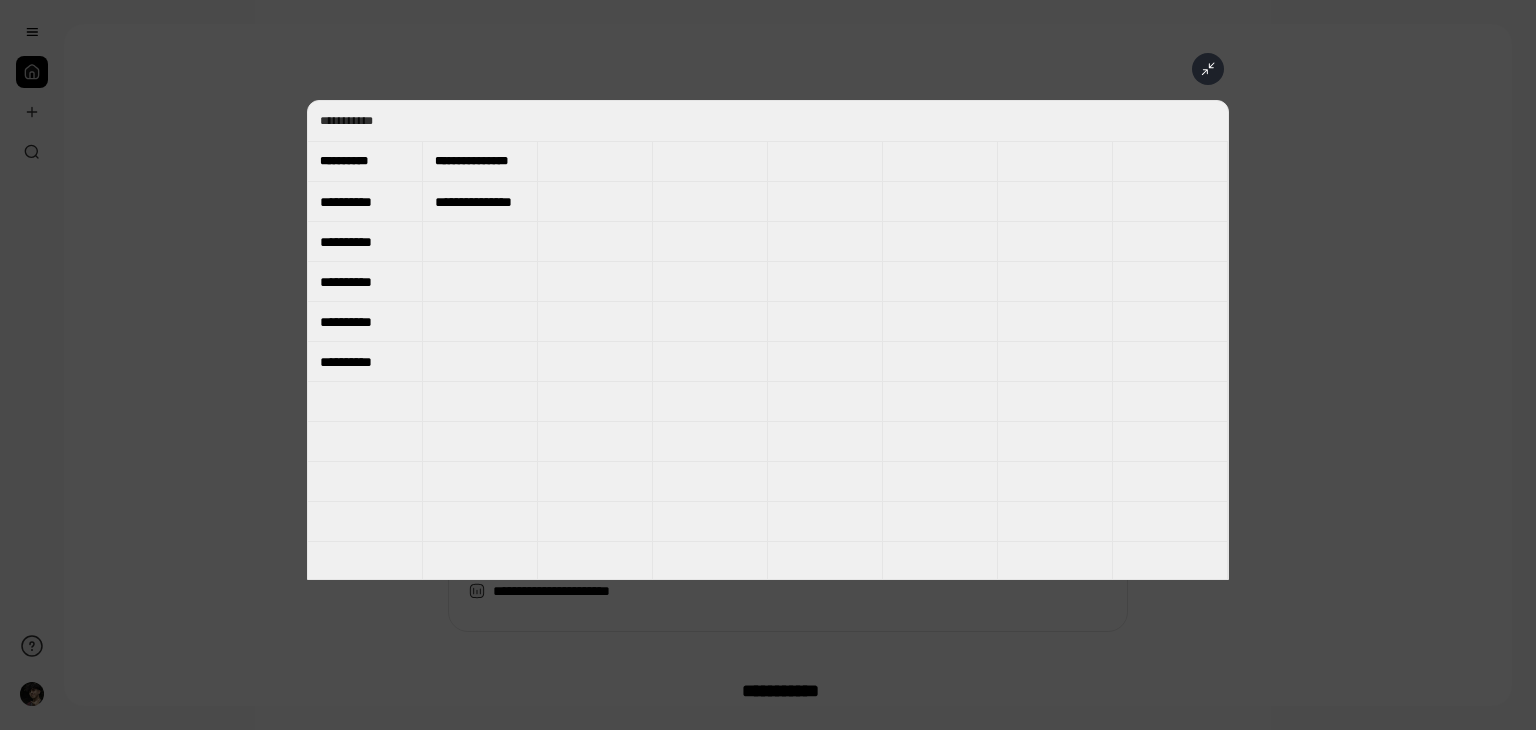 drag, startPoint x: 1332, startPoint y: 333, endPoint x: 1290, endPoint y: 305, distance: 50.47772 